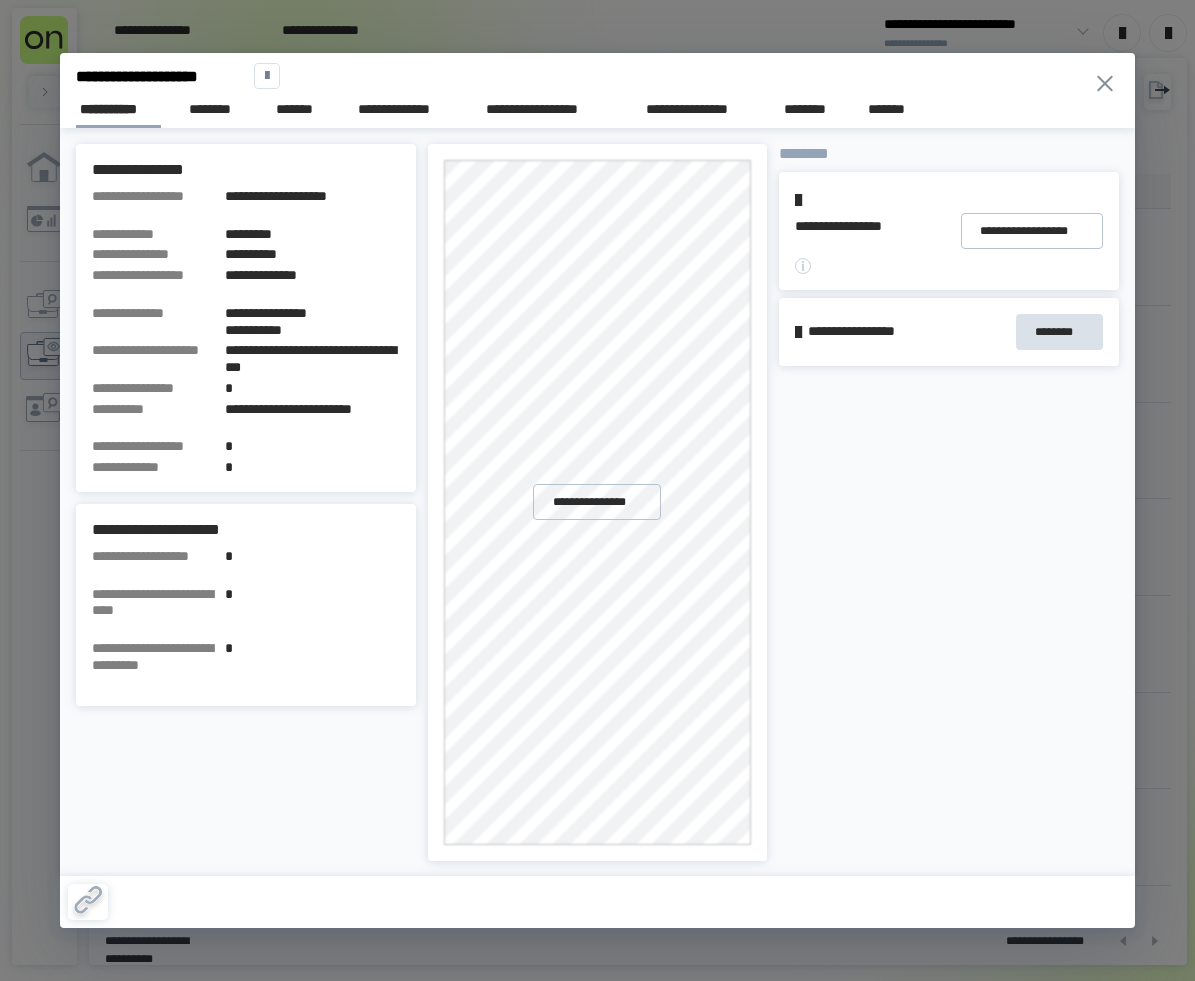 scroll, scrollTop: 0, scrollLeft: 0, axis: both 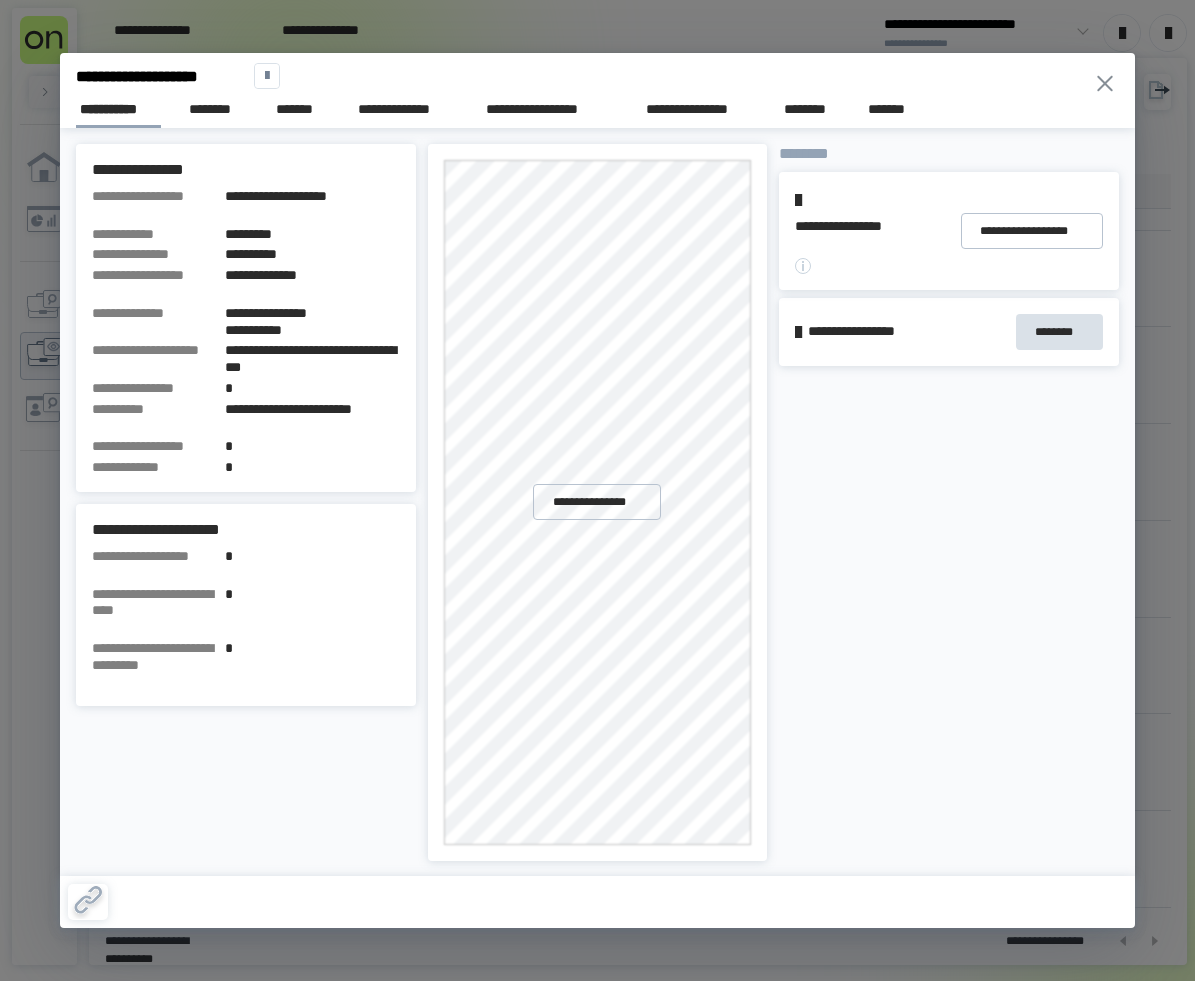 click on "**********" at bounding box center [598, 106] 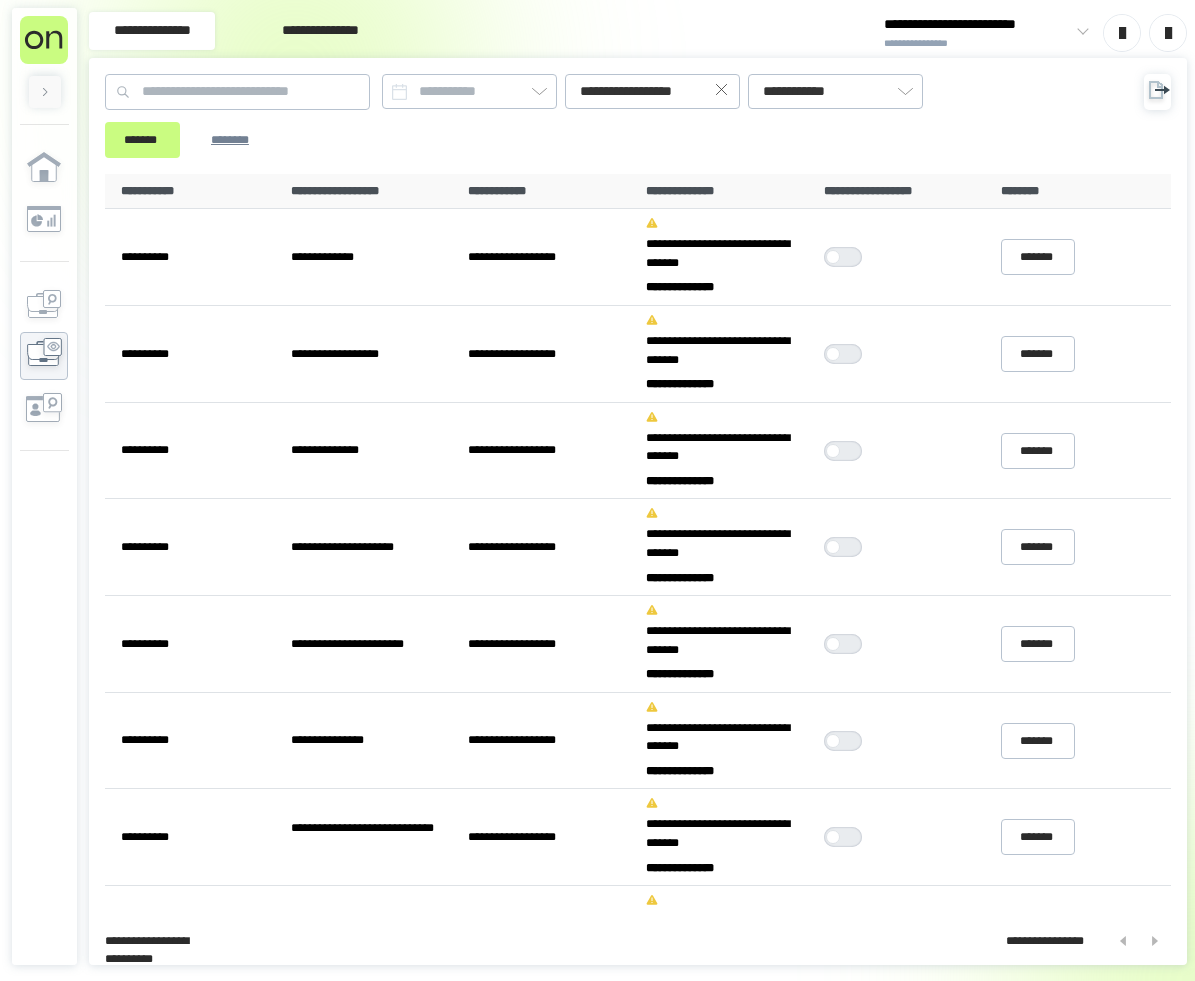 scroll, scrollTop: 0, scrollLeft: 0, axis: both 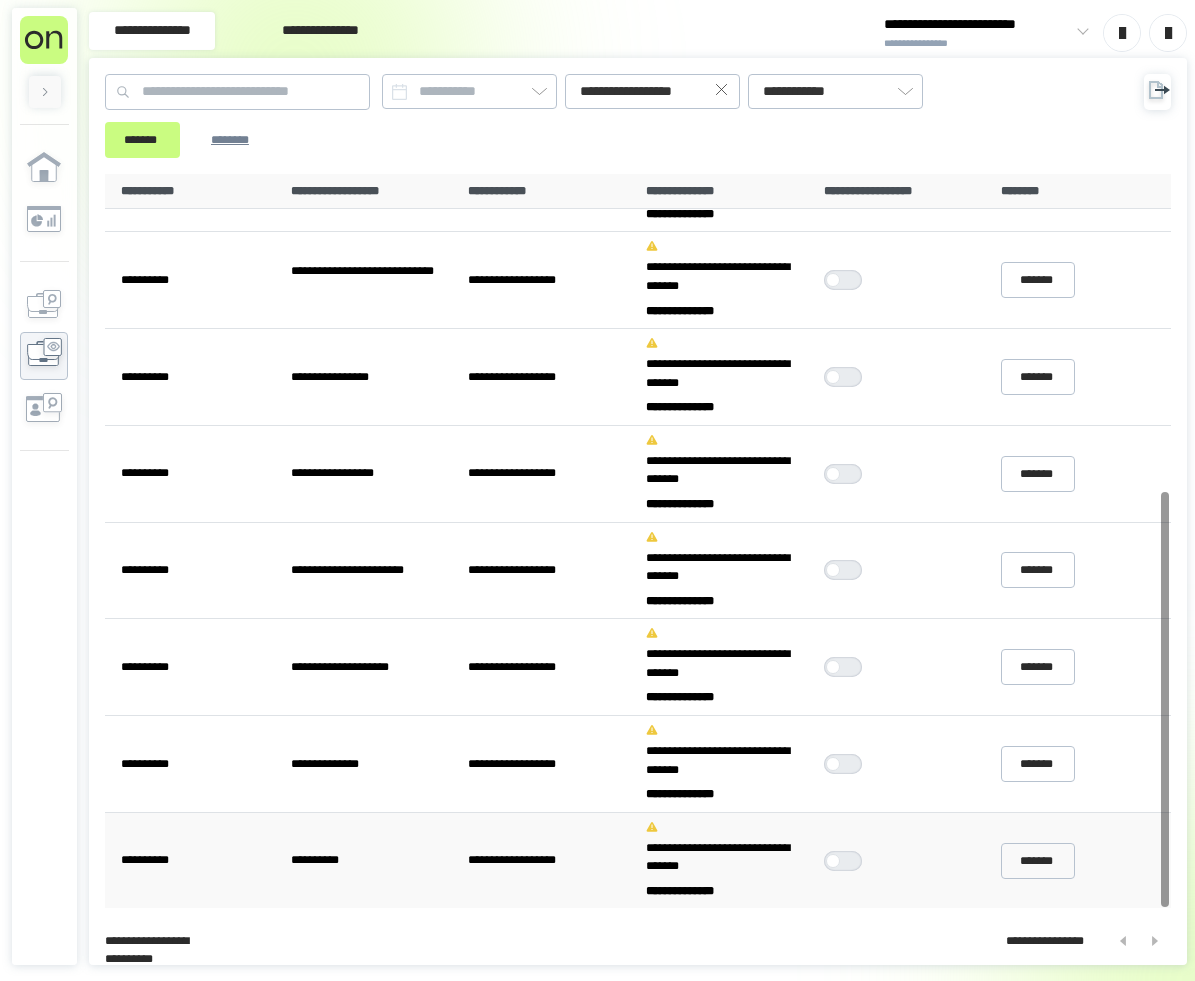 click at bounding box center (848, 861) 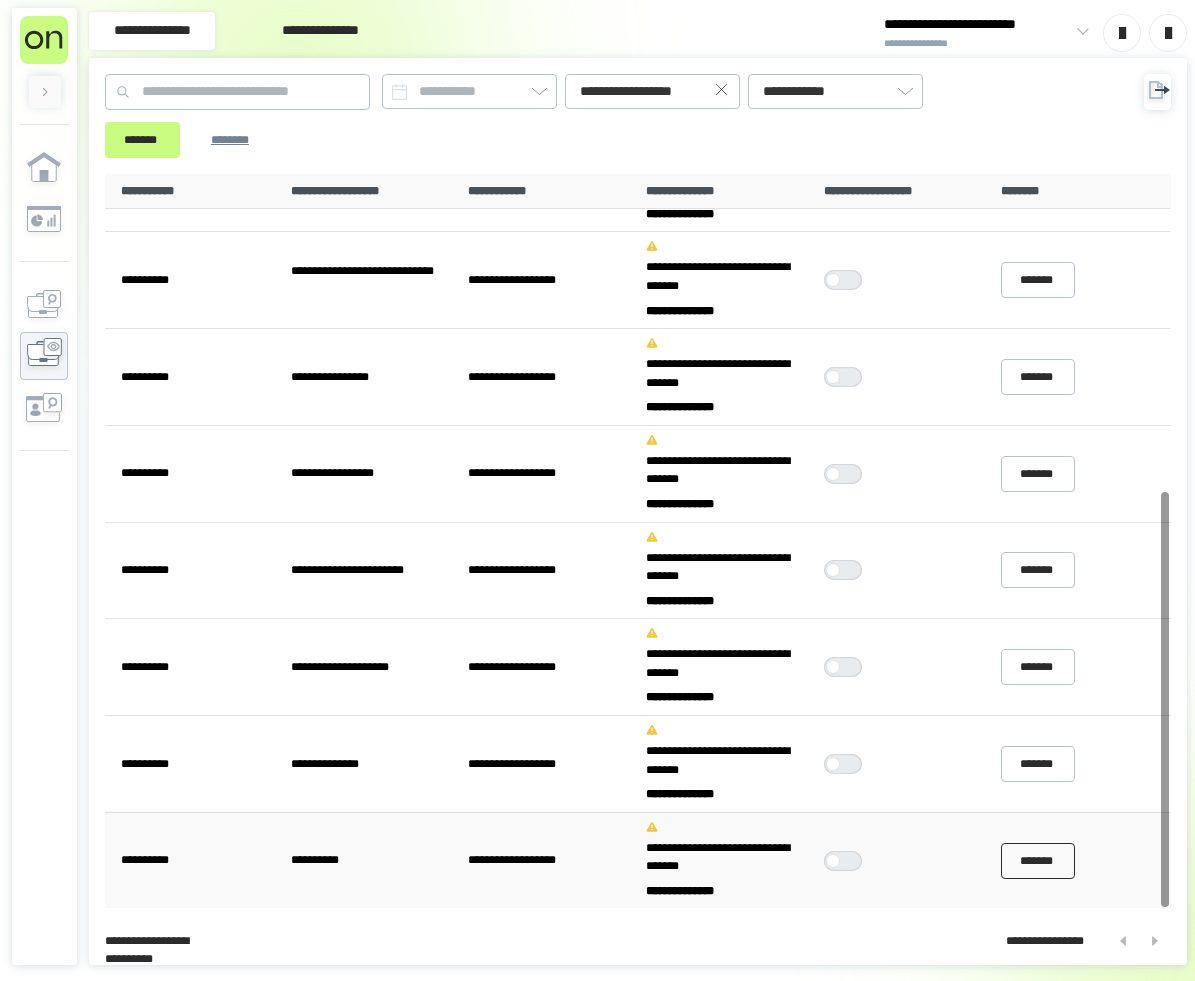 click on "*******" at bounding box center [1038, 860] 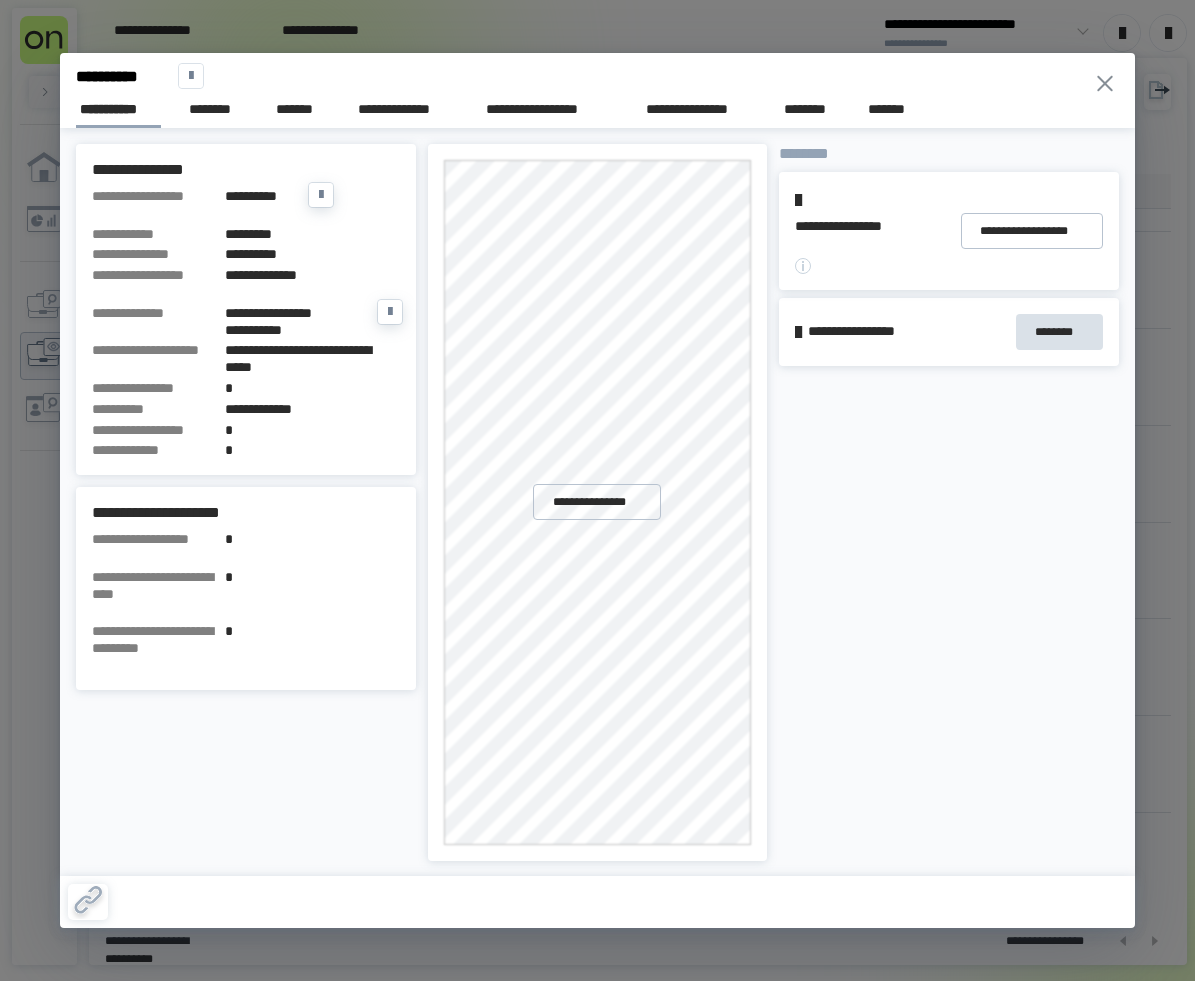 click on "*********" at bounding box center [312, 234] 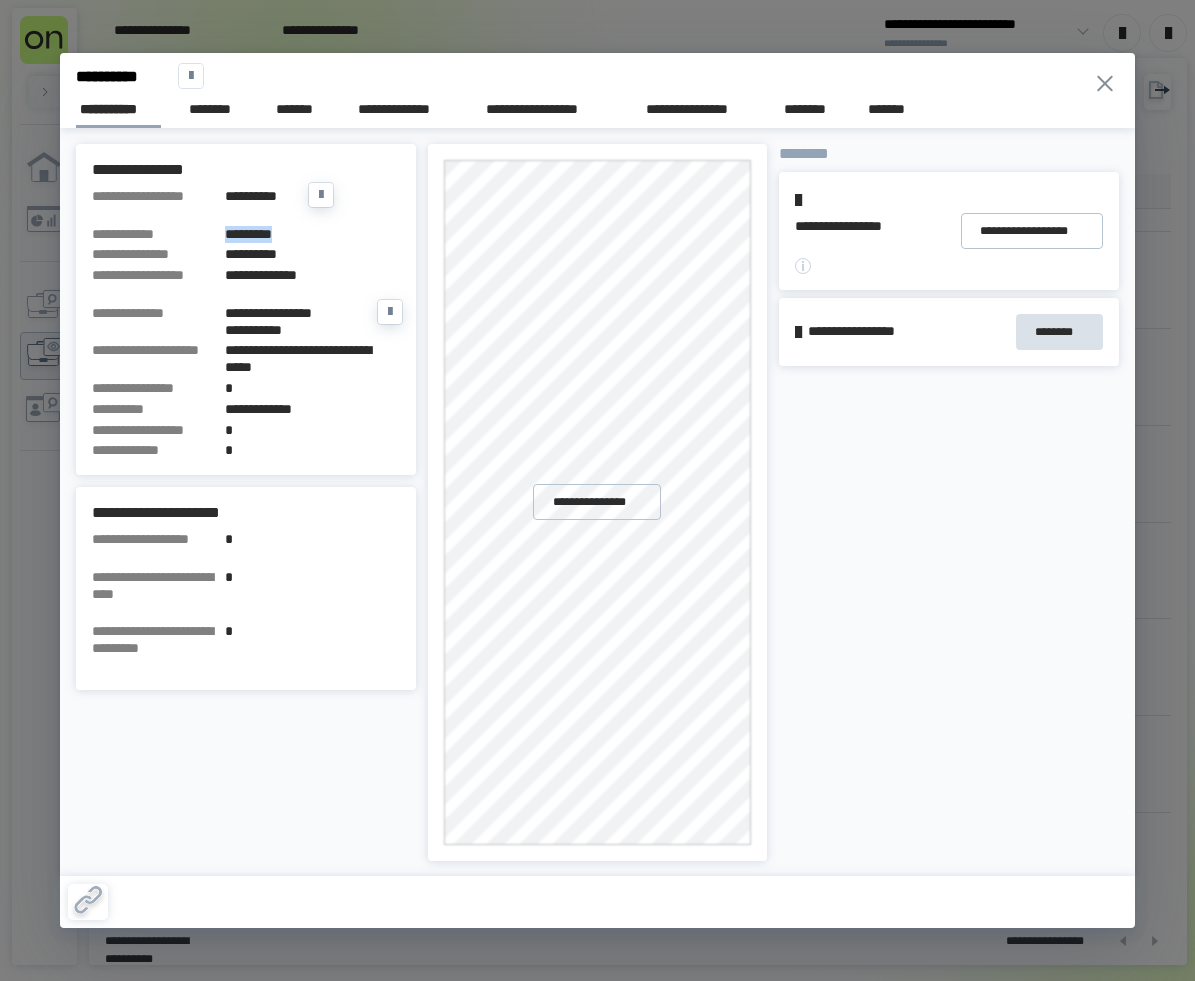 click on "*********" at bounding box center [312, 234] 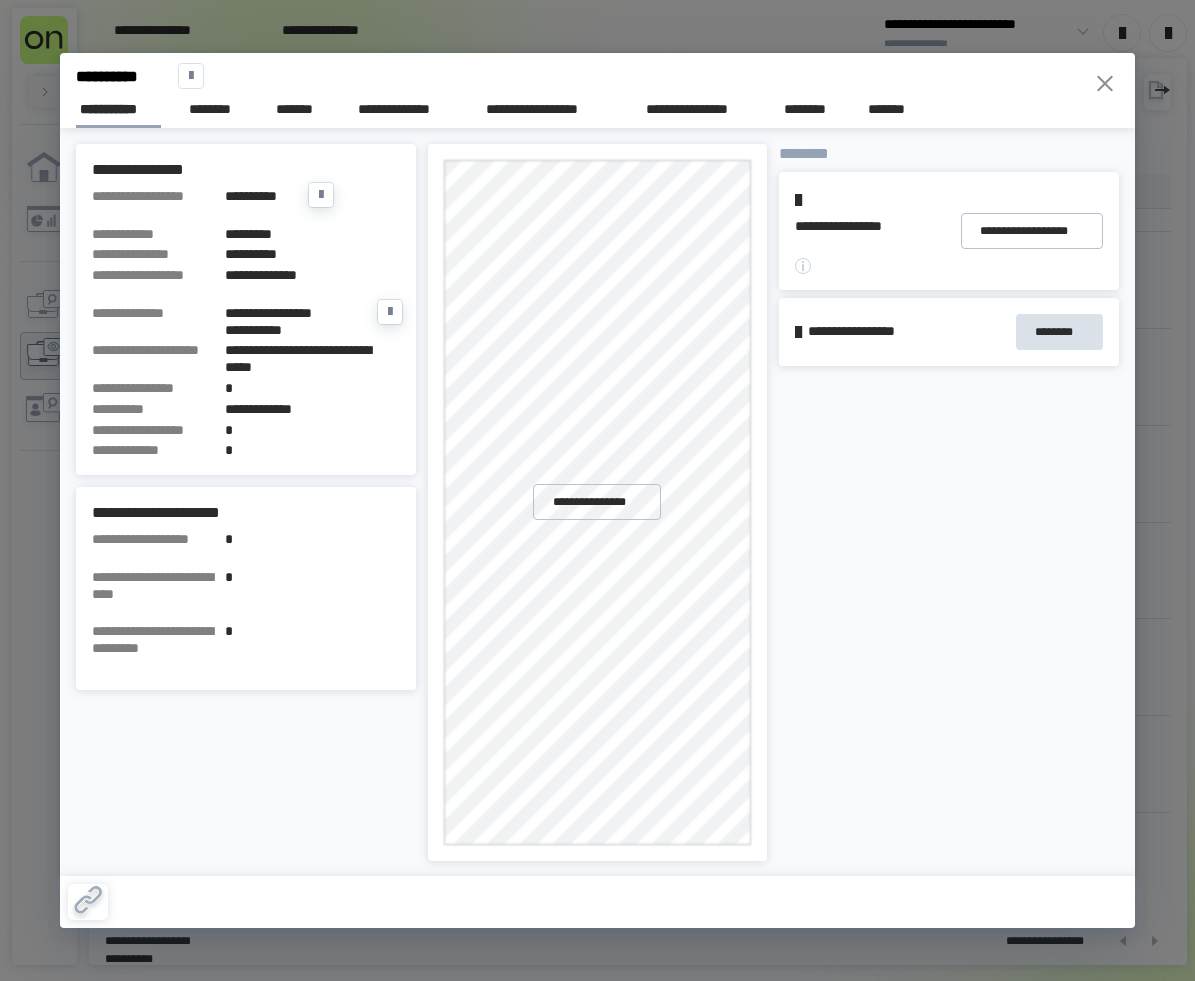 click on "**********" at bounding box center (312, 254) 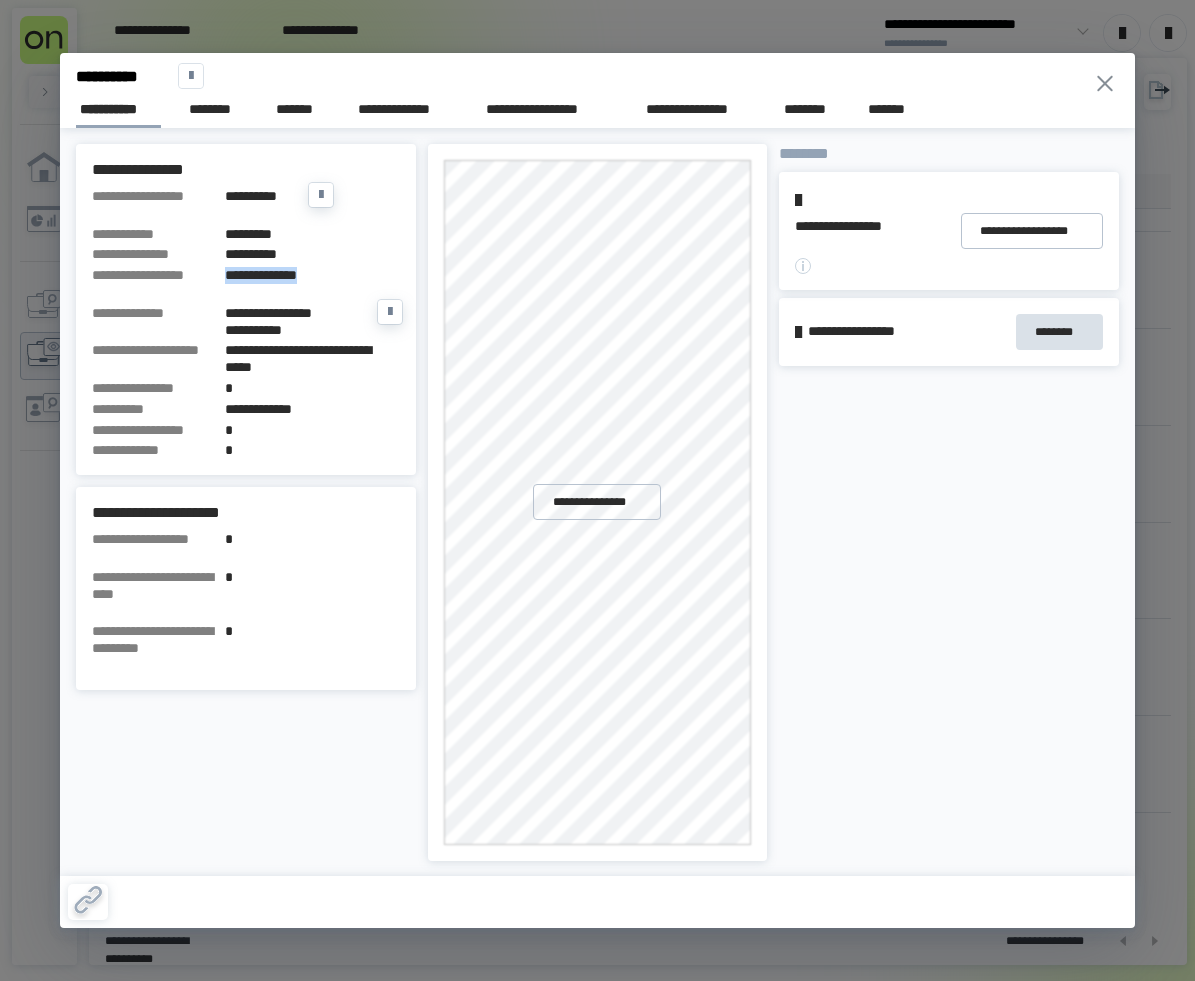 click on "**********" at bounding box center [312, 275] 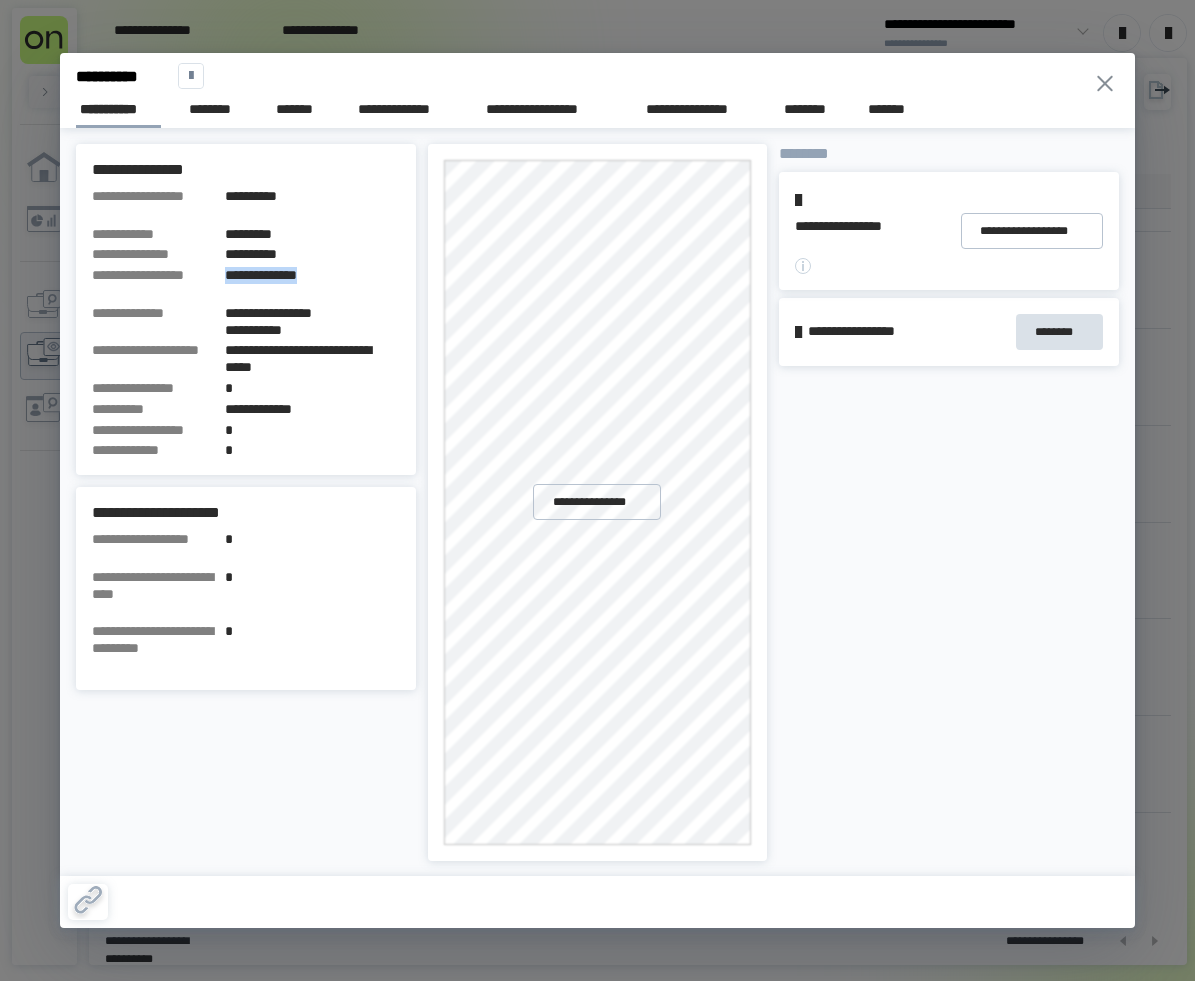 drag, startPoint x: 1036, startPoint y: 563, endPoint x: 1012, endPoint y: 545, distance: 30 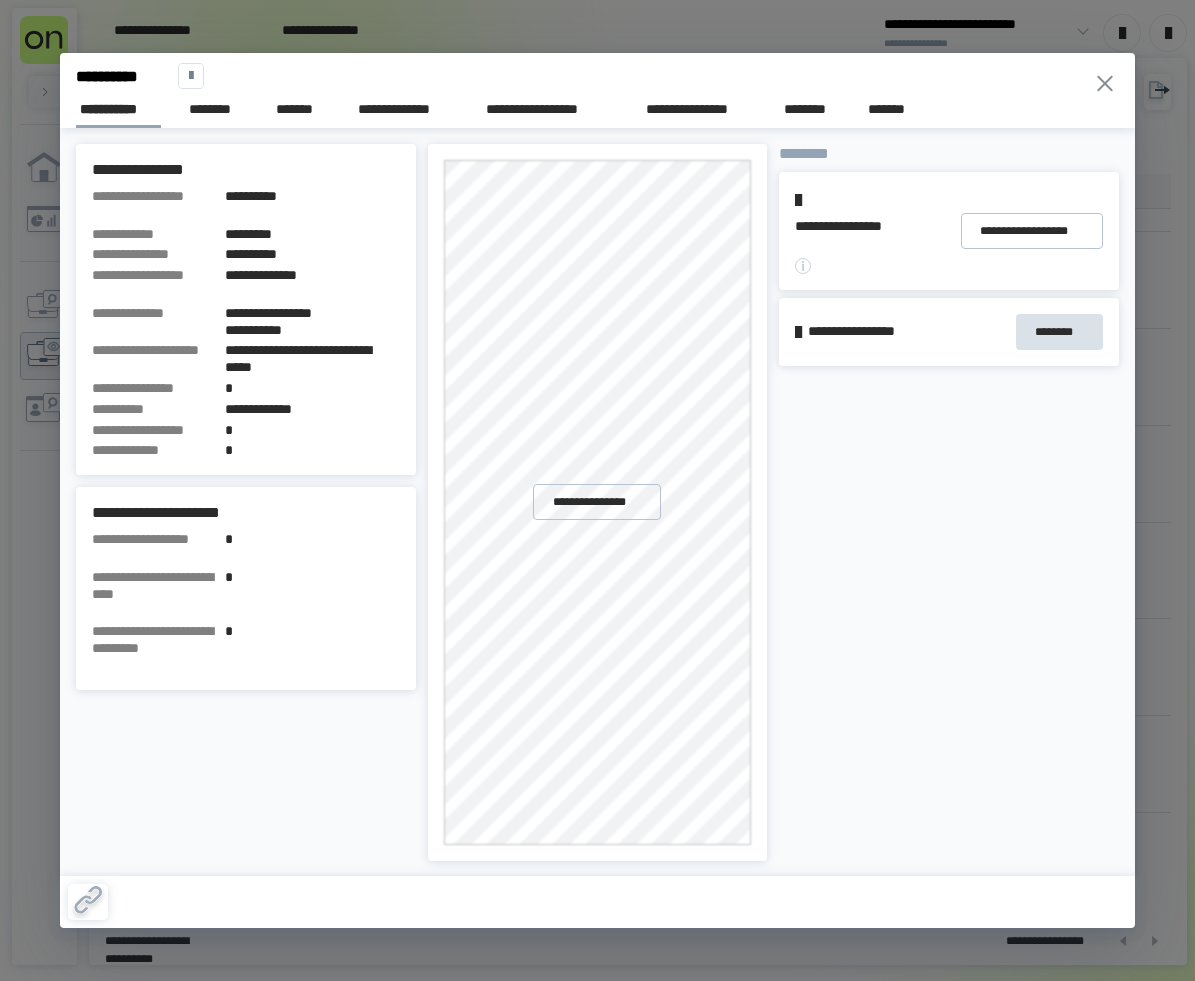 click at bounding box center [1105, 83] 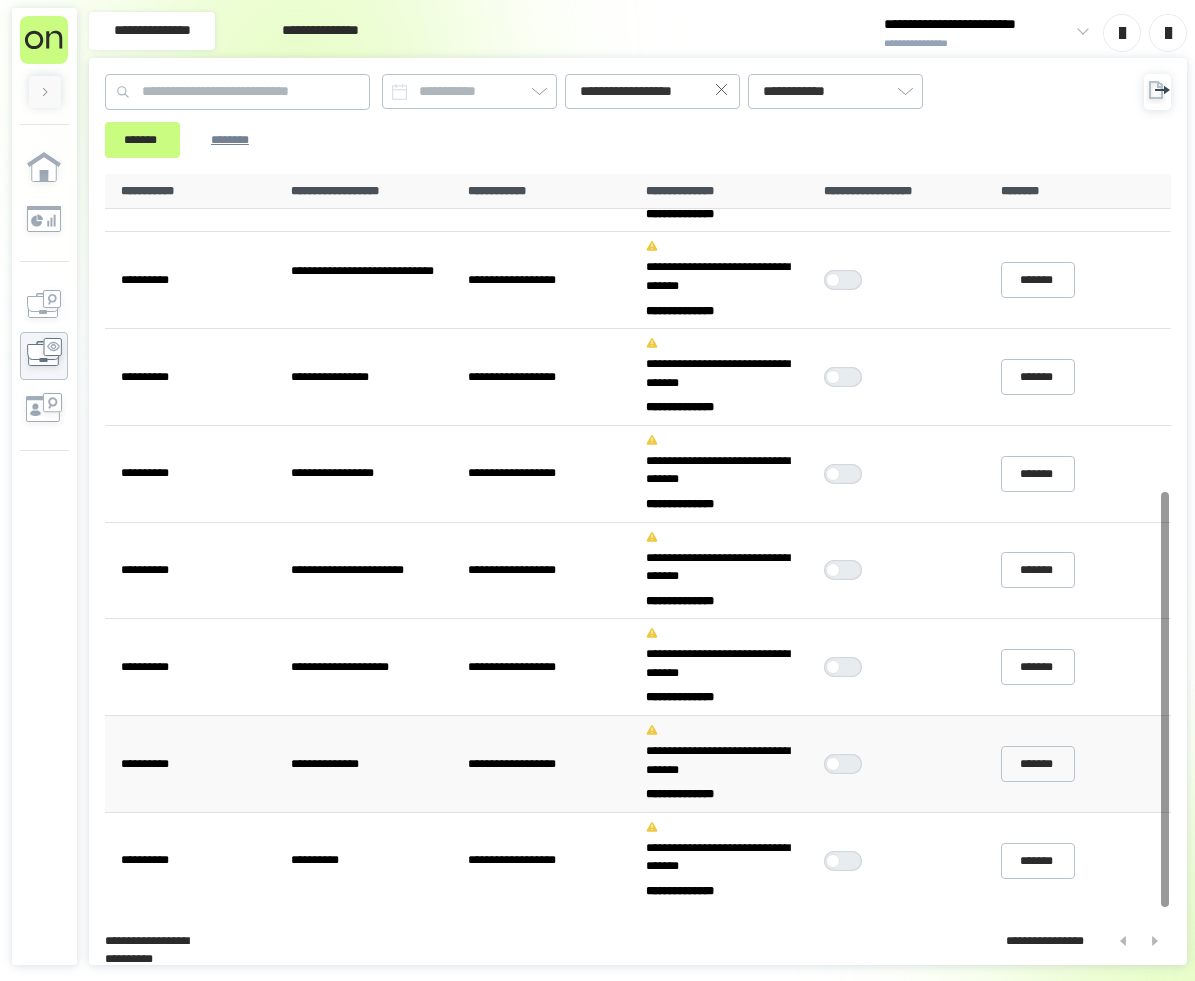 drag, startPoint x: 846, startPoint y: 757, endPoint x: 1005, endPoint y: 763, distance: 159.11317 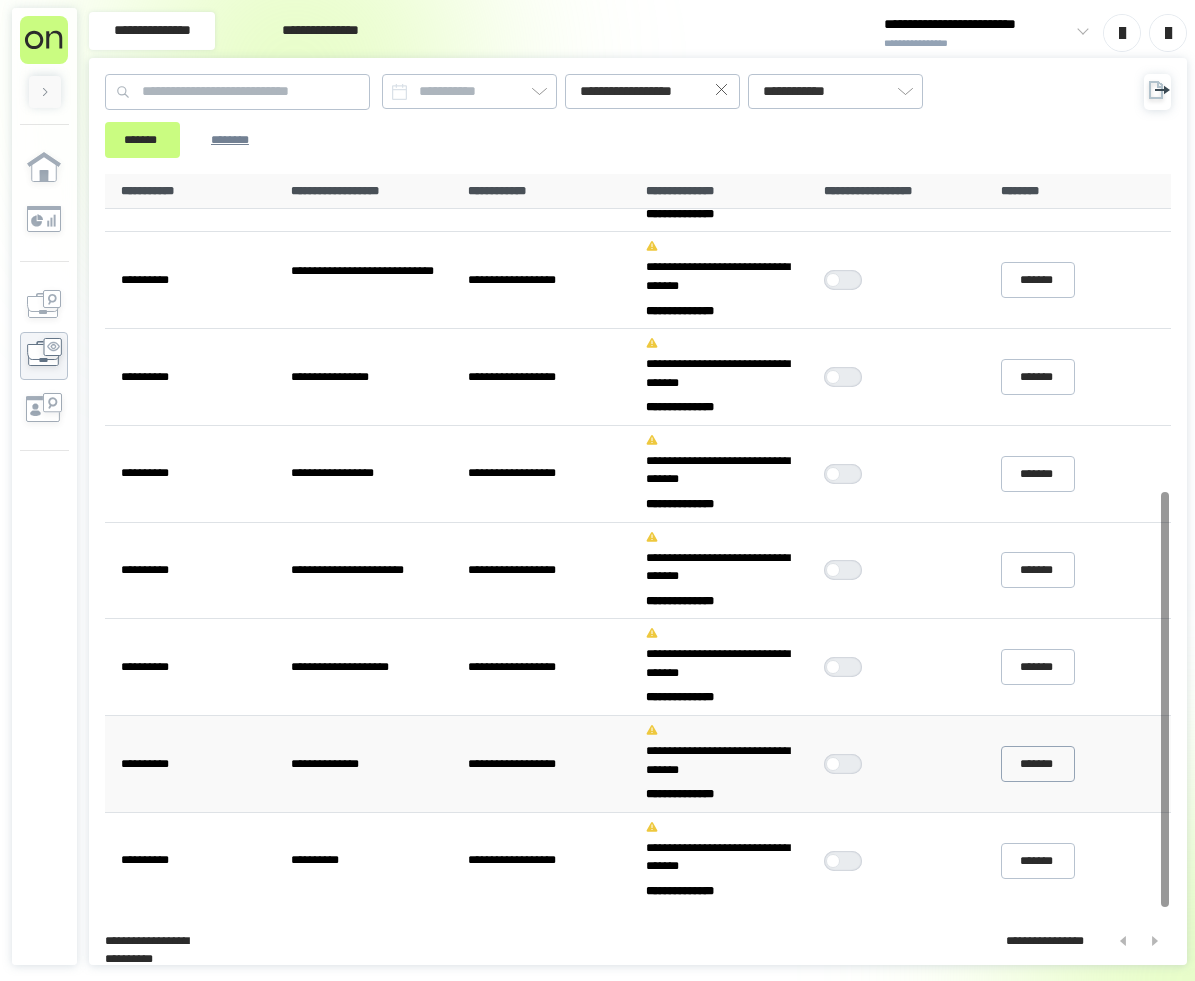 click at bounding box center [848, 764] 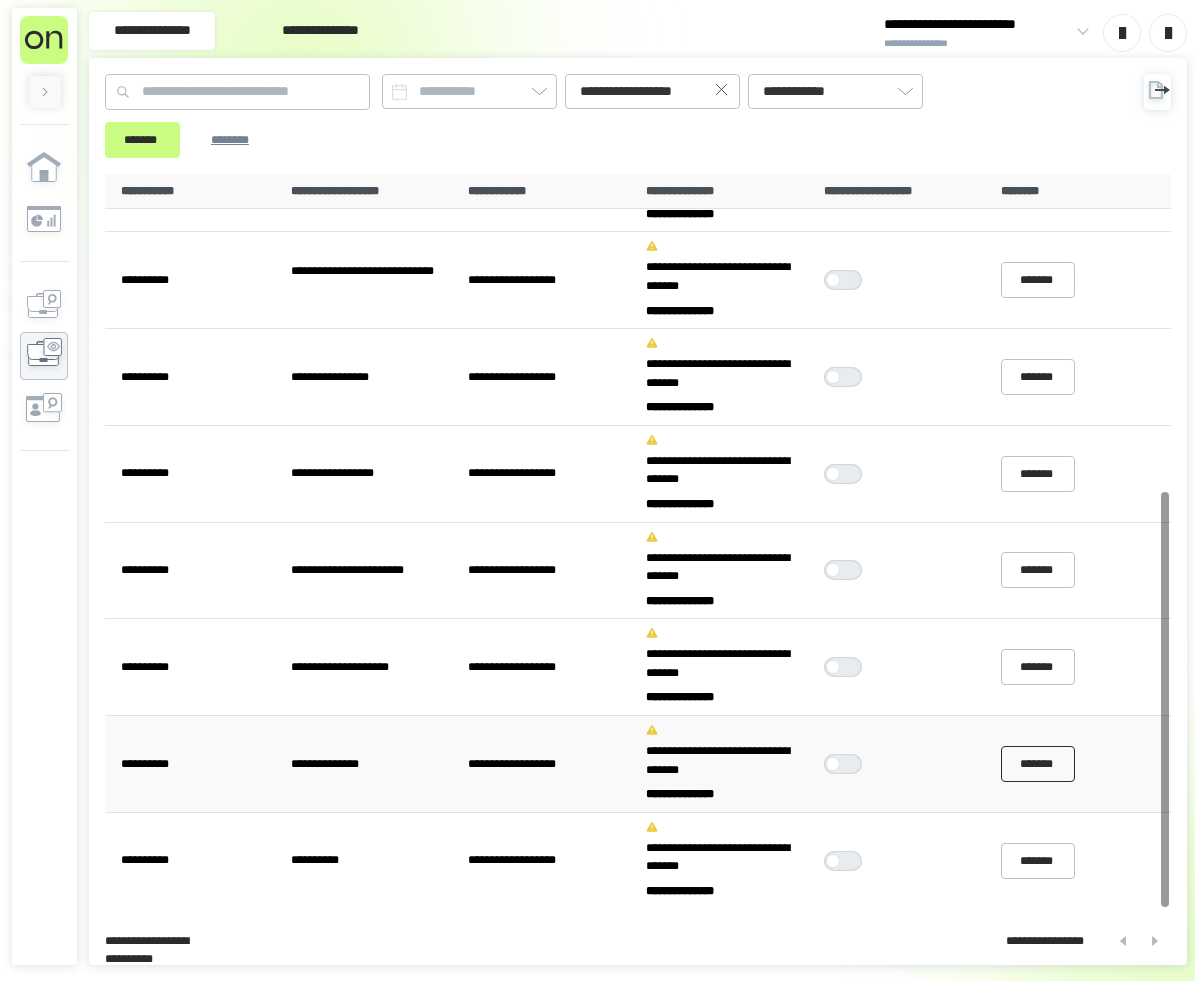 click on "*******" at bounding box center (1038, 764) 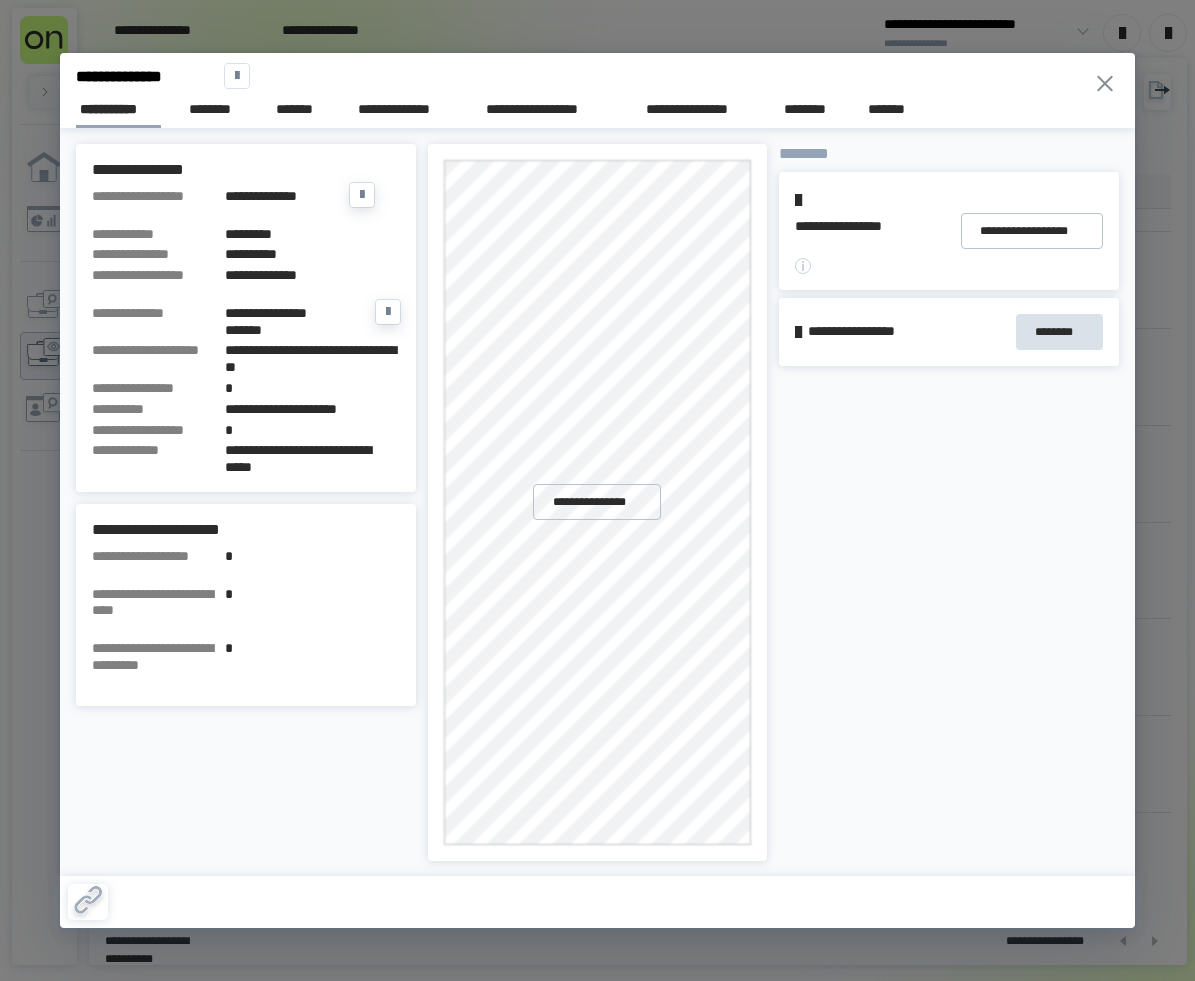 click on "*********" at bounding box center (312, 234) 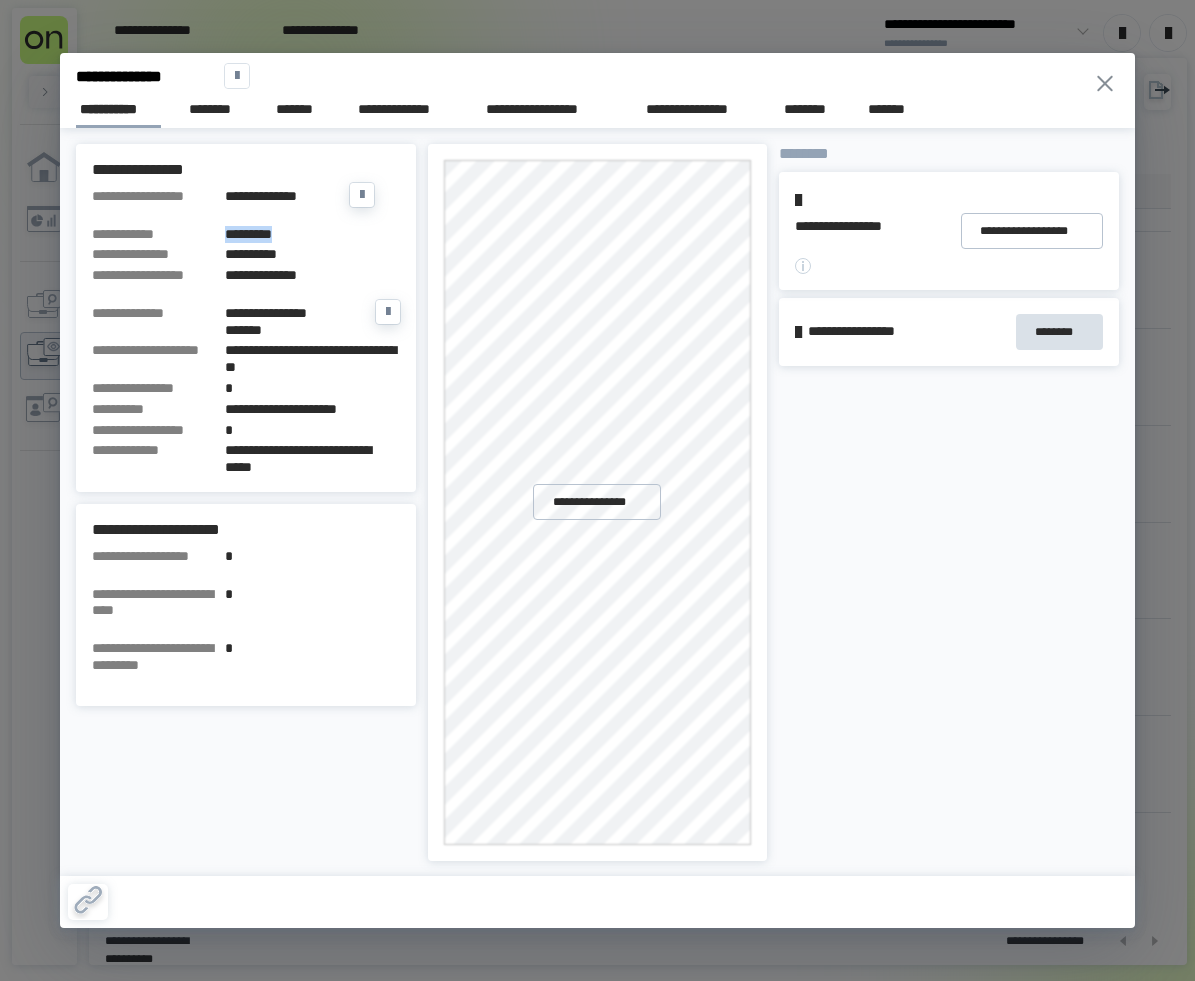 click on "*********" at bounding box center [312, 234] 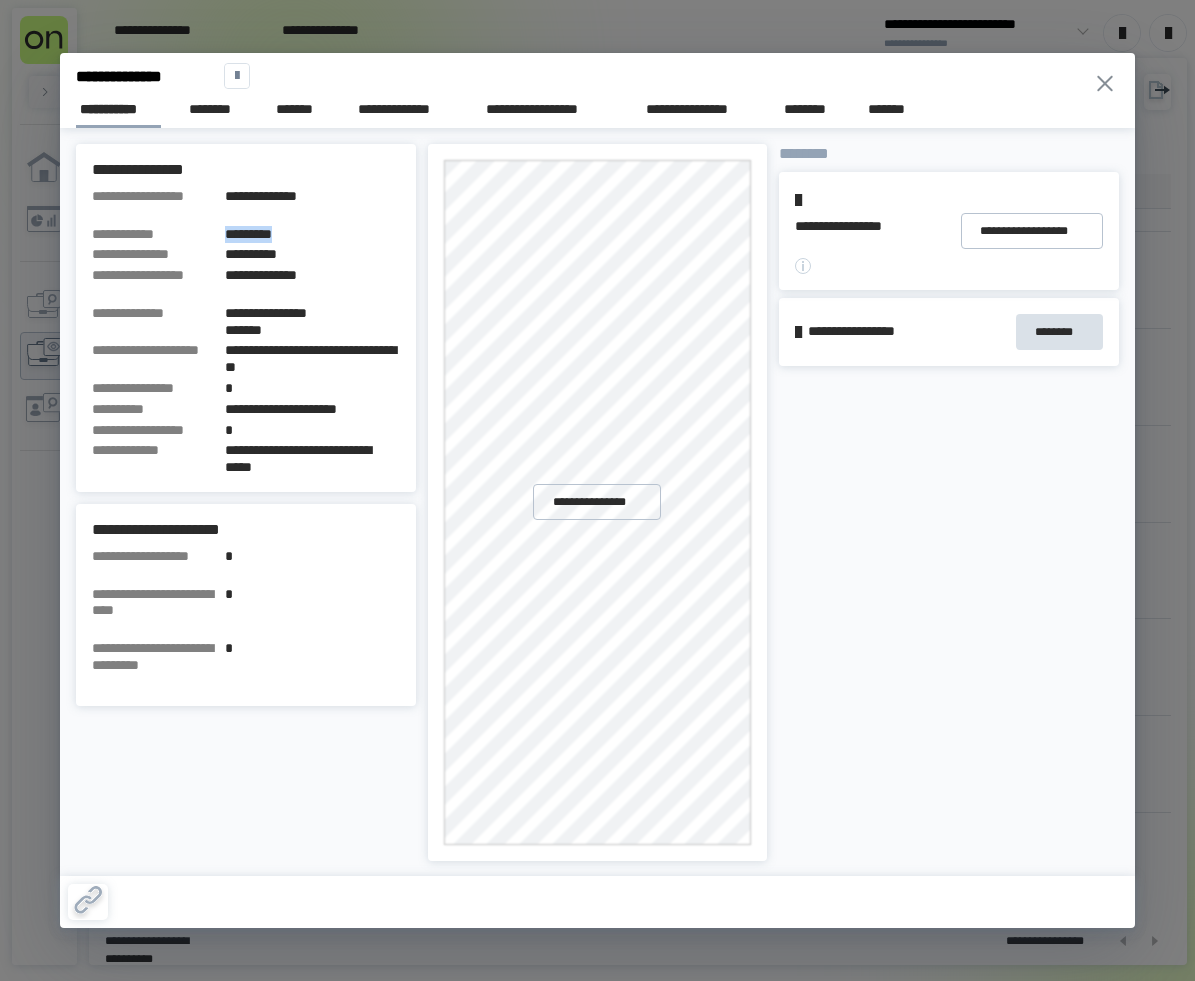 drag, startPoint x: 980, startPoint y: 458, endPoint x: 286, endPoint y: 356, distance: 701.4556 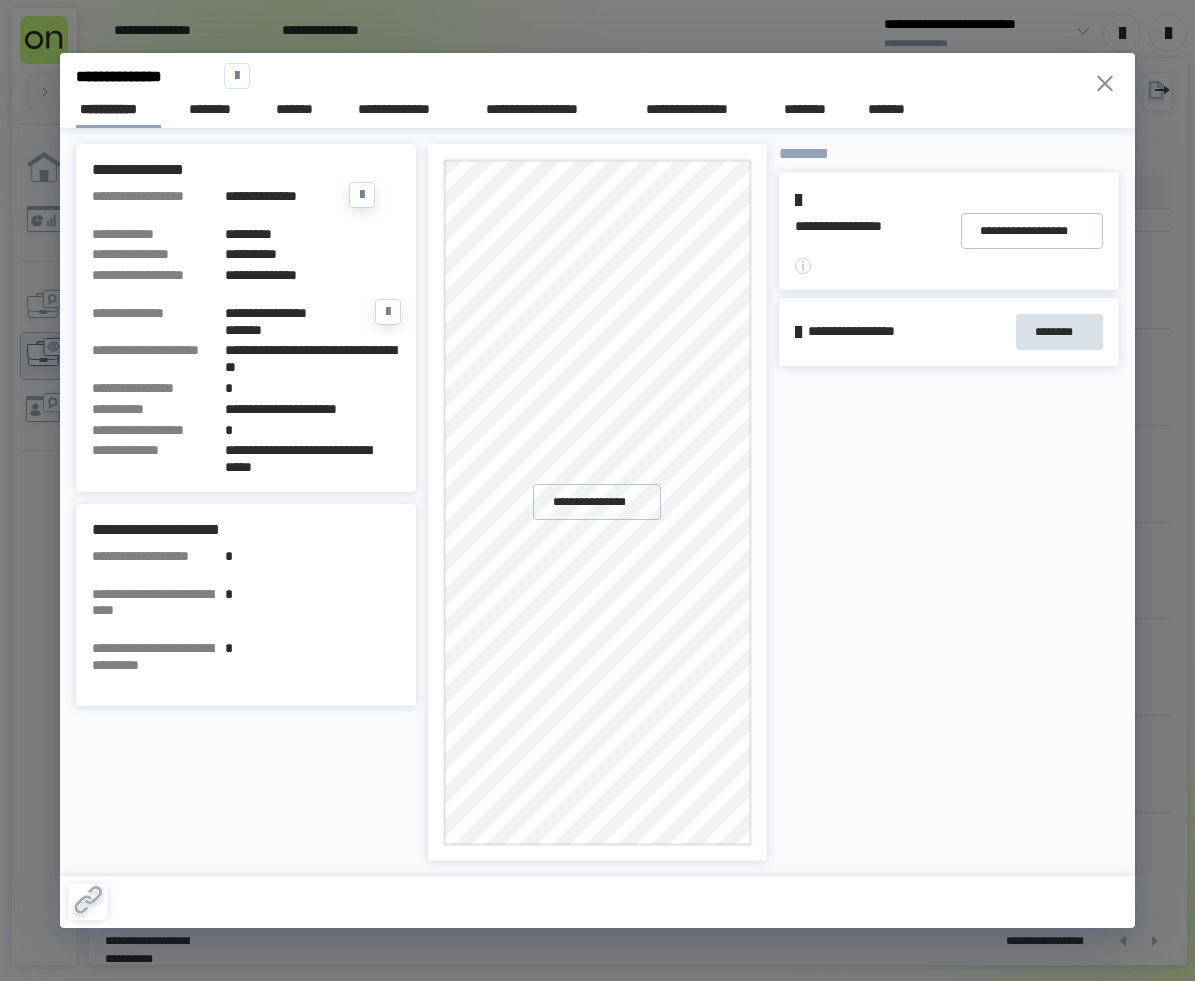 click on "**********" at bounding box center (312, 275) 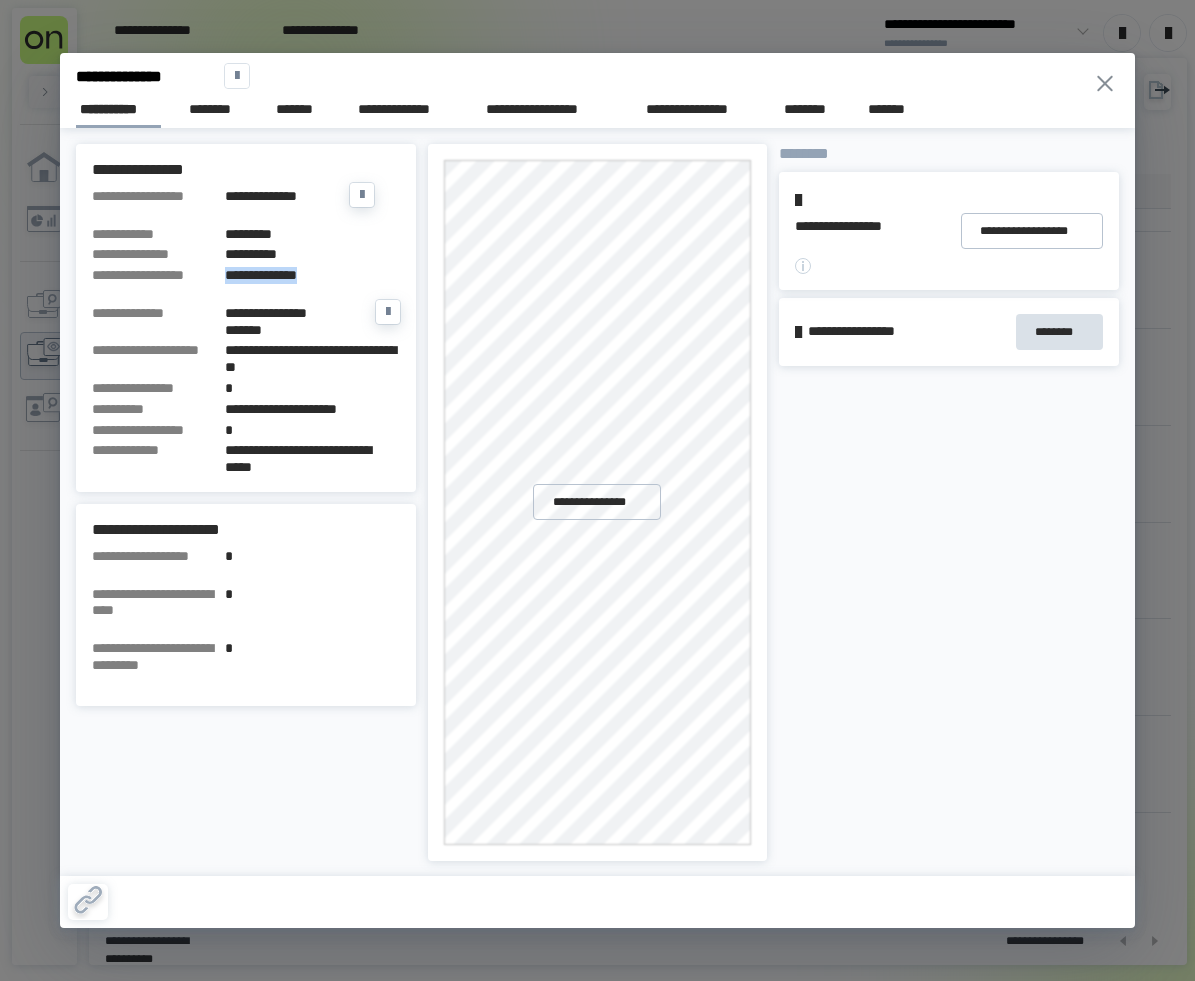 click on "**********" at bounding box center (312, 275) 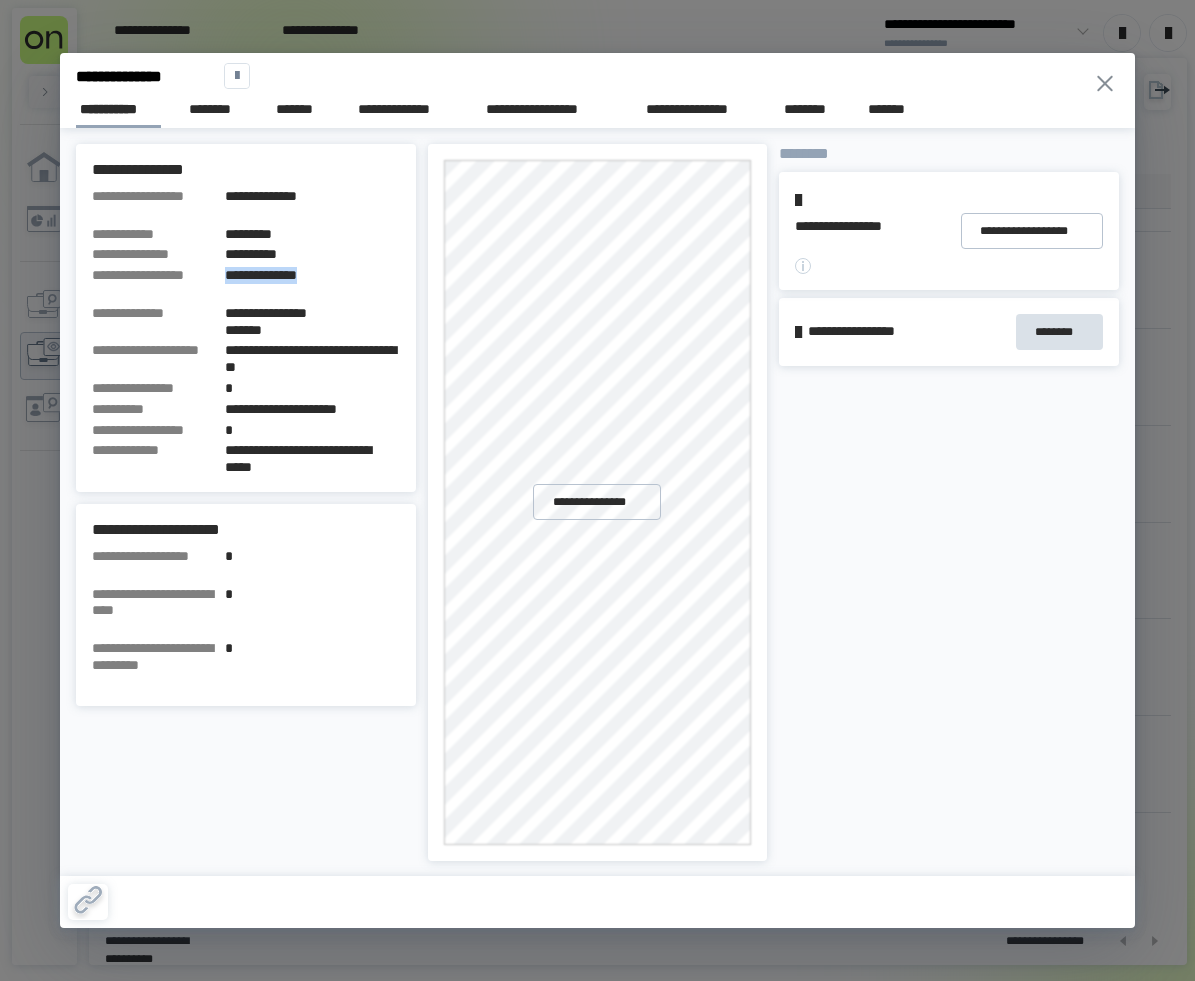 drag, startPoint x: 1042, startPoint y: 515, endPoint x: 1012, endPoint y: 515, distance: 30 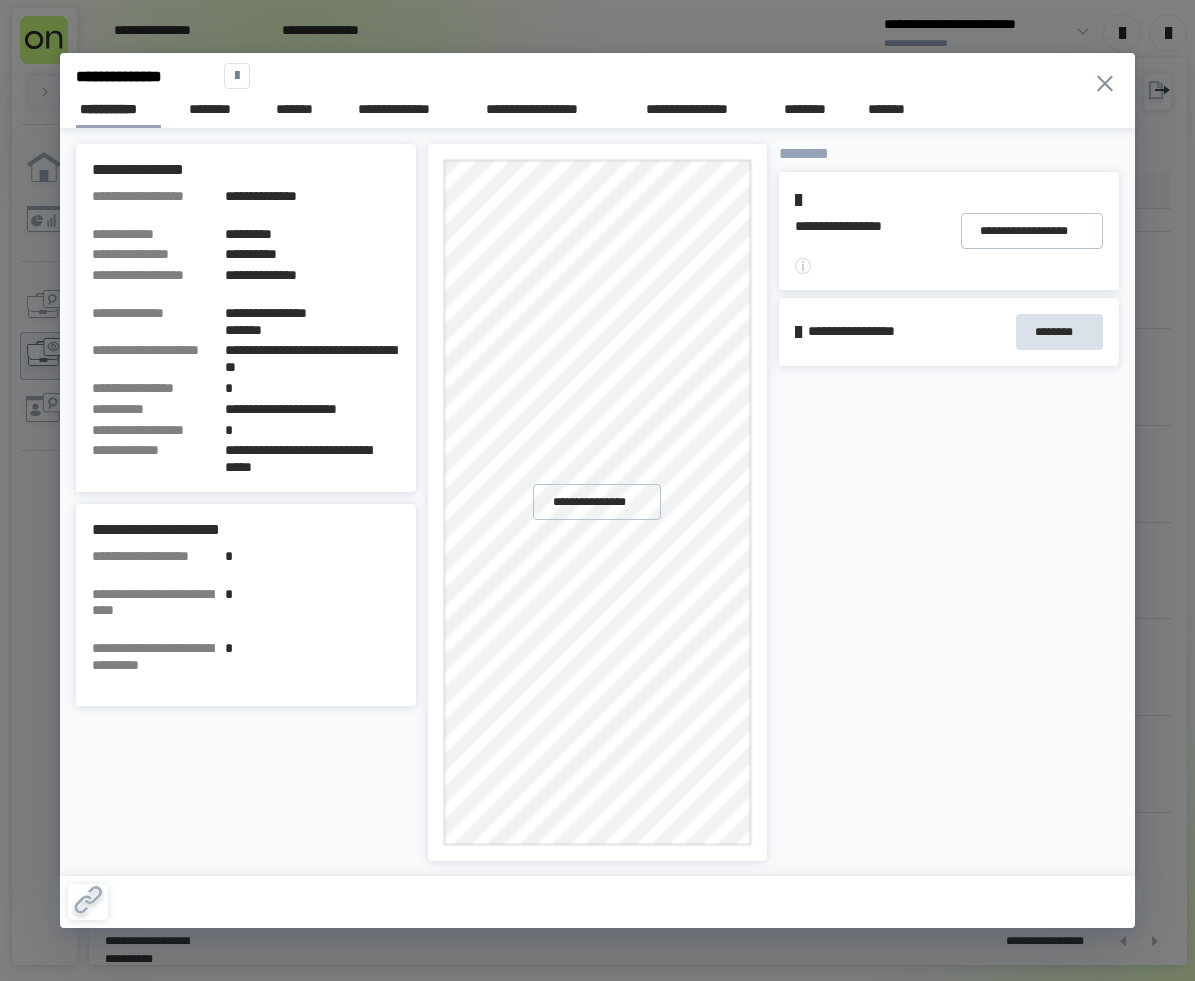 click 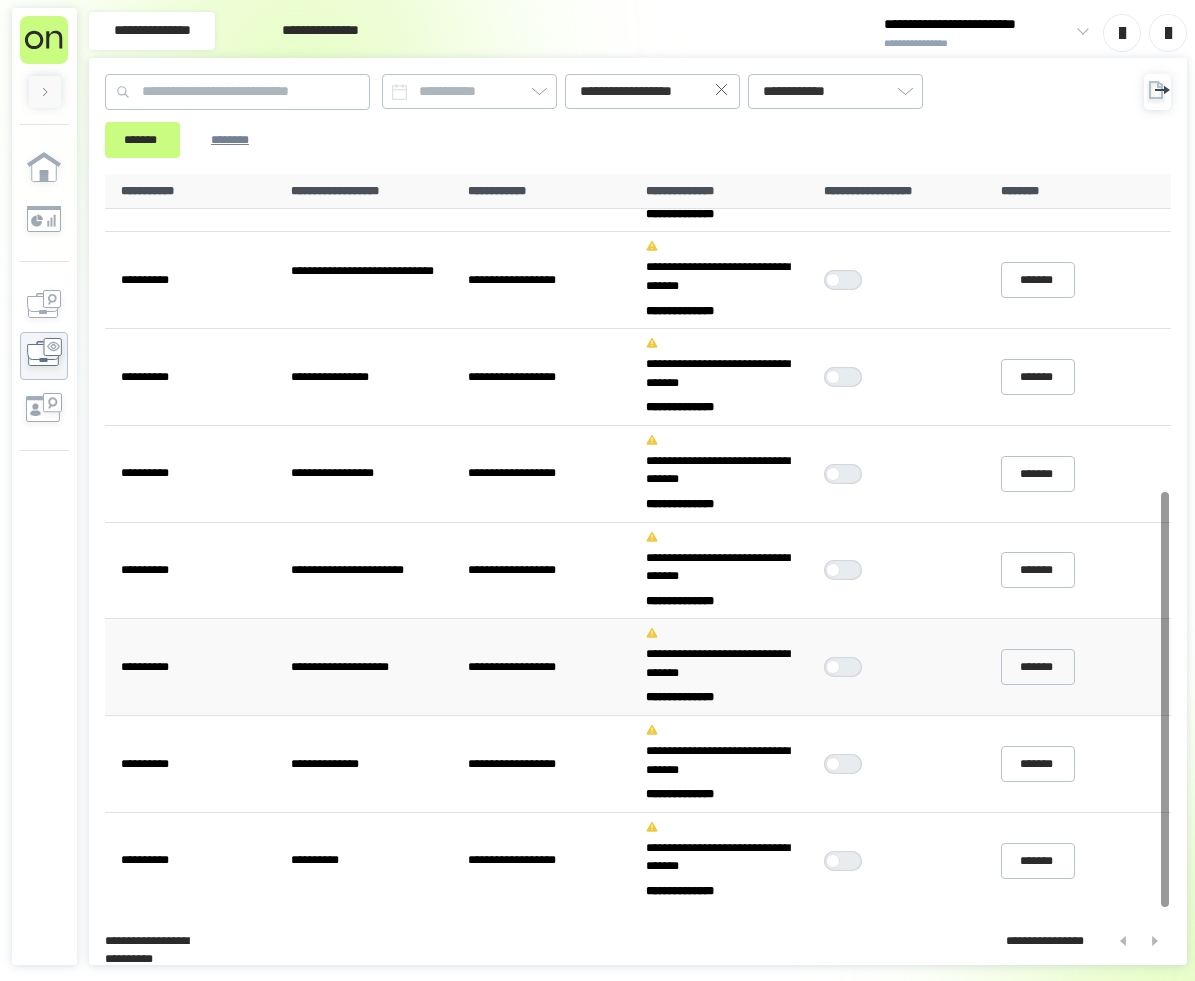 click at bounding box center [843, 667] 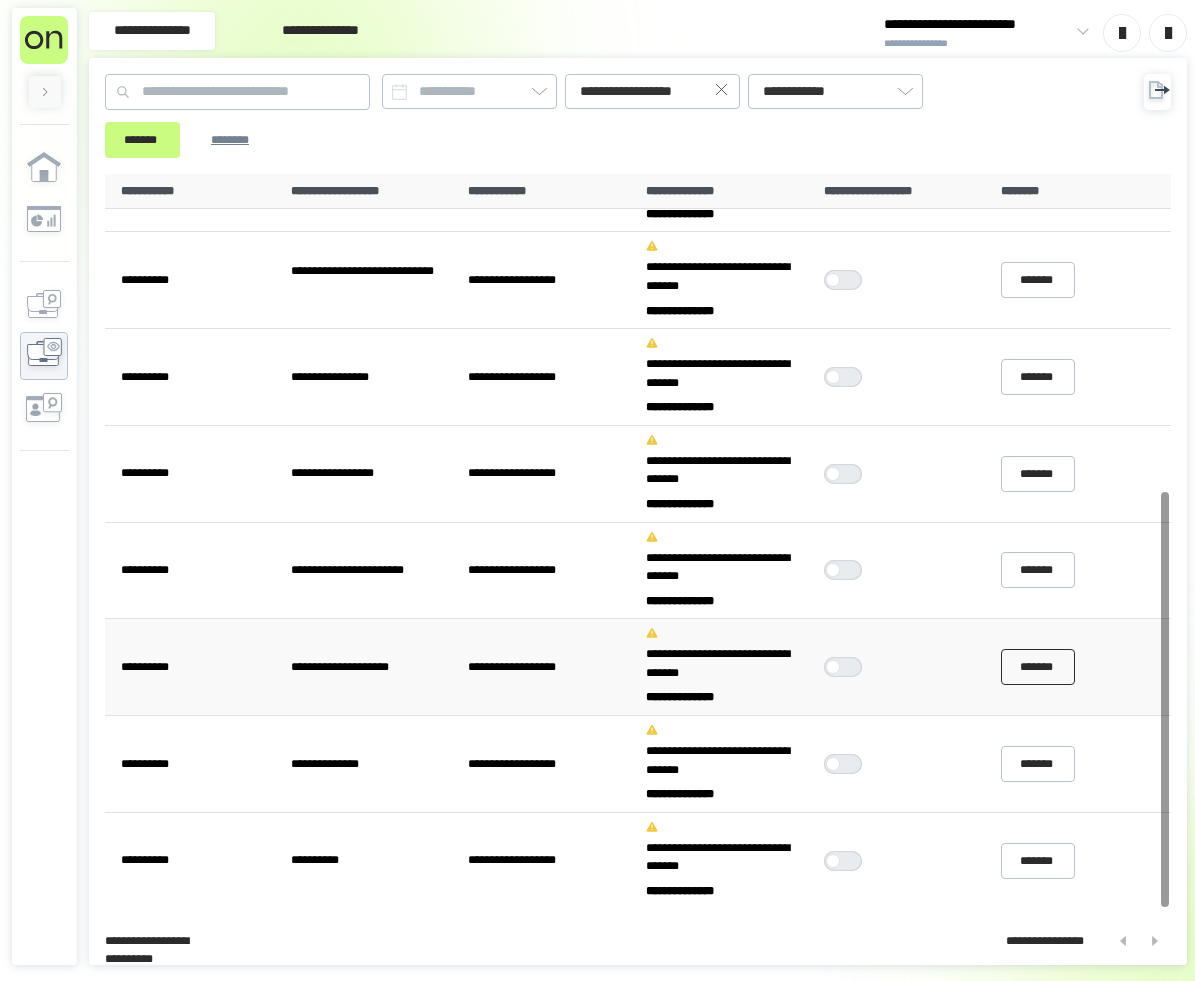 click on "*******" at bounding box center (1038, 666) 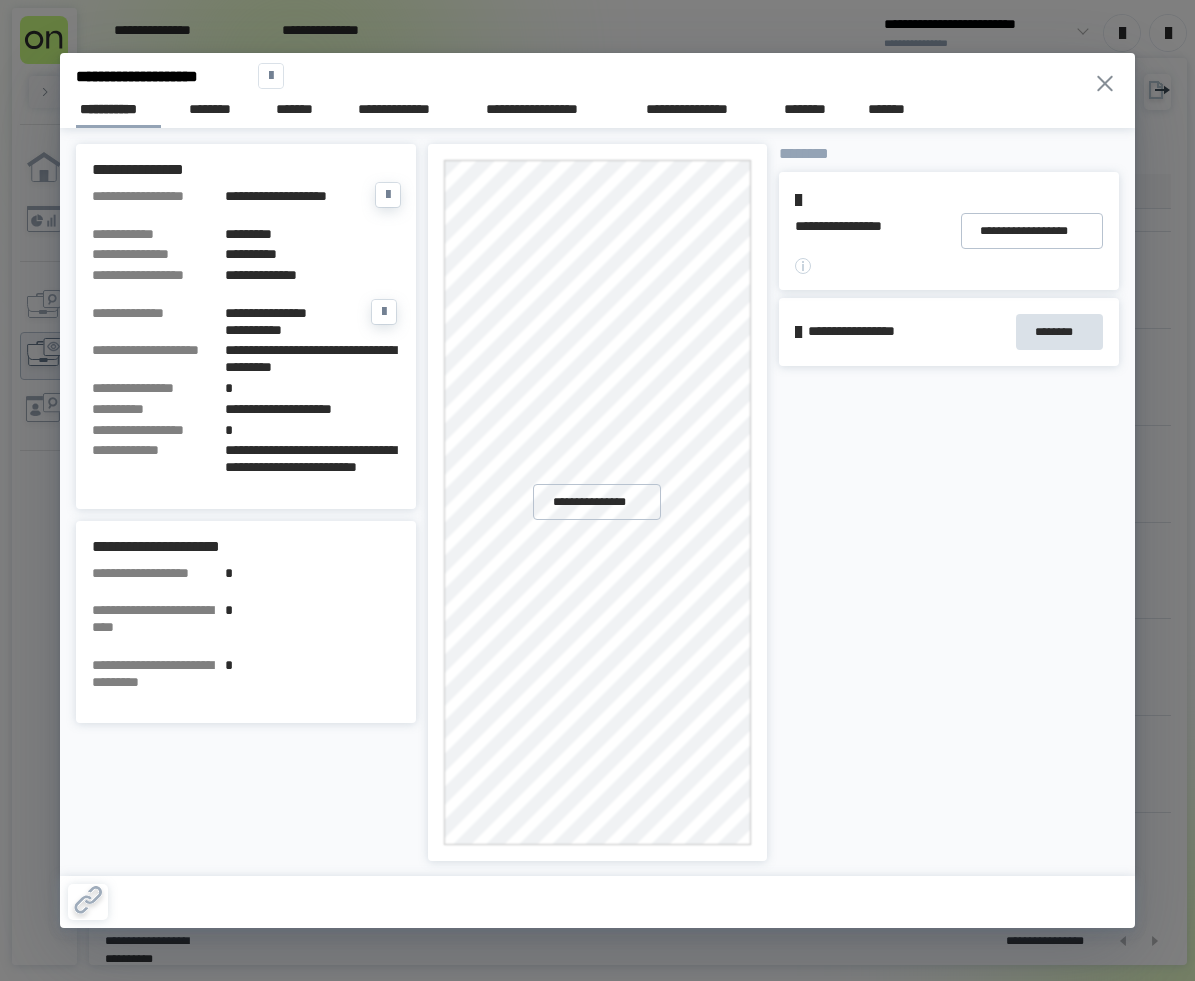 click on "*********" at bounding box center (312, 234) 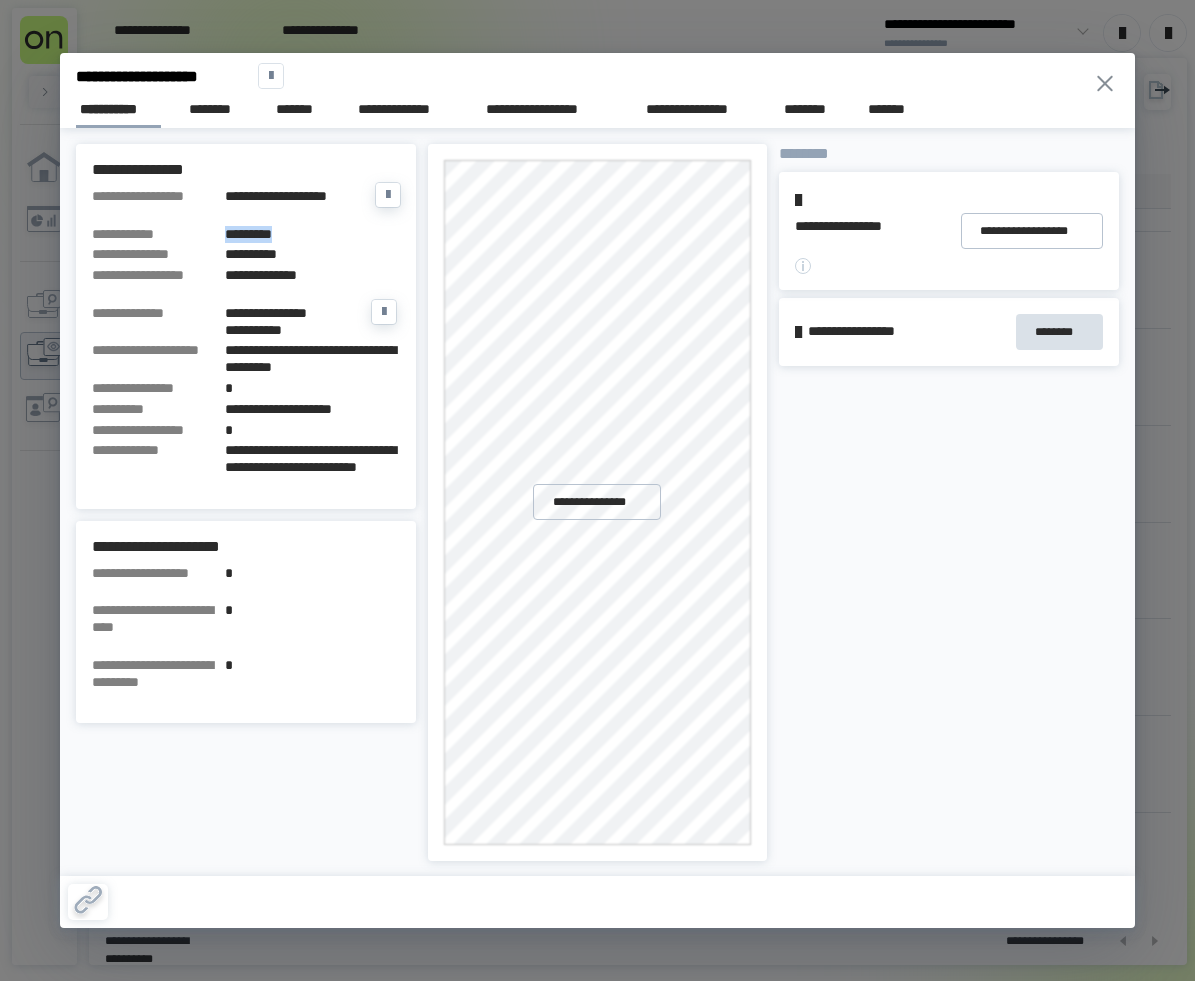 click on "*********" at bounding box center (312, 234) 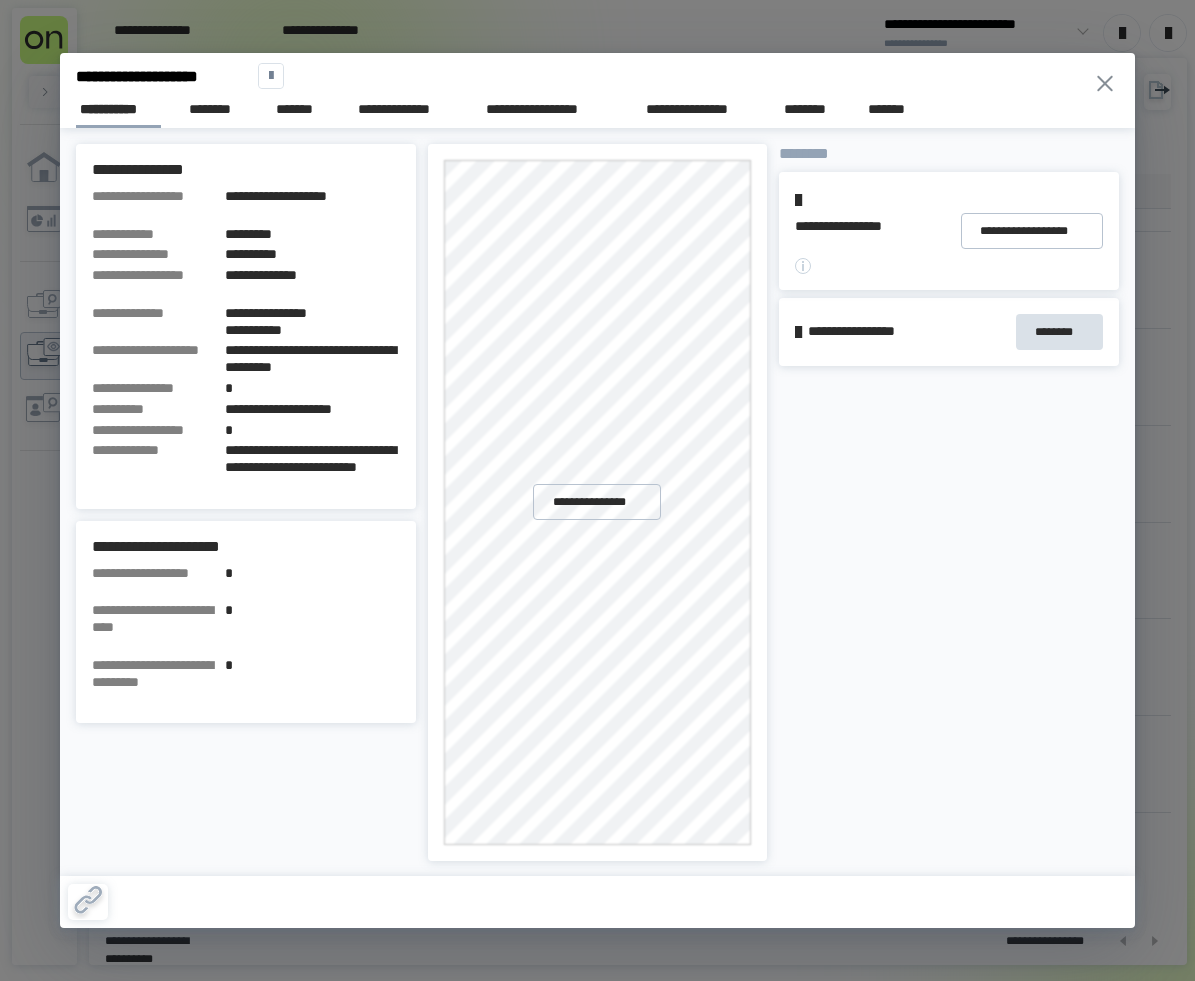 drag, startPoint x: 930, startPoint y: 461, endPoint x: 46, endPoint y: 433, distance: 884.4433 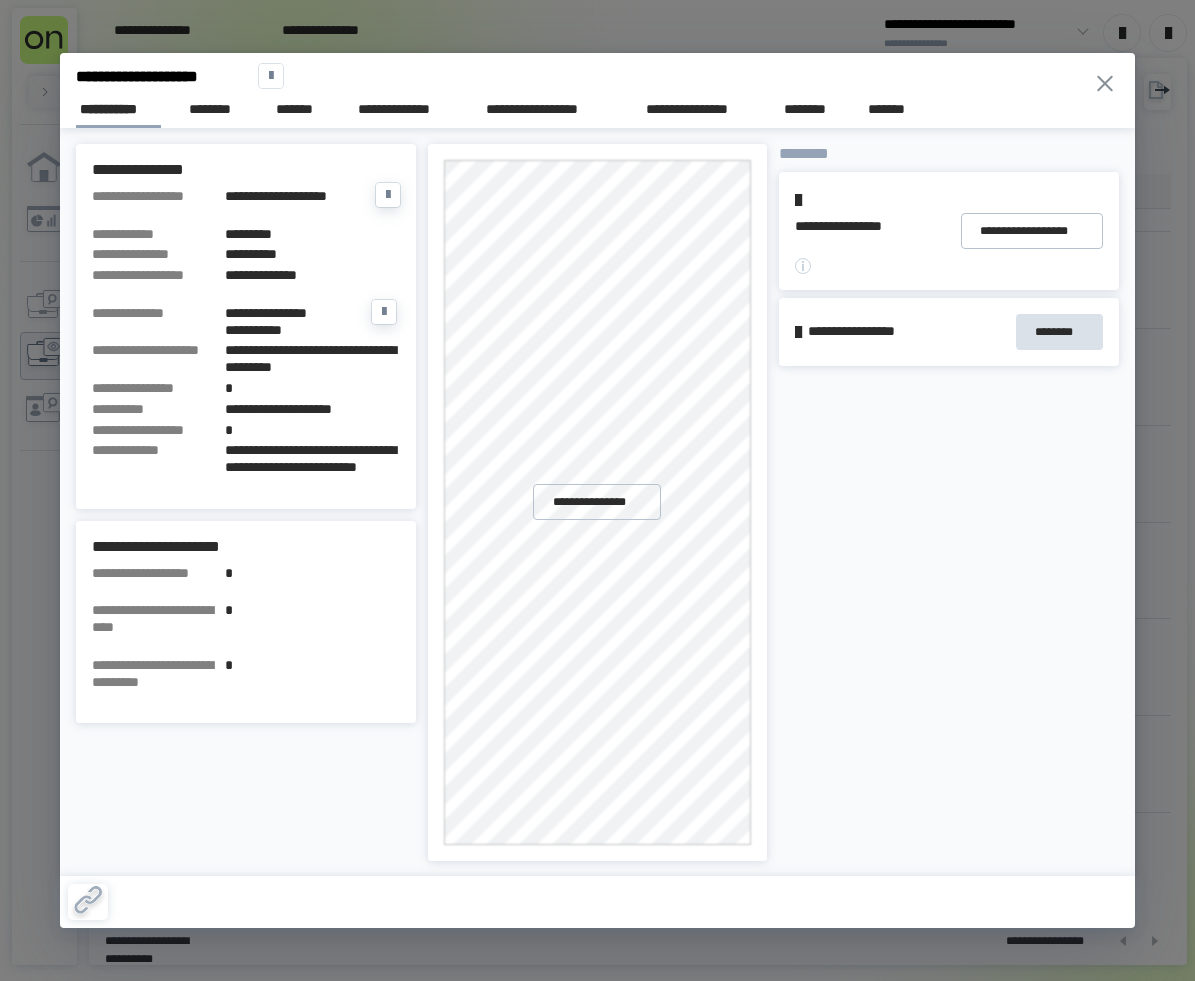 click on "**********" at bounding box center (312, 275) 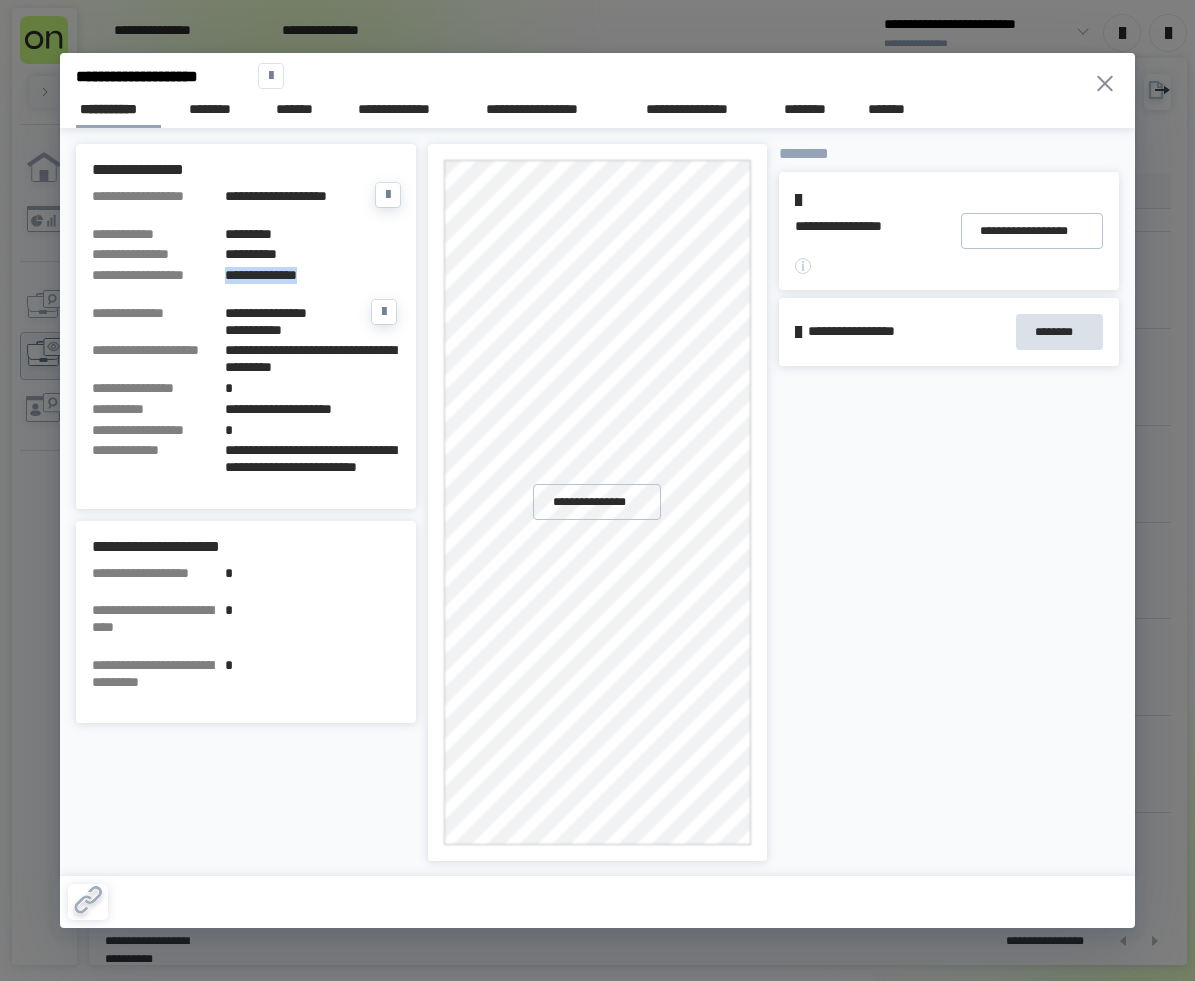 click on "**********" at bounding box center [312, 275] 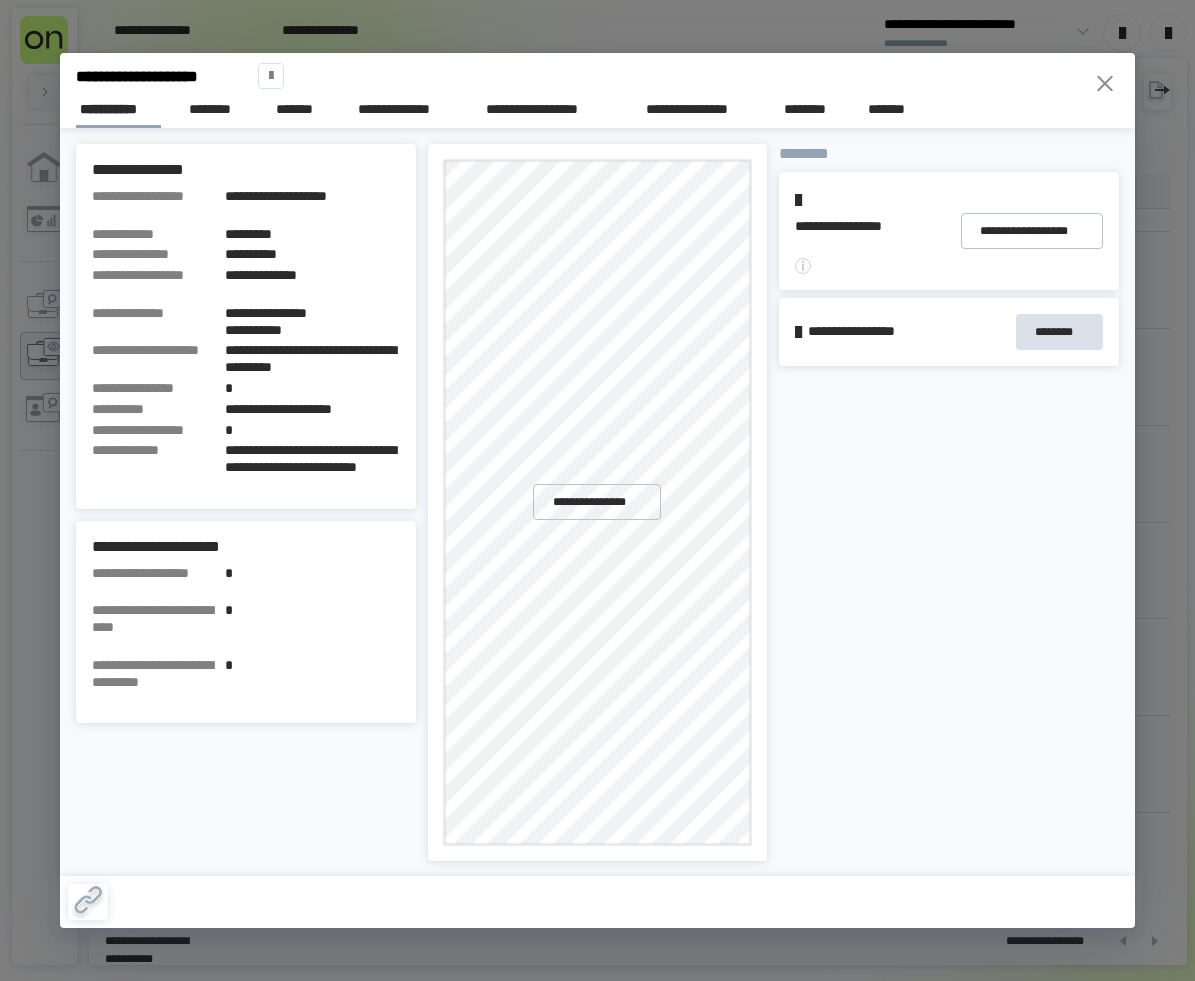 click on "[FIRST] [LAST] [STREET] [CITY] [STATE]" at bounding box center (949, 502) 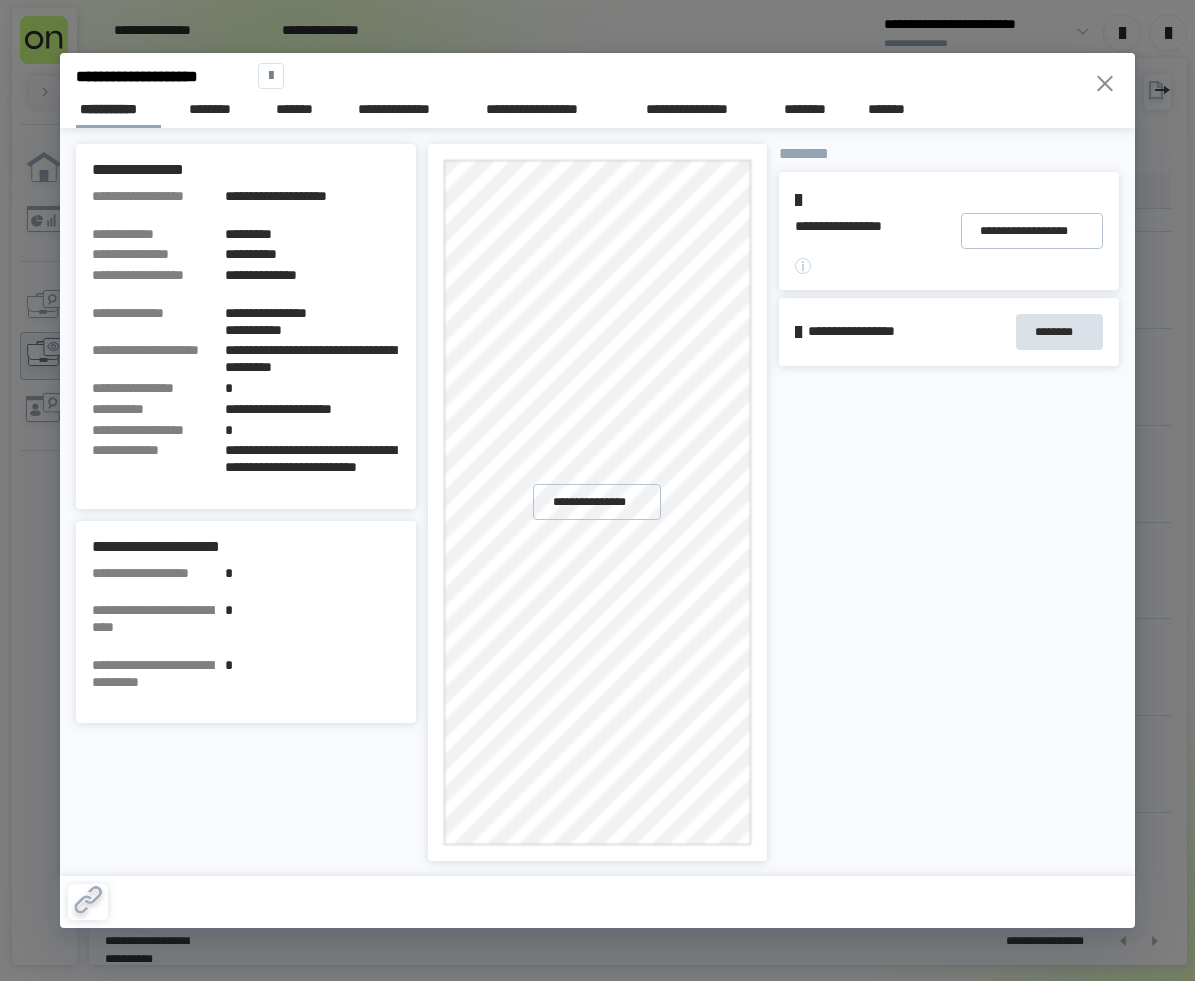 click 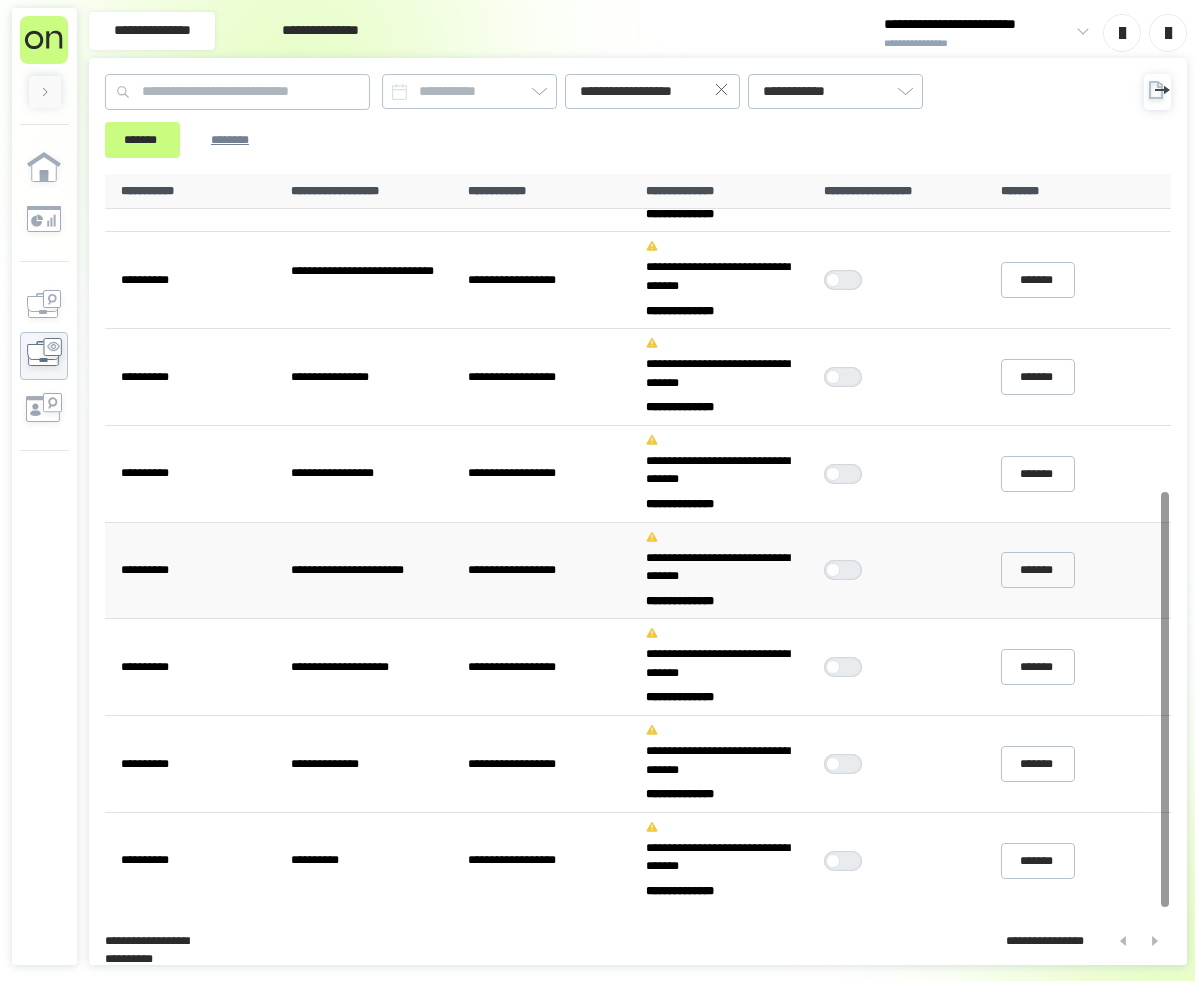 click at bounding box center [848, 570] 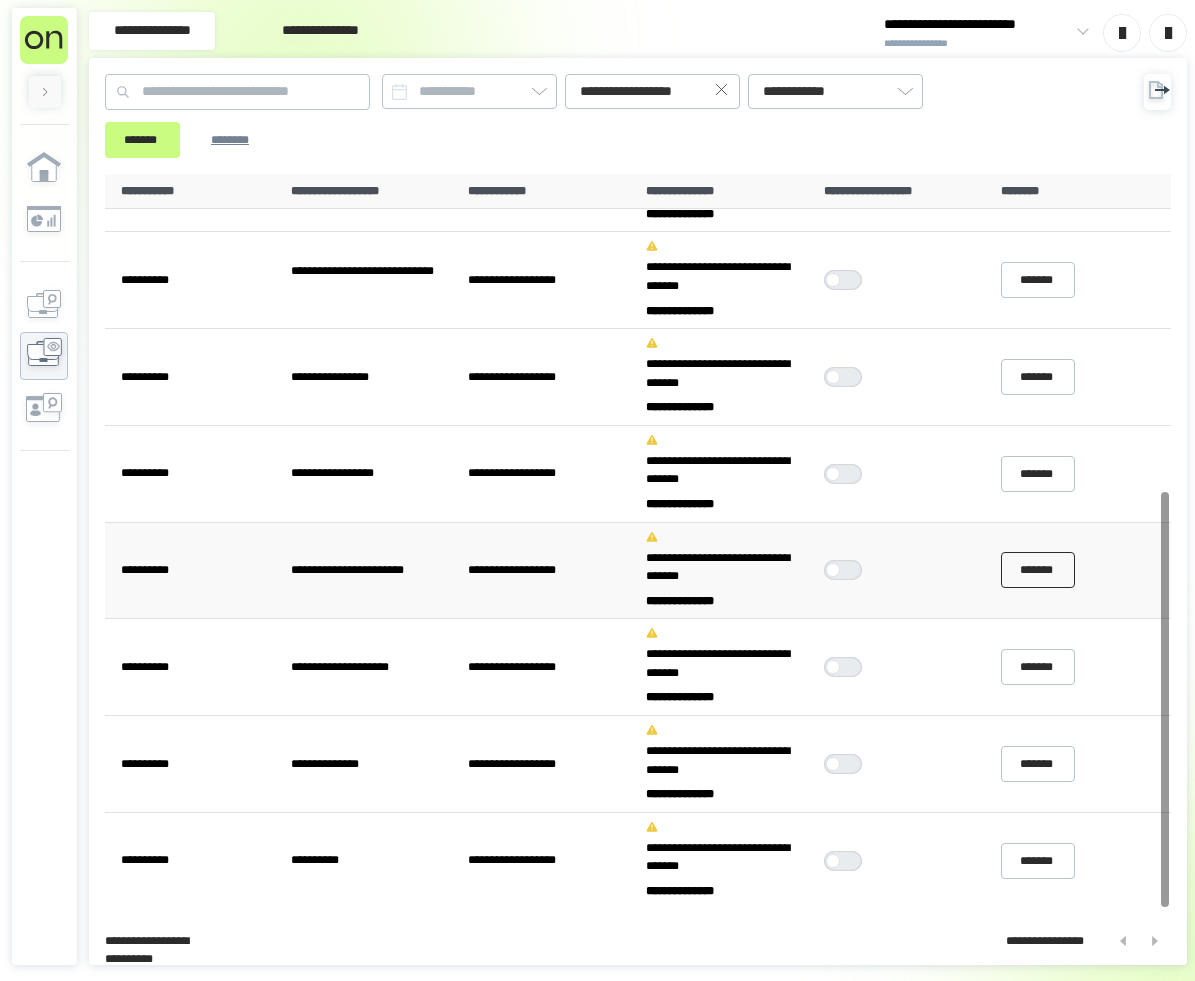 click on "*******" at bounding box center [1038, 570] 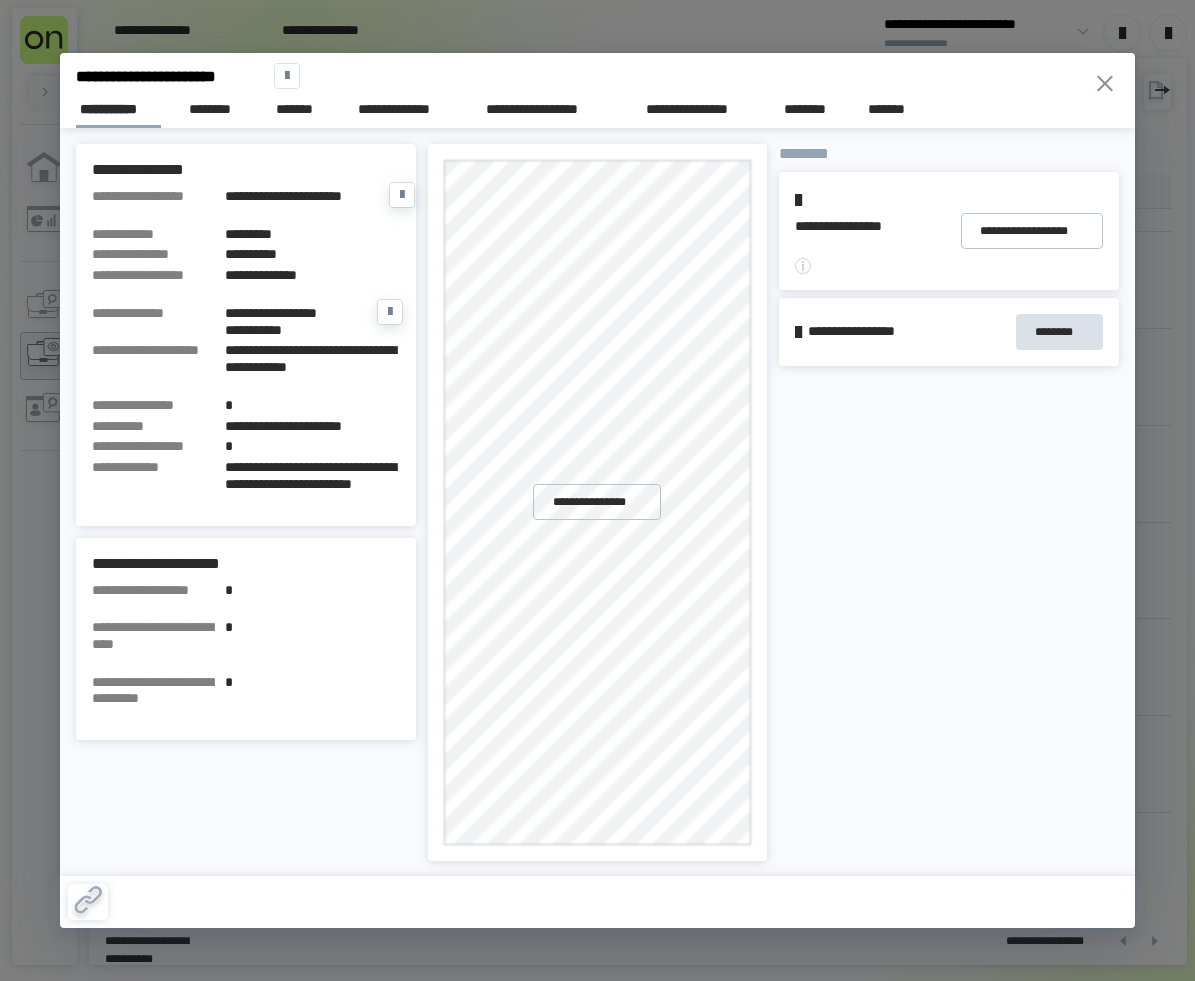 click on "*********" at bounding box center (312, 234) 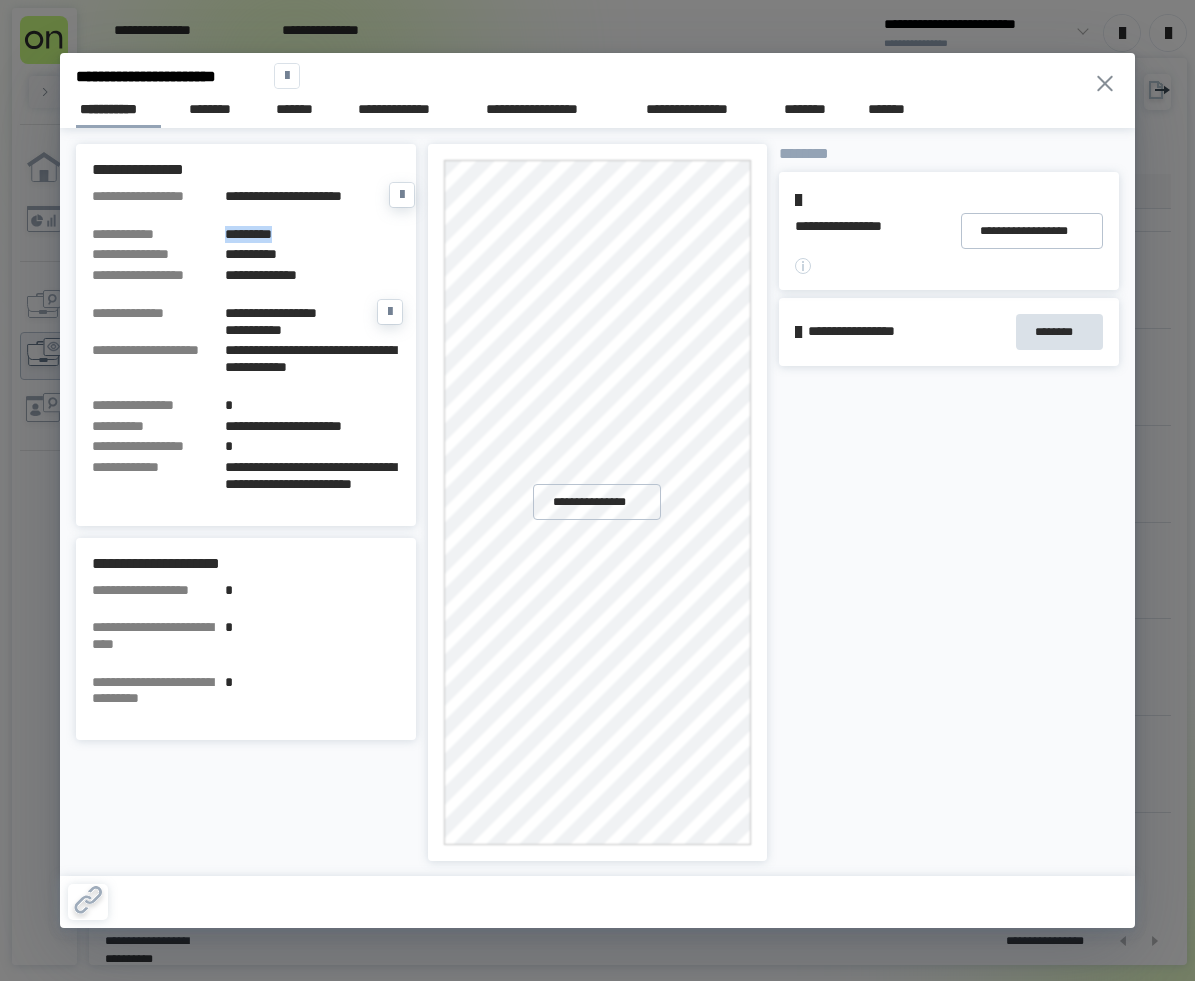 click on "*********" at bounding box center (312, 234) 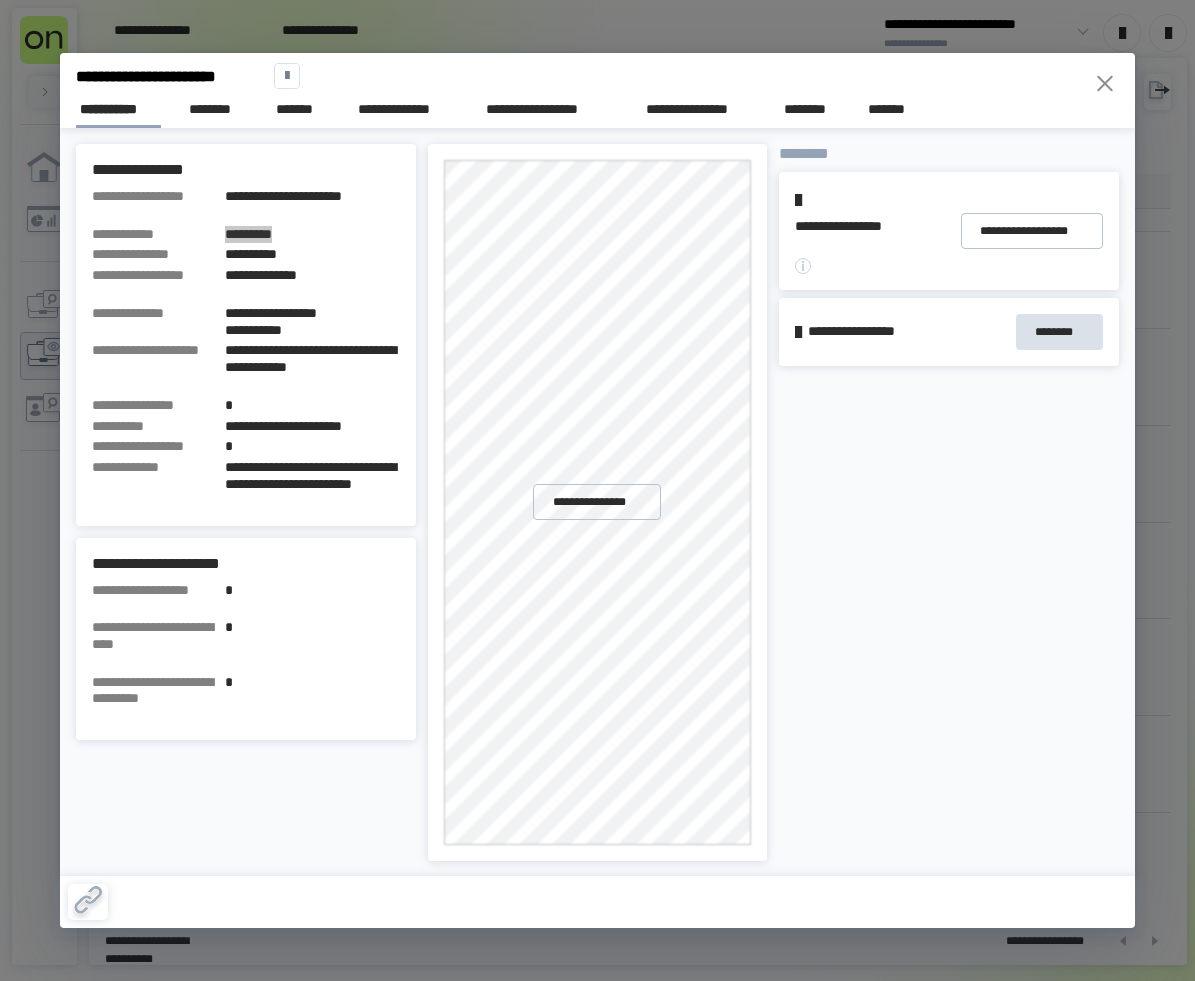 scroll, scrollTop: 557, scrollLeft: 0, axis: vertical 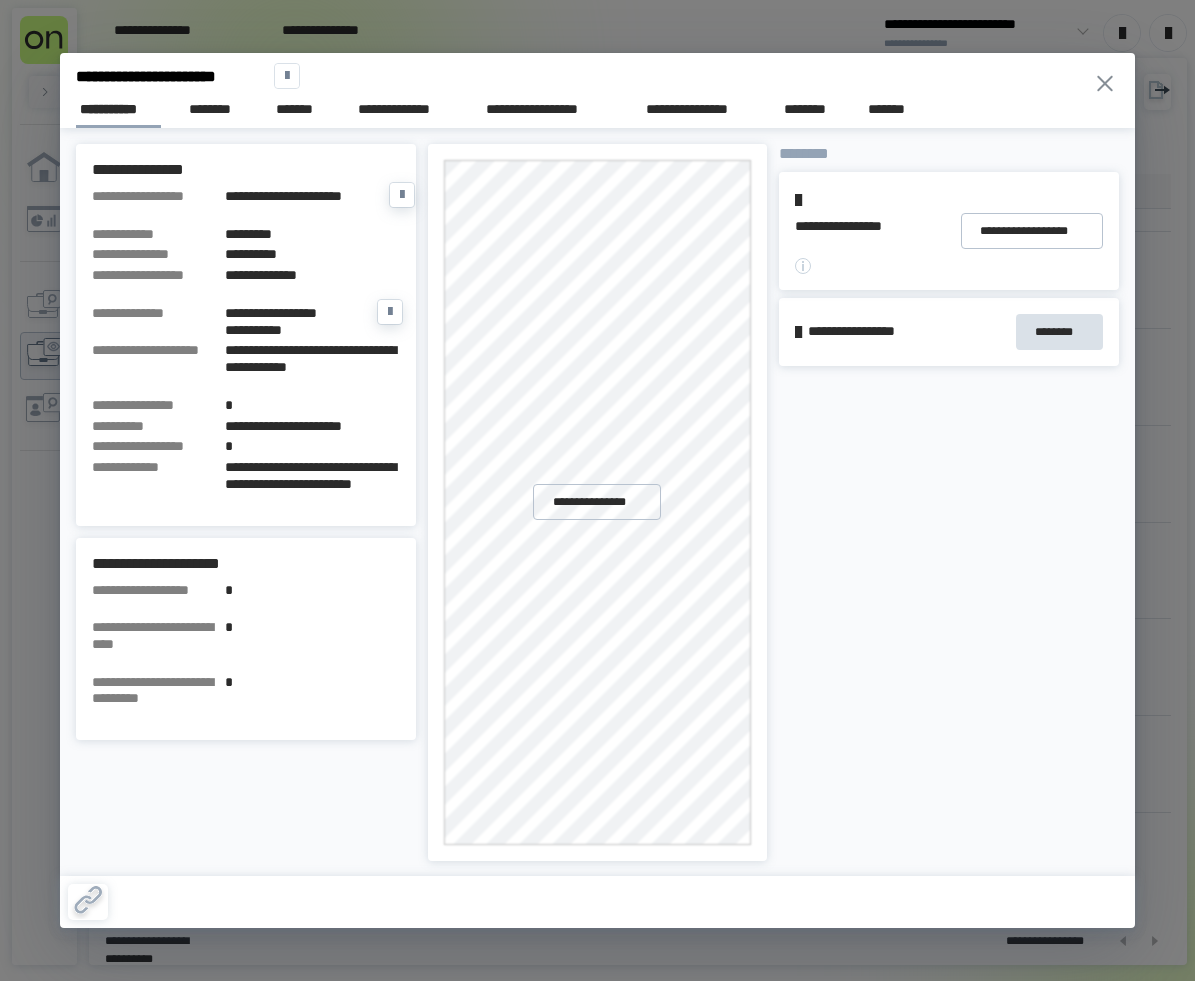 click on "**********" at bounding box center [312, 275] 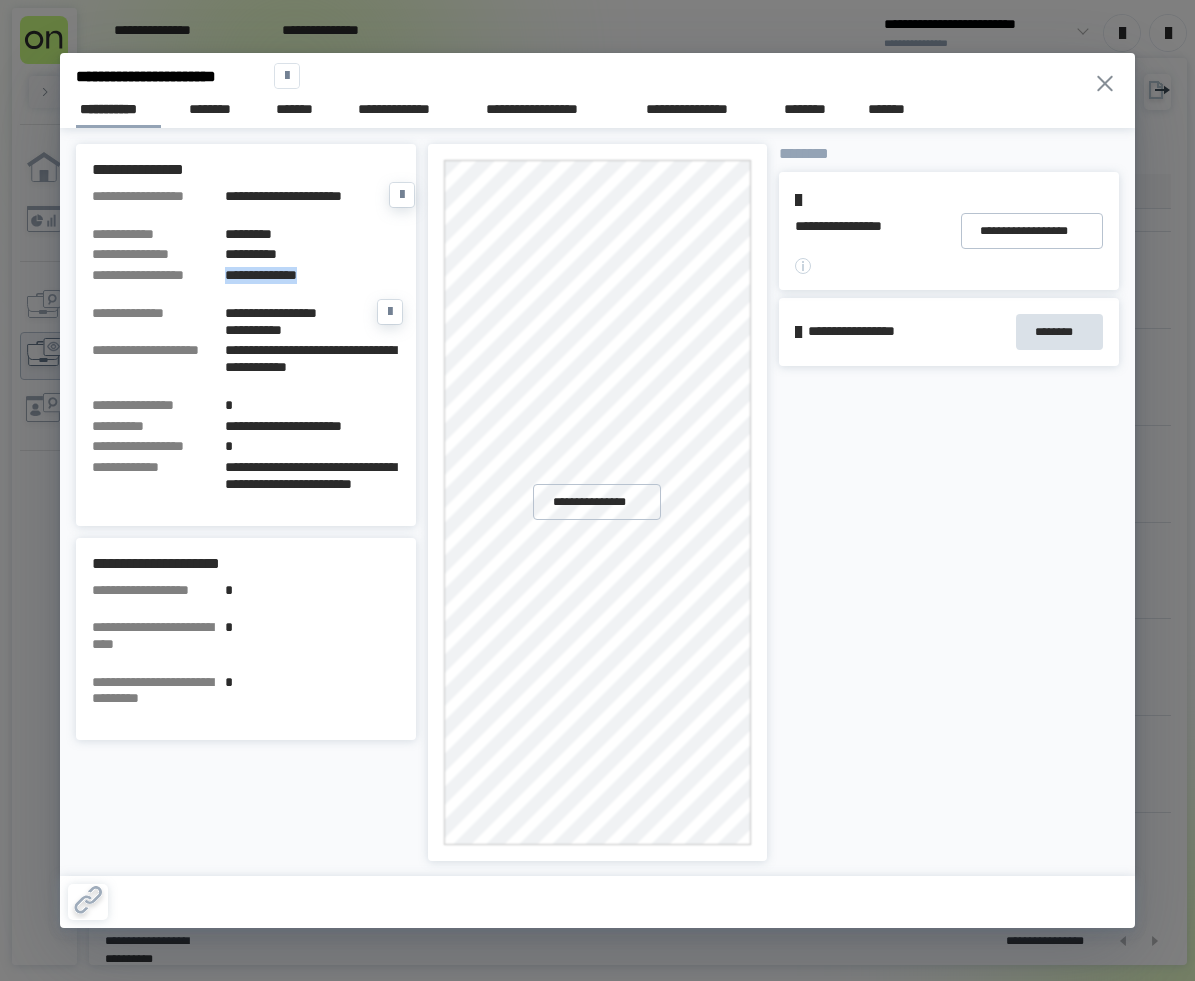 click on "**********" at bounding box center [312, 275] 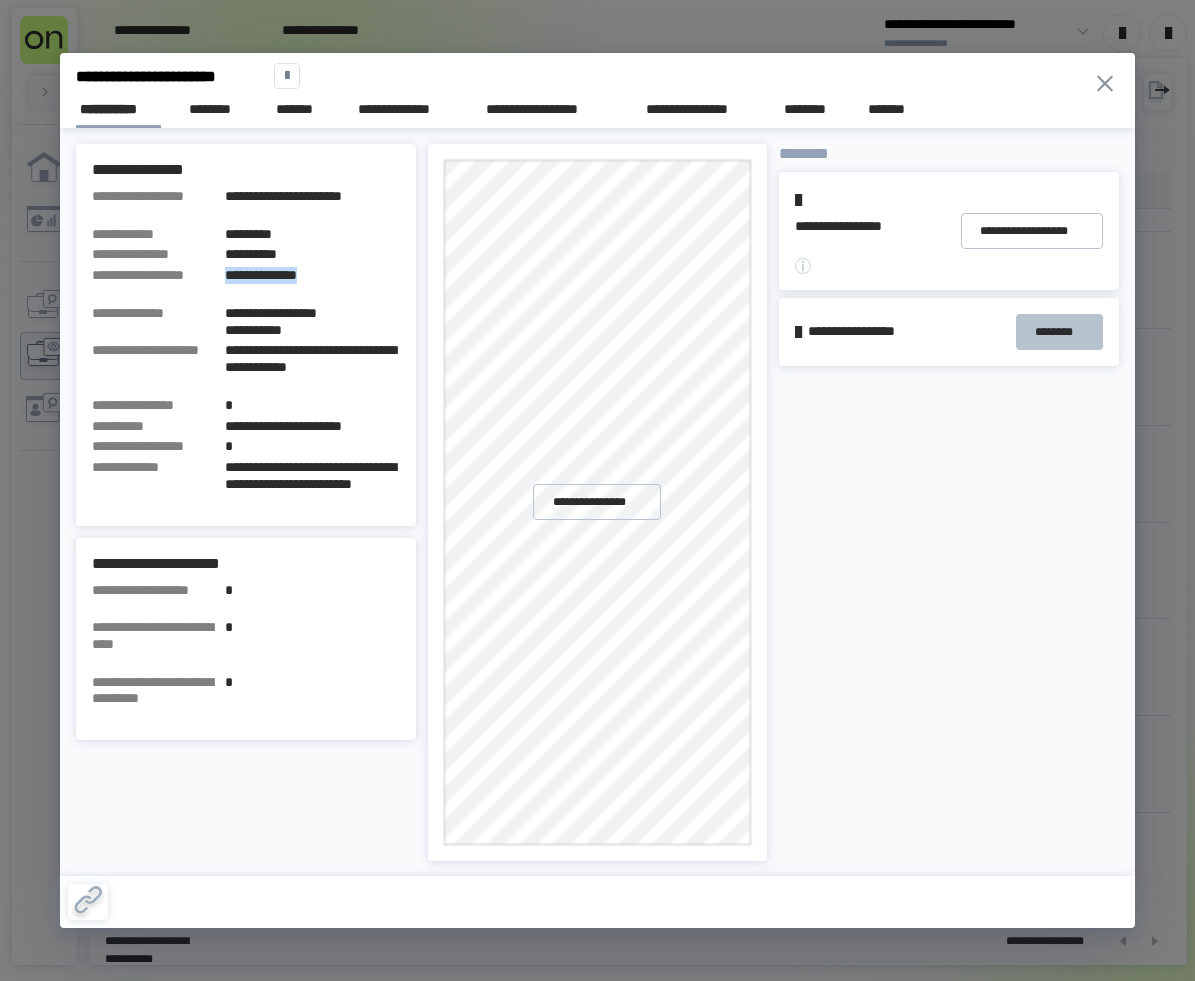 drag, startPoint x: 1052, startPoint y: 526, endPoint x: 1031, endPoint y: 323, distance: 204.08331 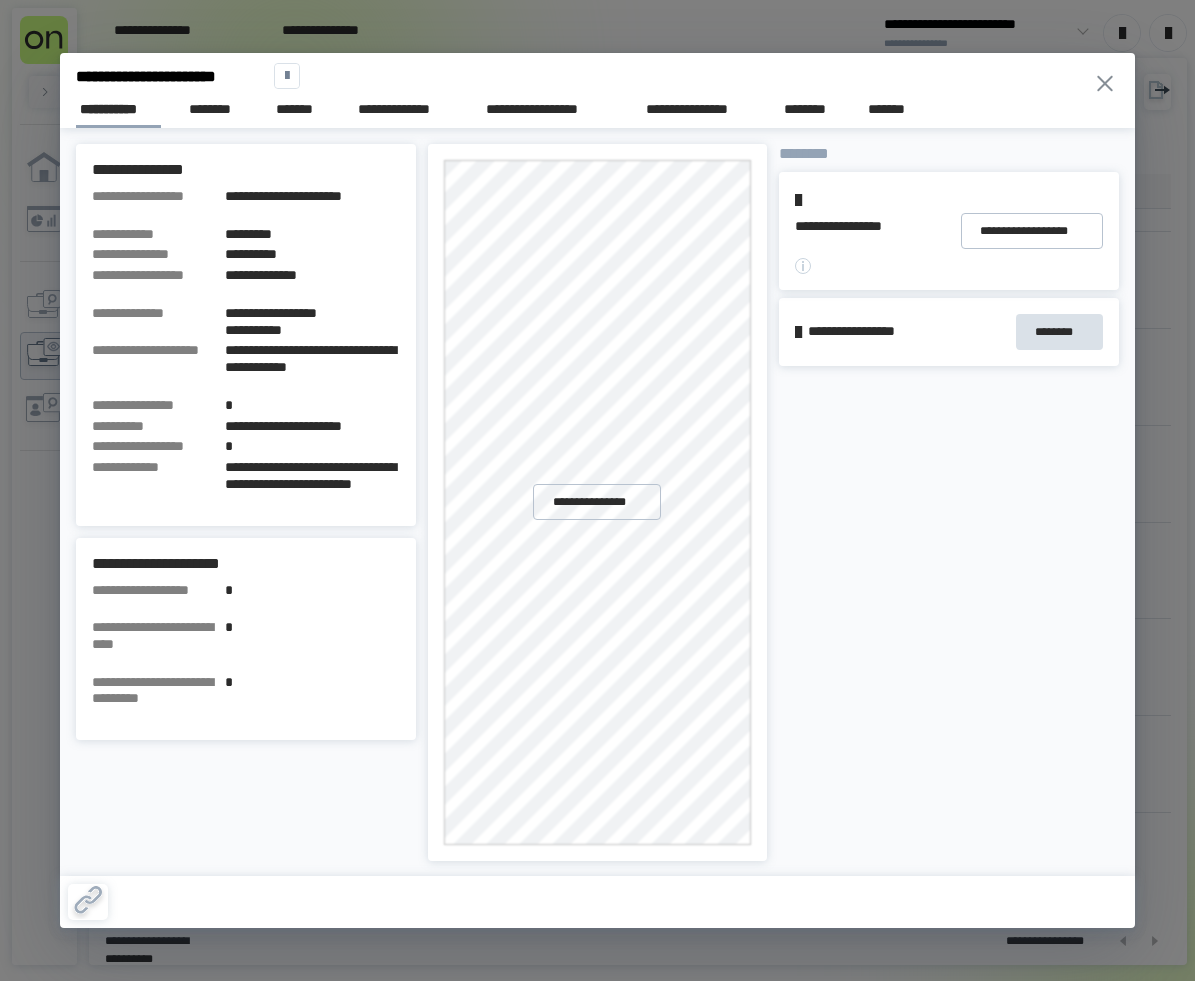 click 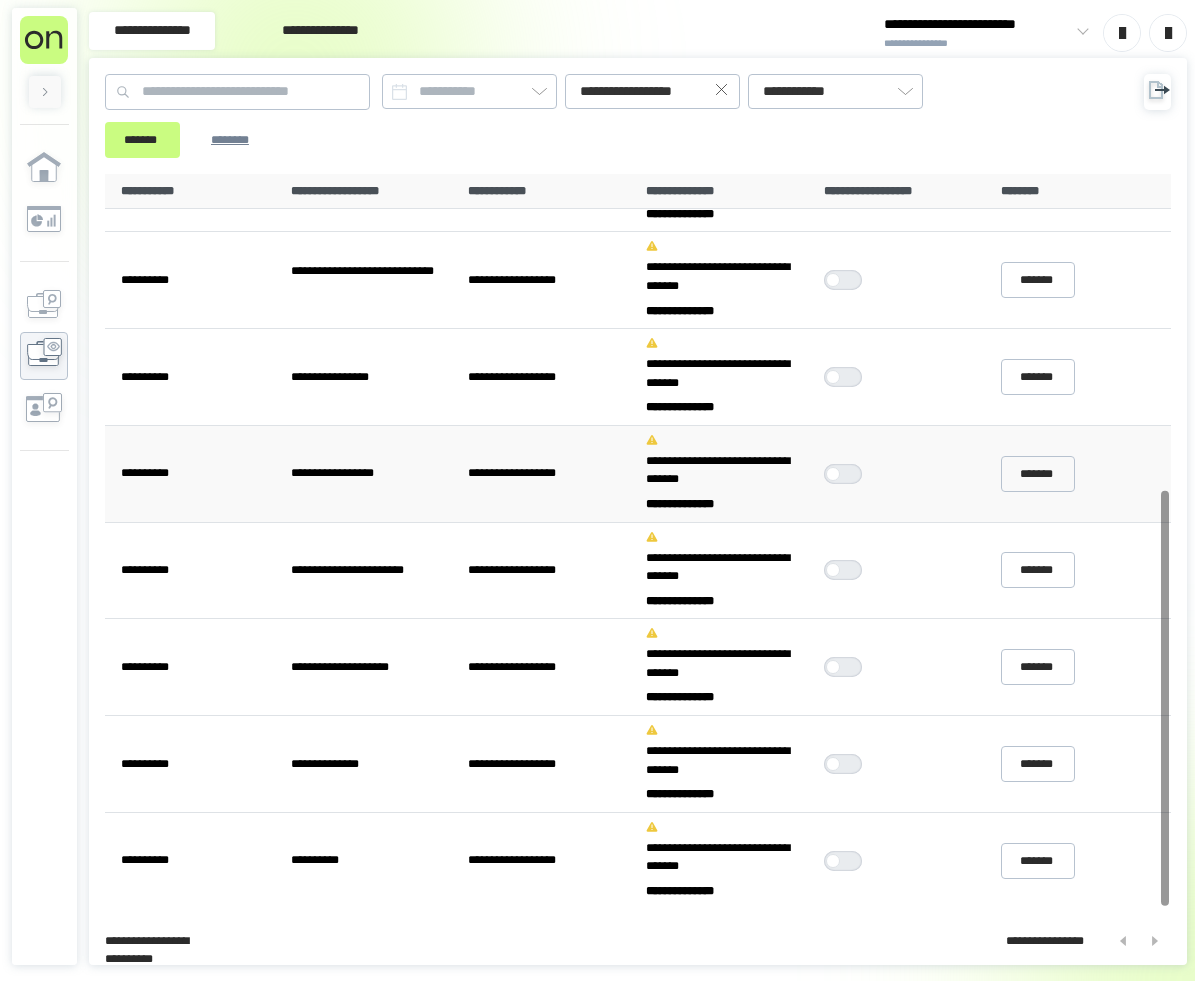 click at bounding box center [848, 474] 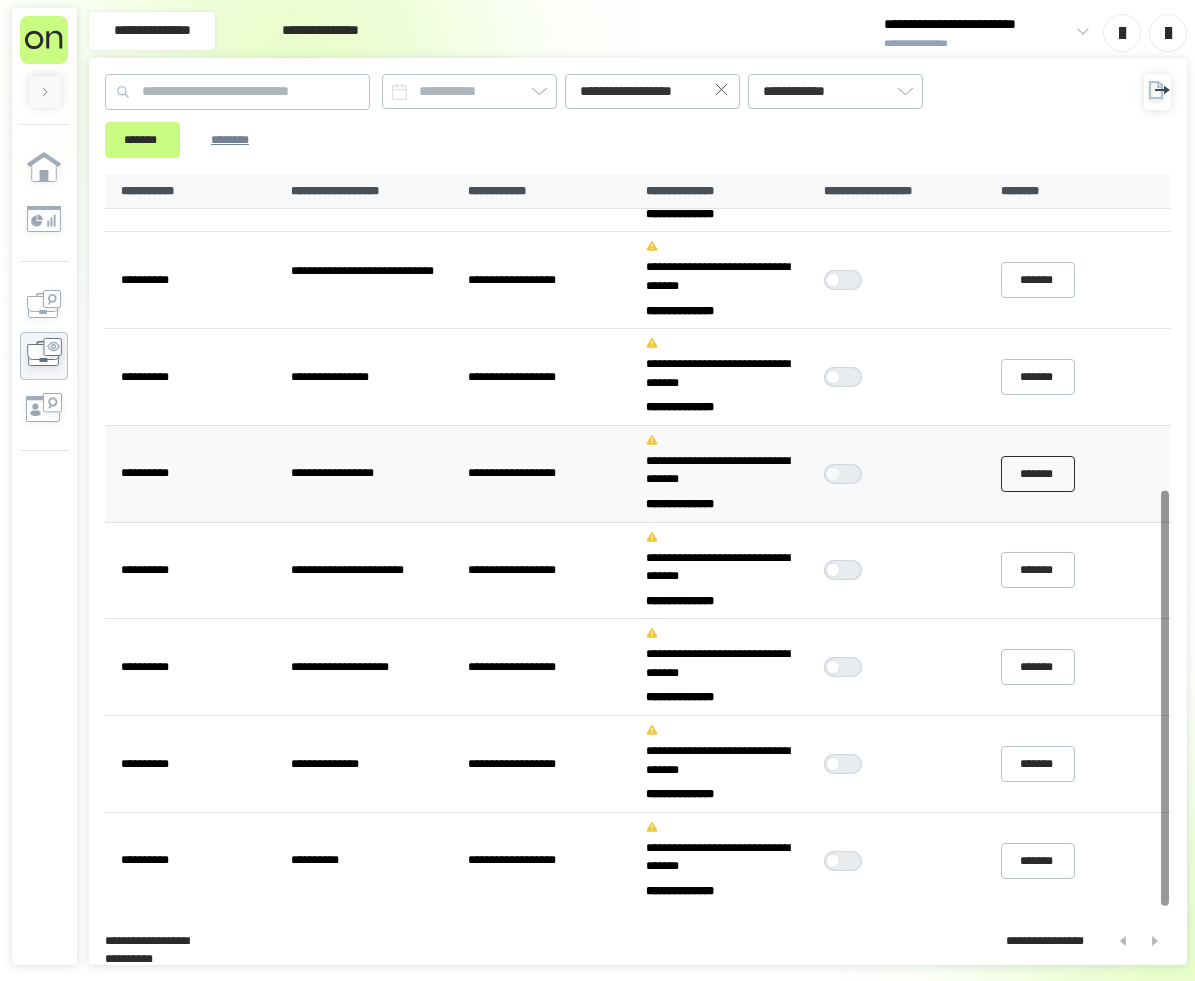 click on "*******" at bounding box center (1038, 473) 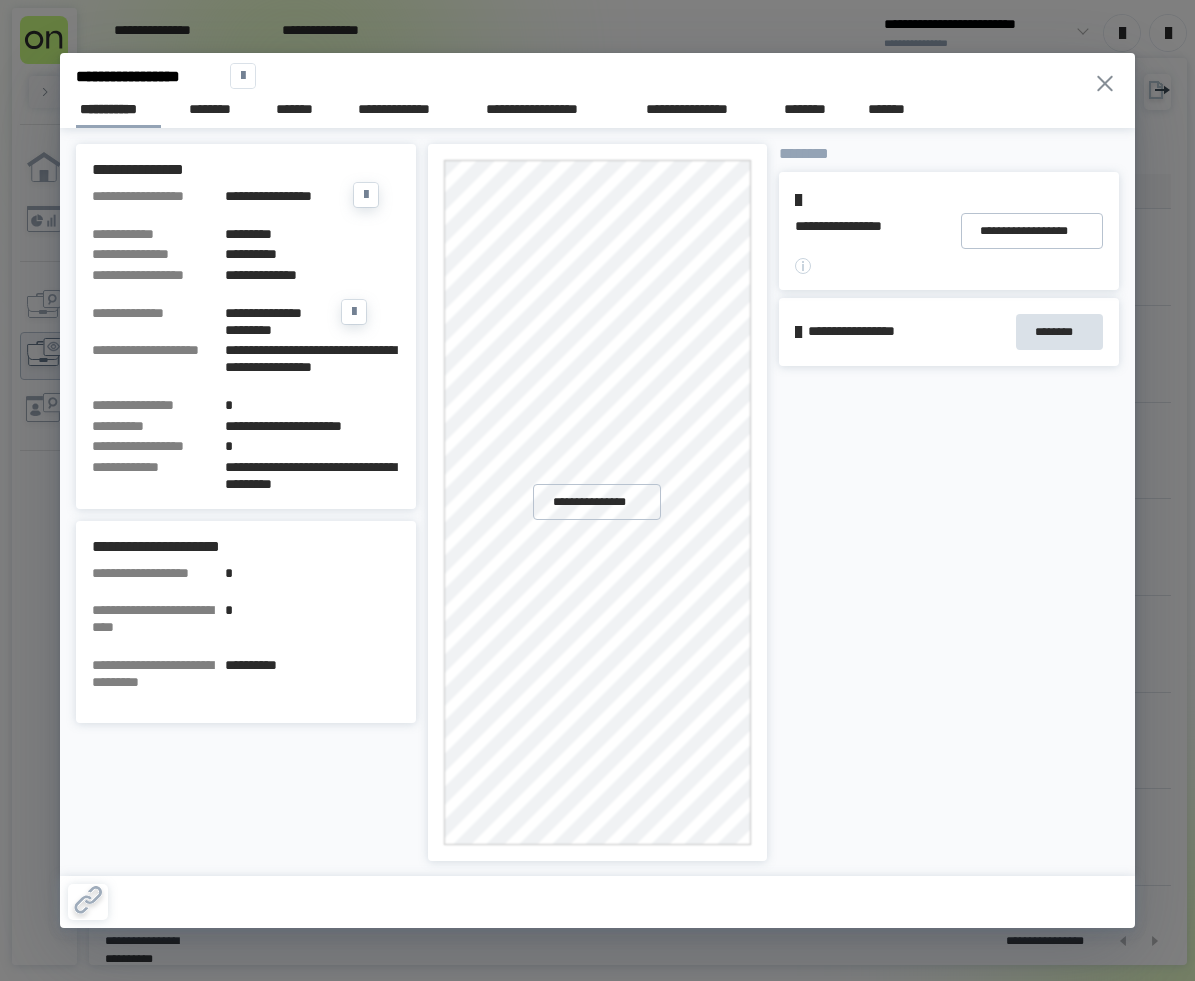 click on "**********" at bounding box center (312, 275) 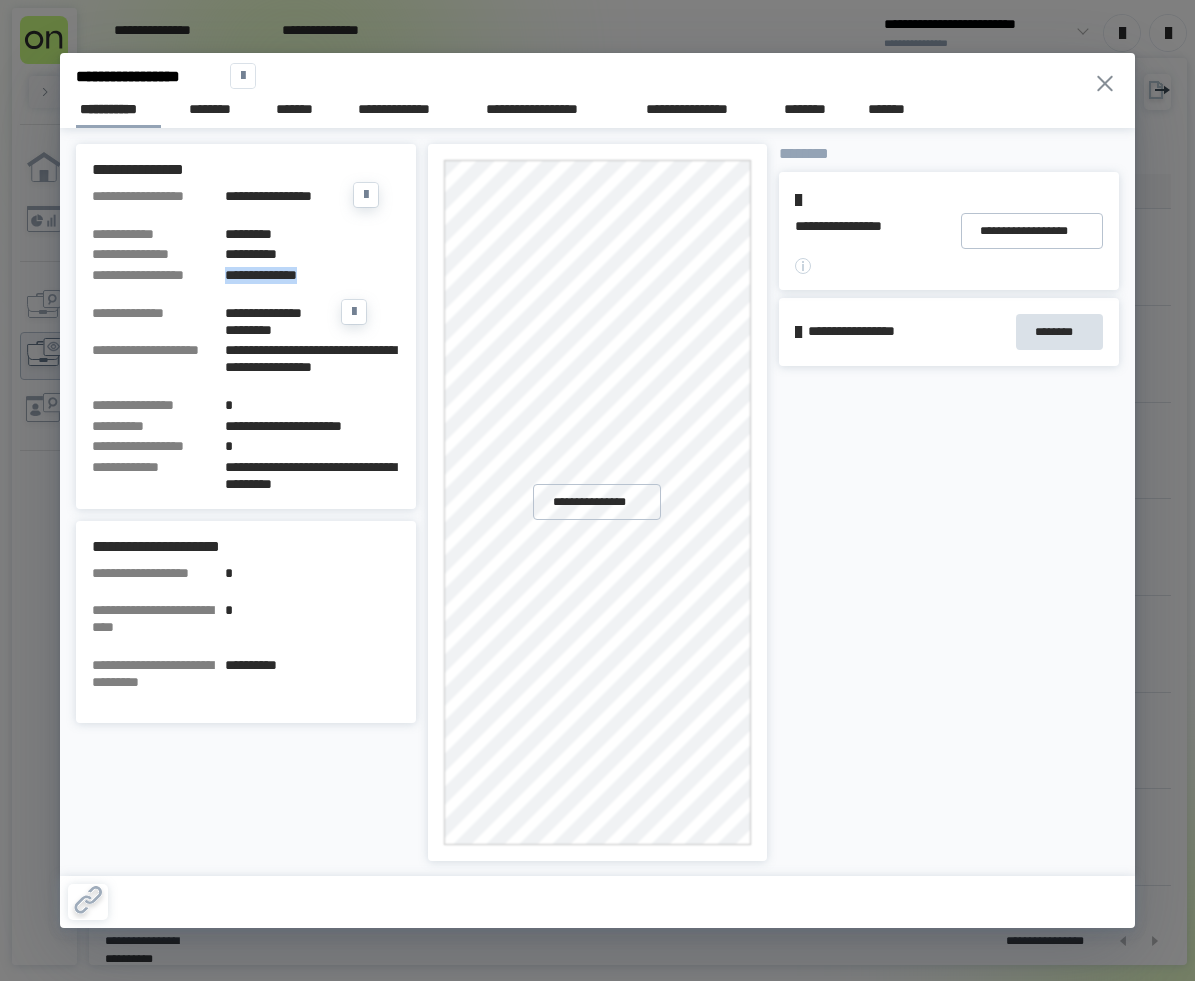 click on "**********" at bounding box center [312, 275] 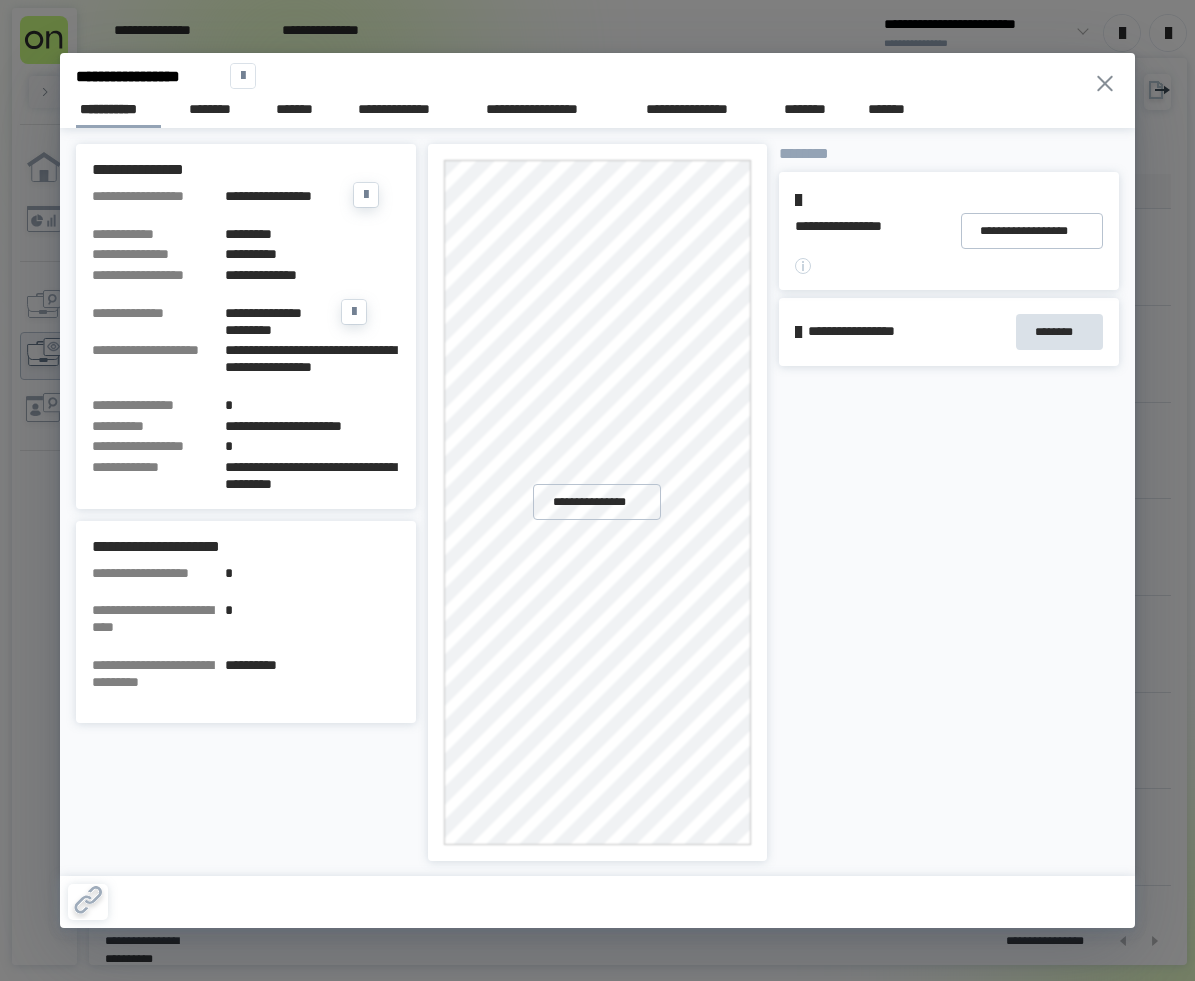 drag, startPoint x: 281, startPoint y: 271, endPoint x: 273, endPoint y: 227, distance: 44.72136 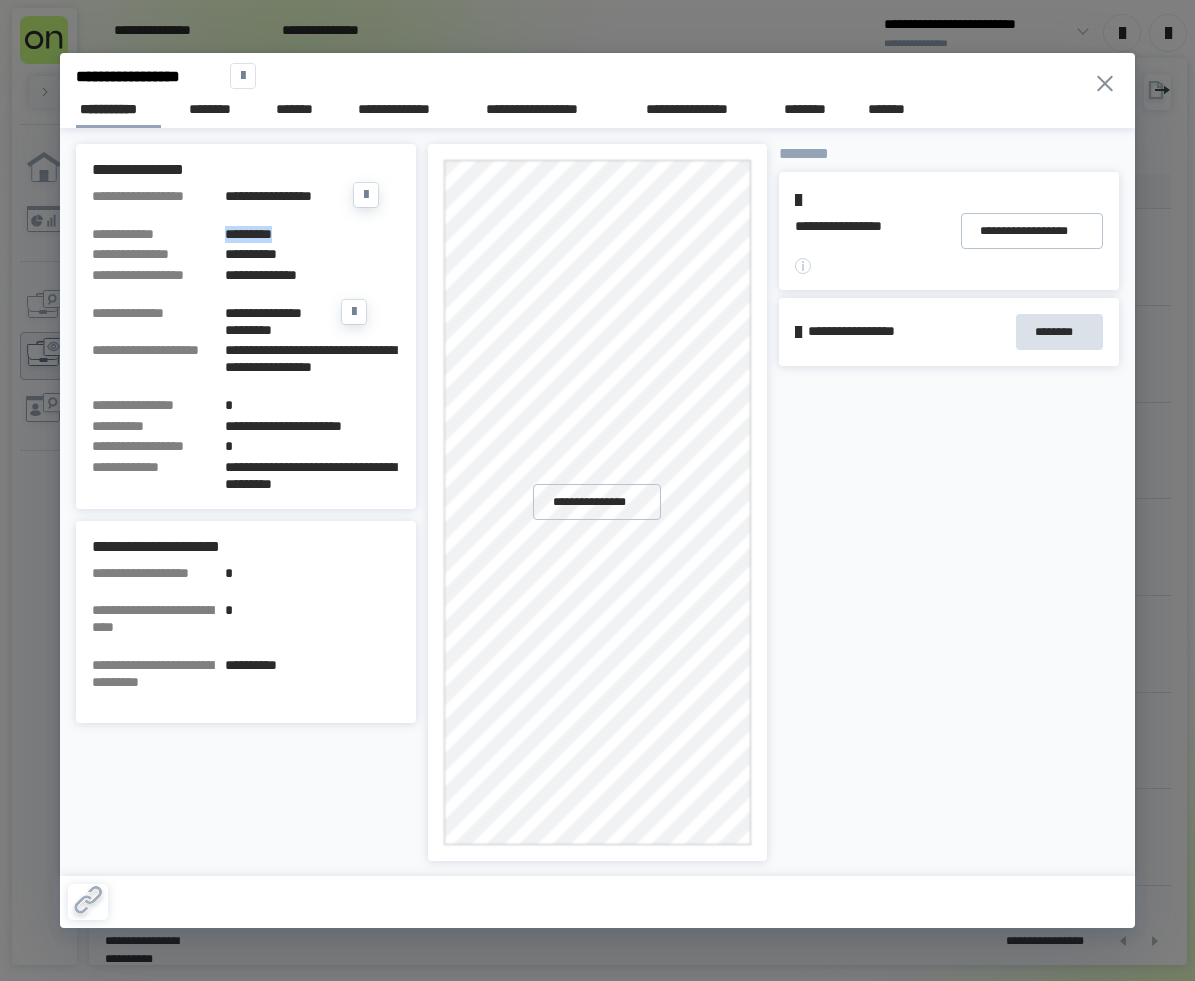click on "*********" at bounding box center (312, 234) 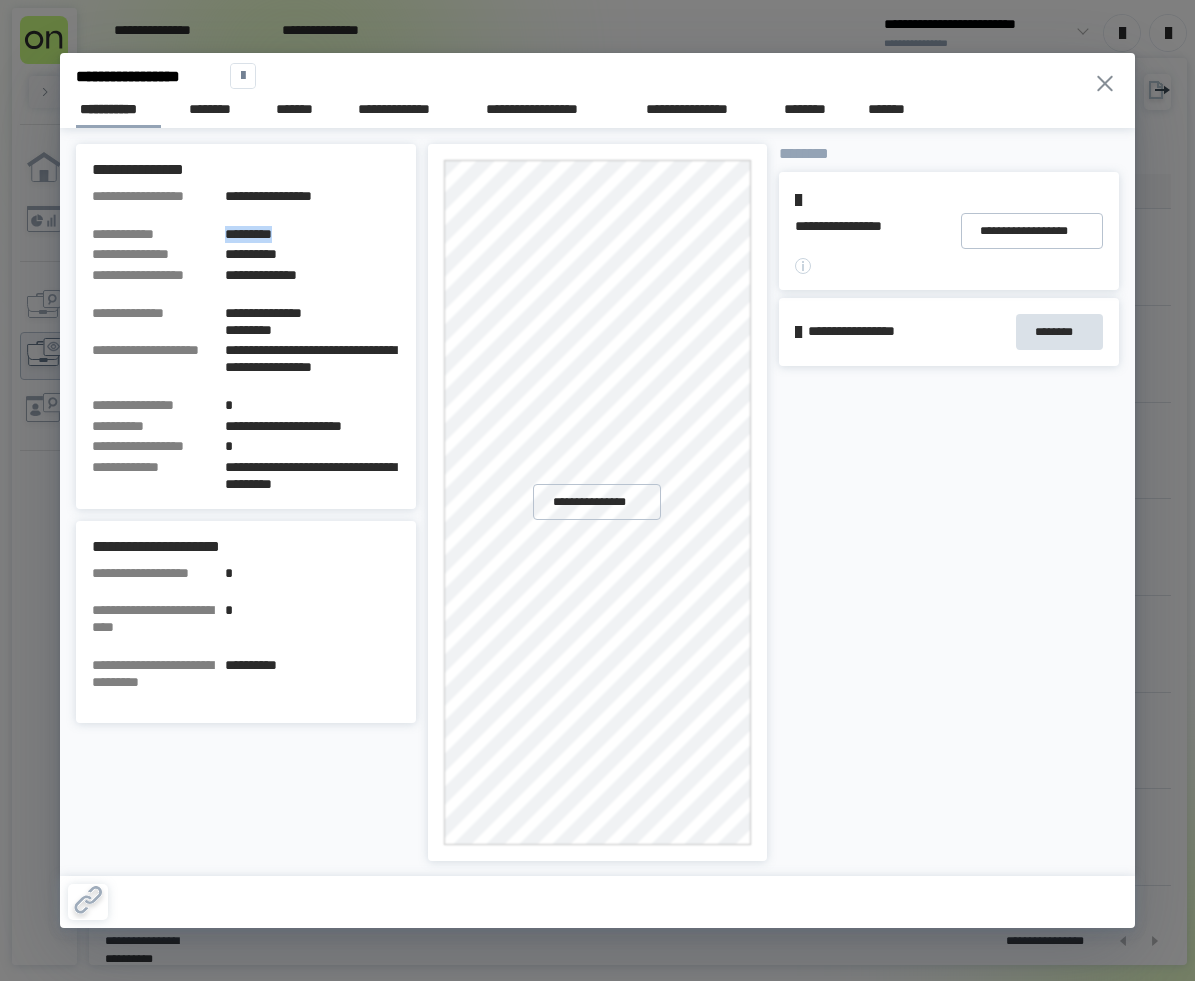 copy on "*********" 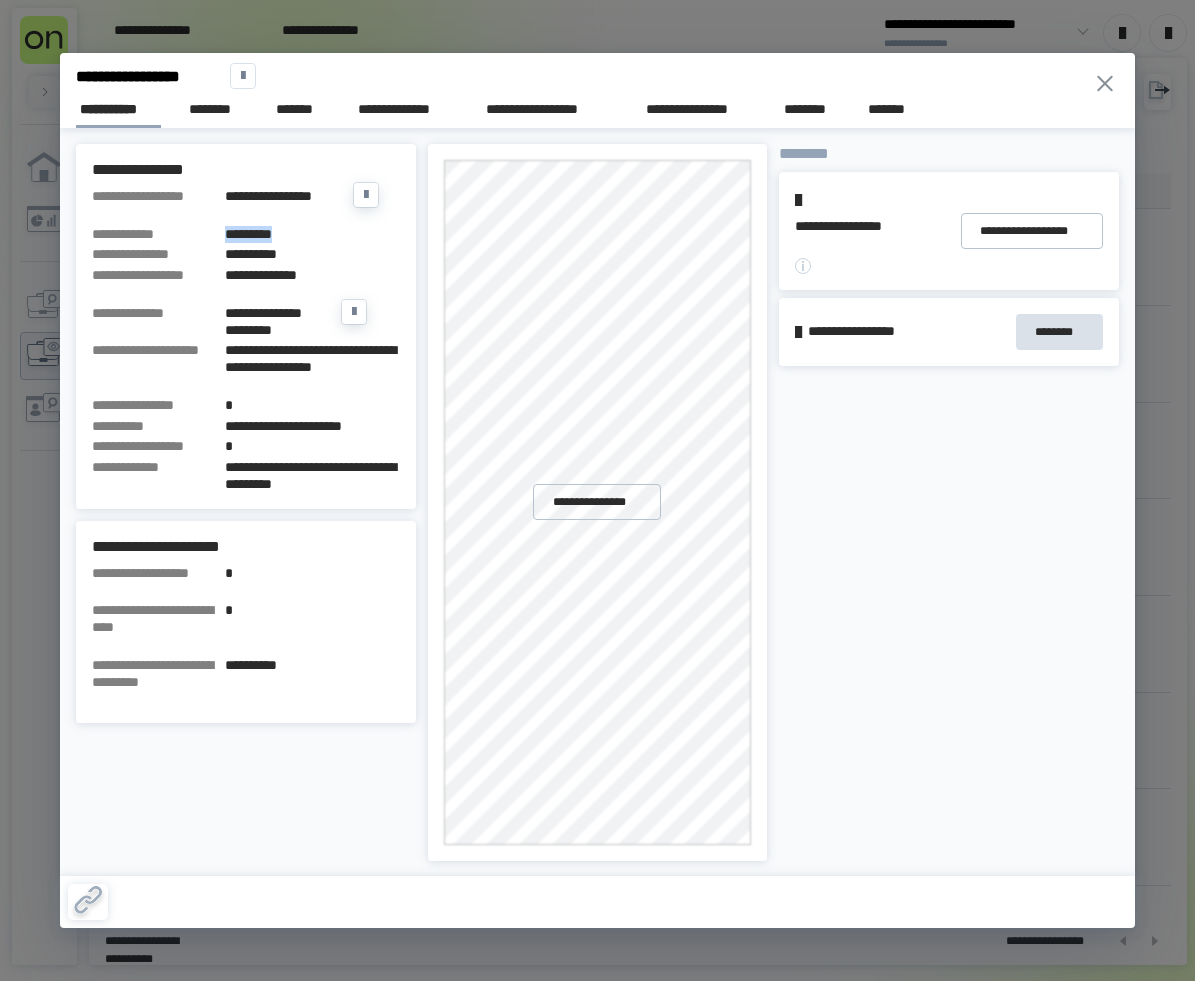 drag, startPoint x: 385, startPoint y: 326, endPoint x: 345, endPoint y: 297, distance: 49.40648 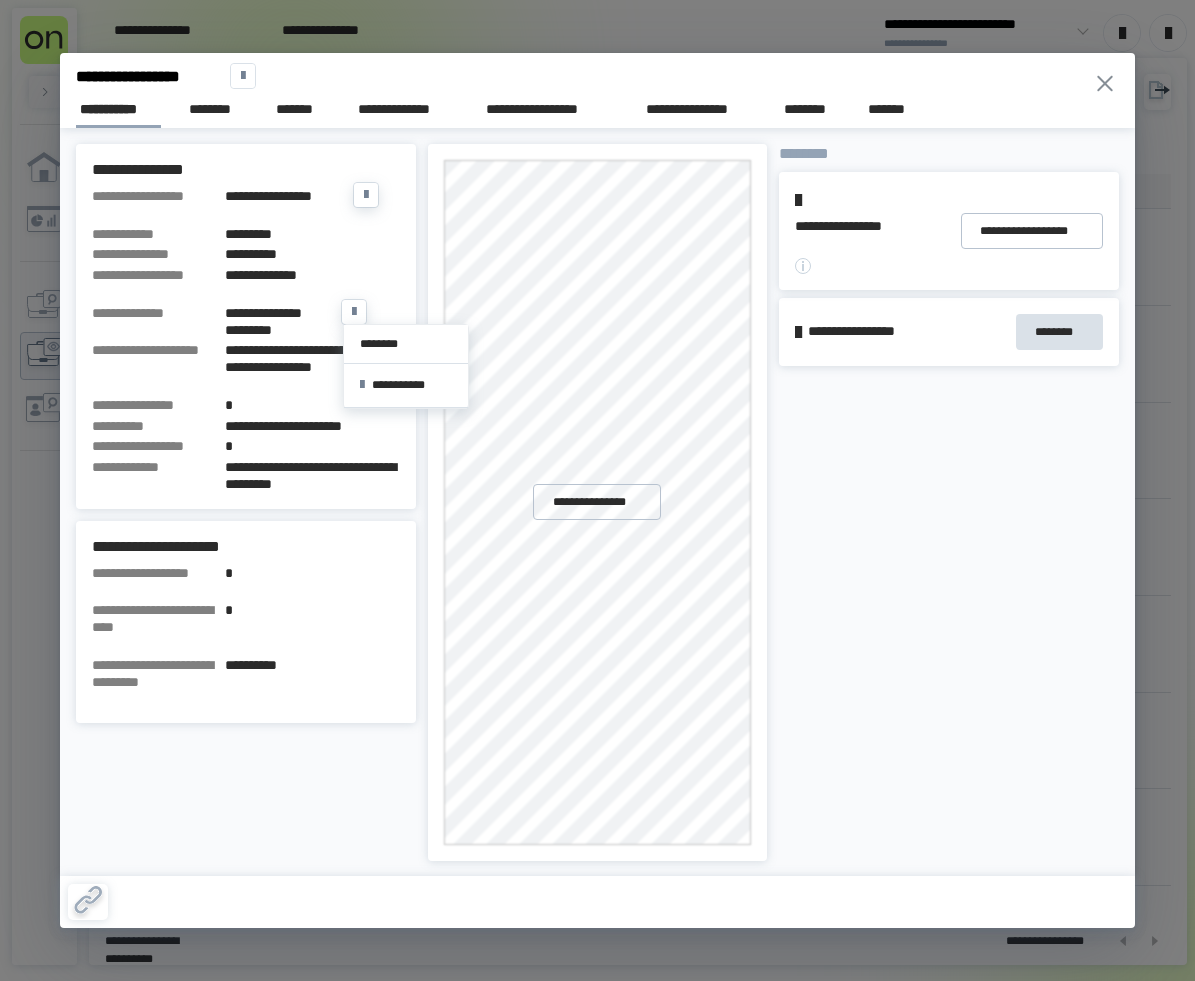click on "**********" at bounding box center (312, 275) 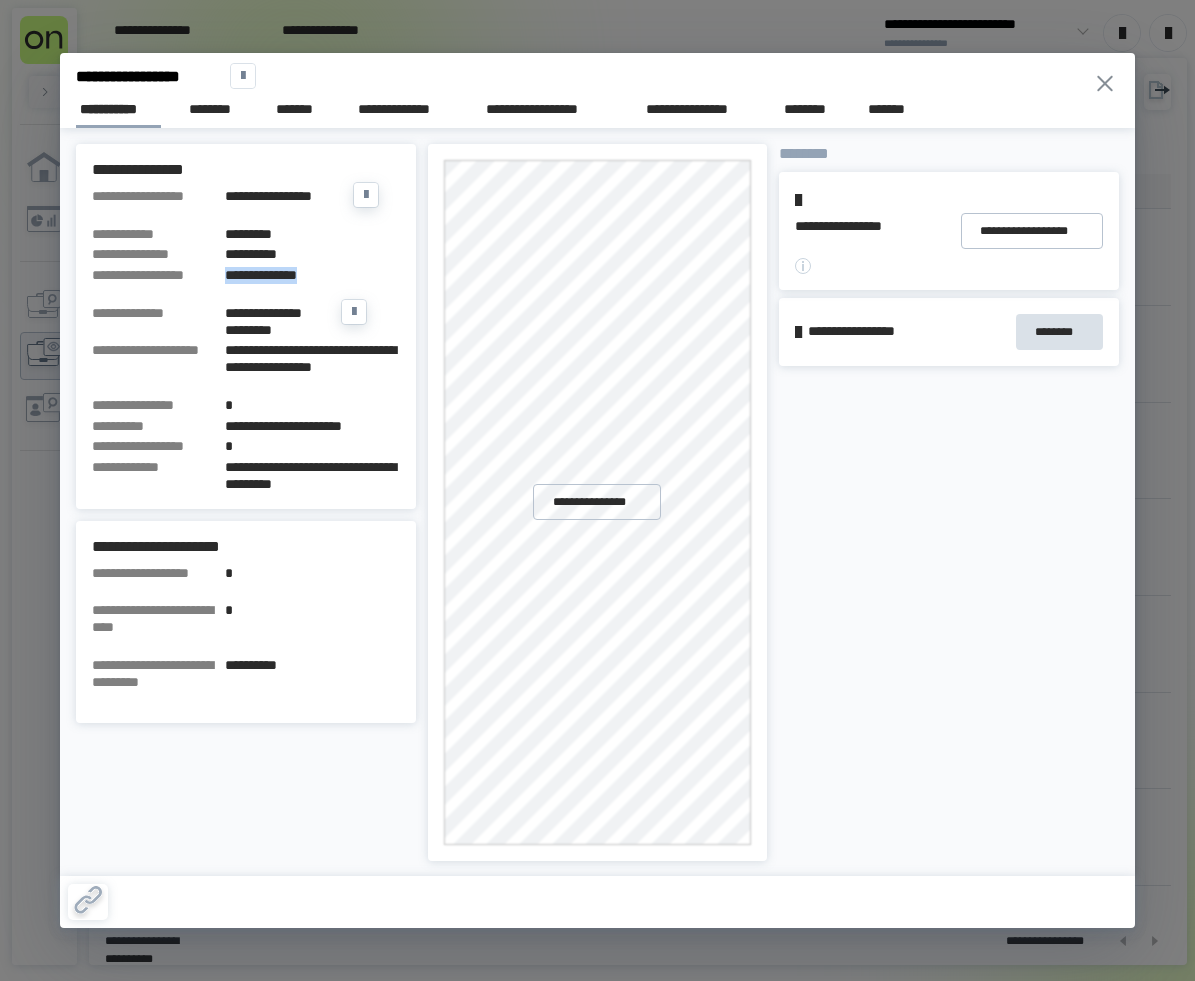 click on "**********" at bounding box center (312, 275) 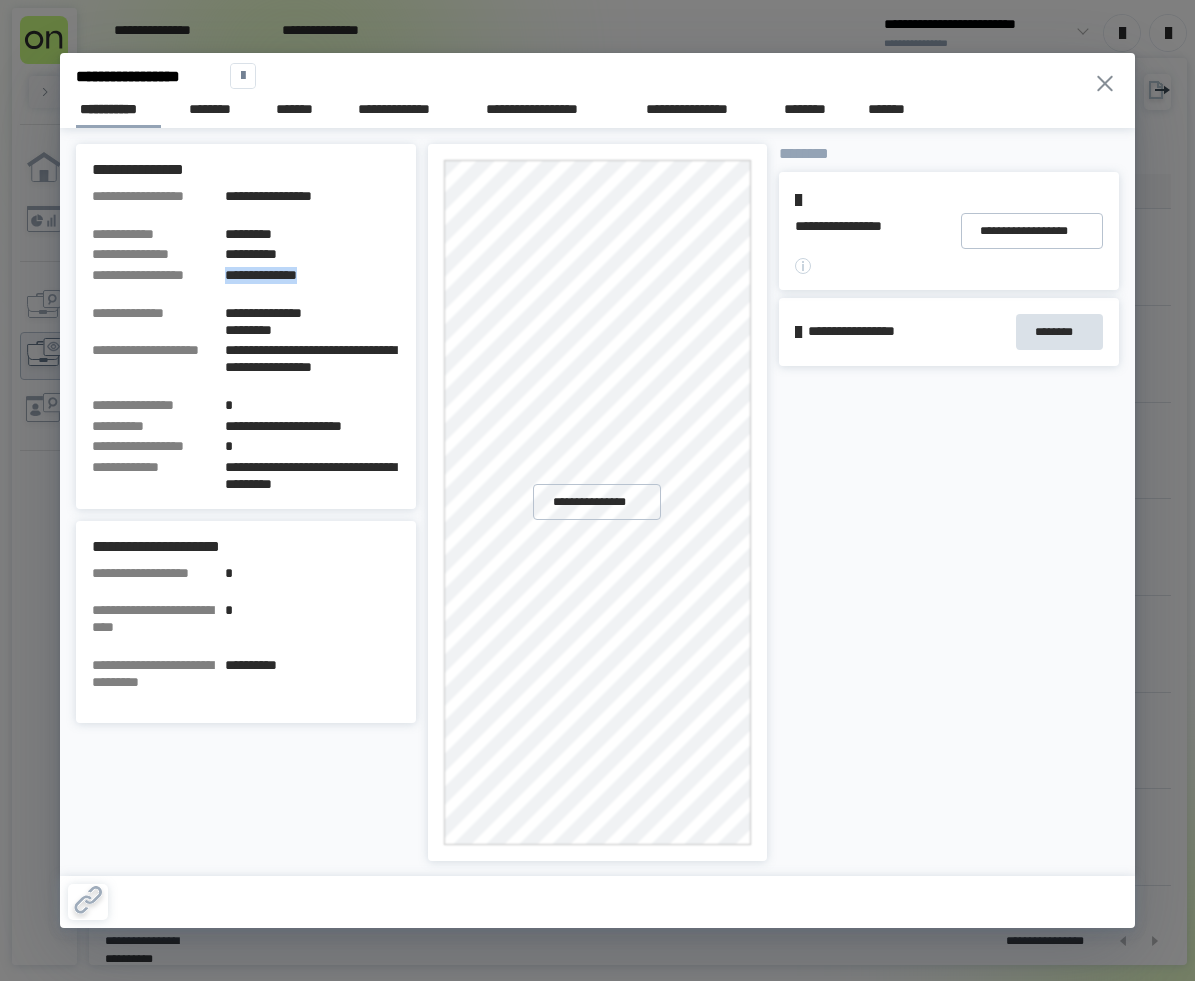 click 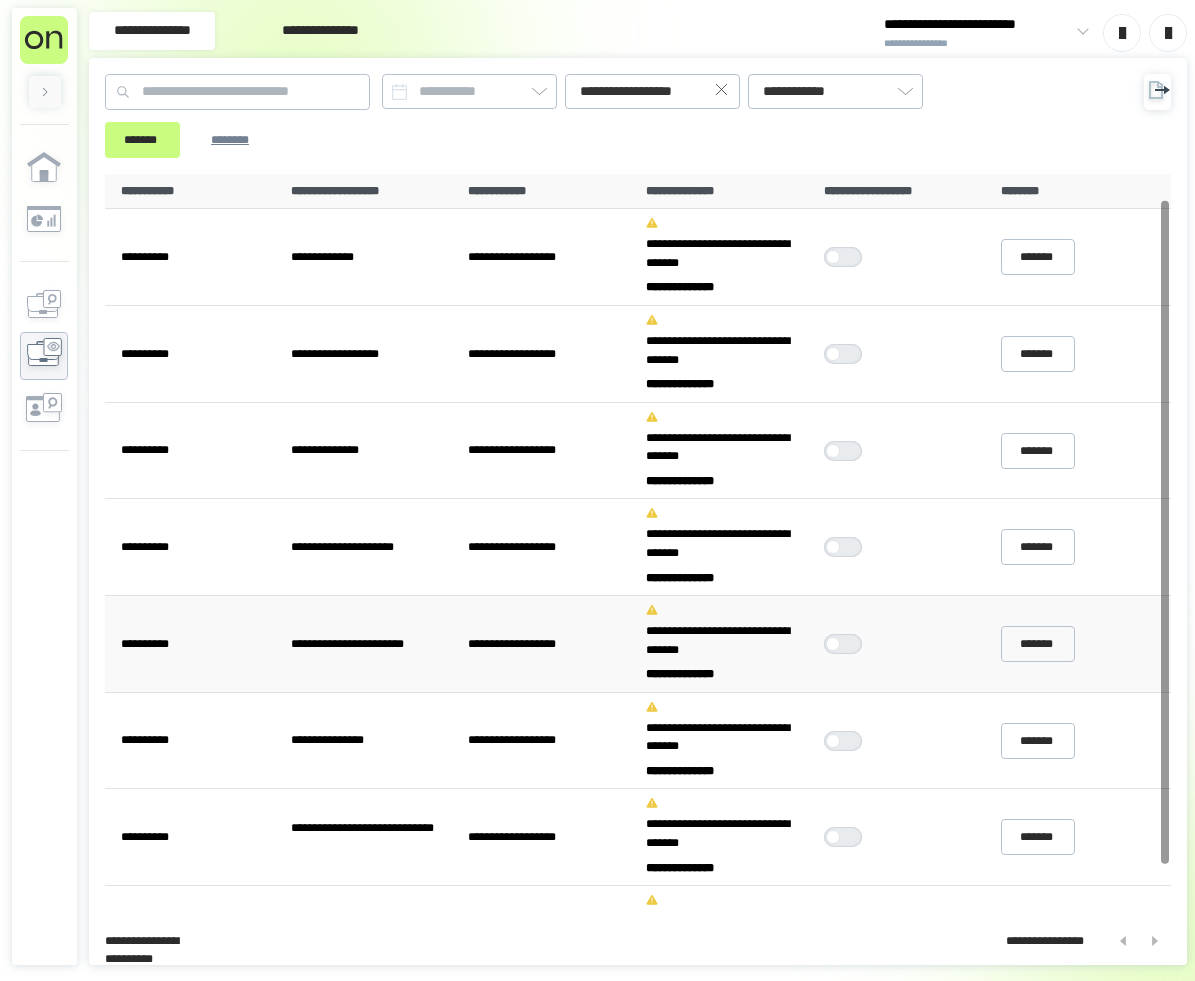 scroll, scrollTop: 75, scrollLeft: 0, axis: vertical 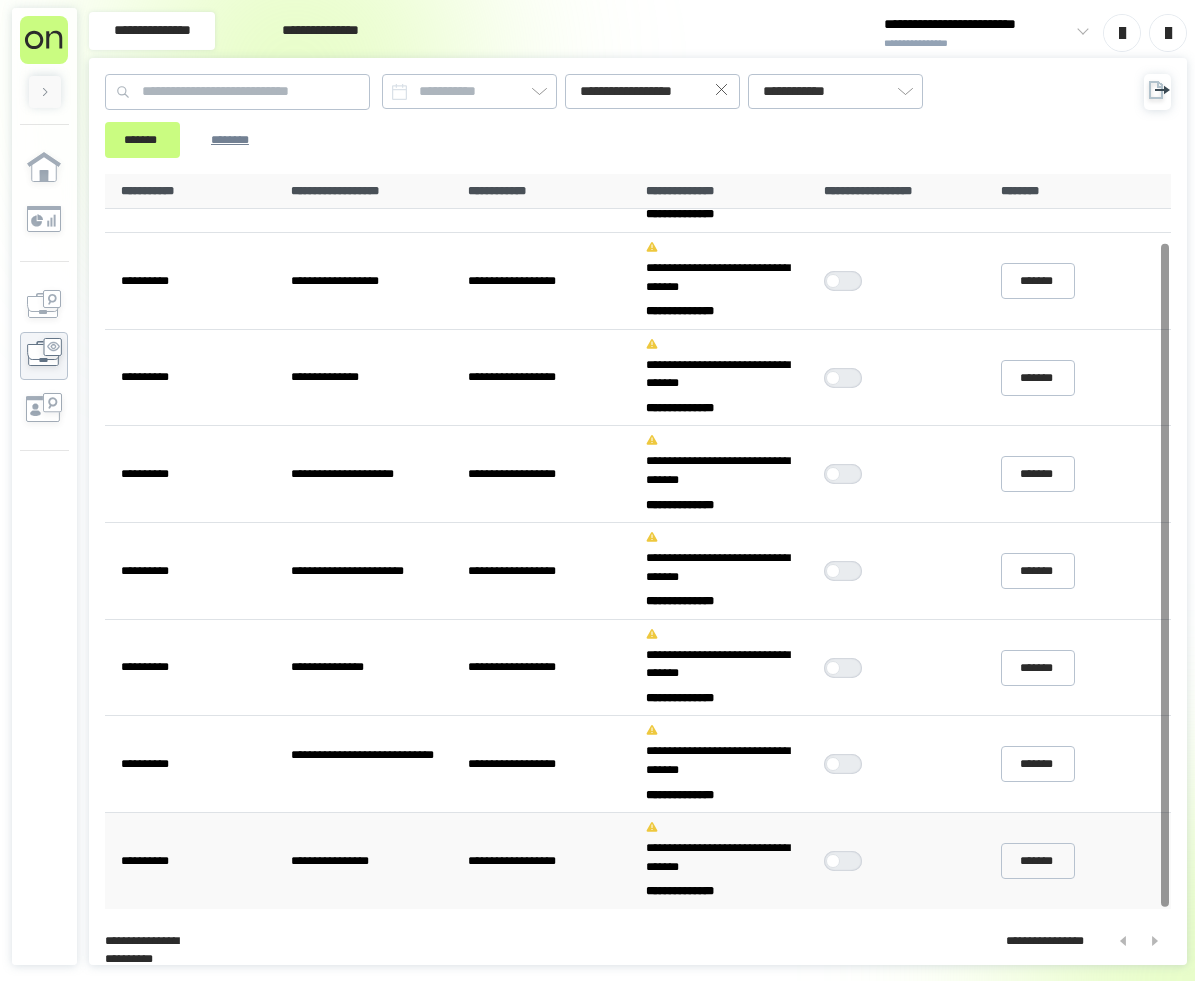drag, startPoint x: 855, startPoint y: 862, endPoint x: 876, endPoint y: 862, distance: 21 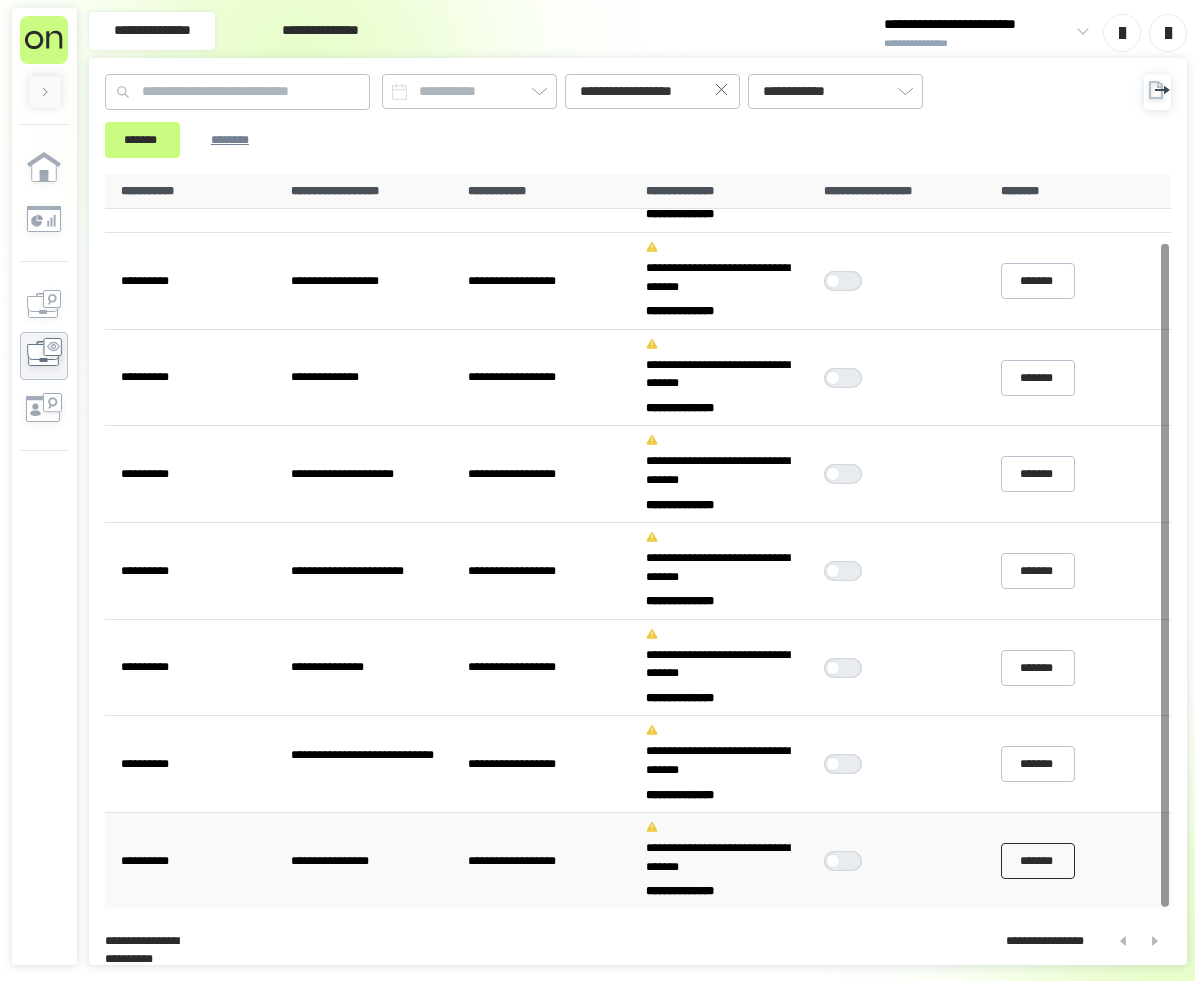 click on "*******" at bounding box center (1038, 860) 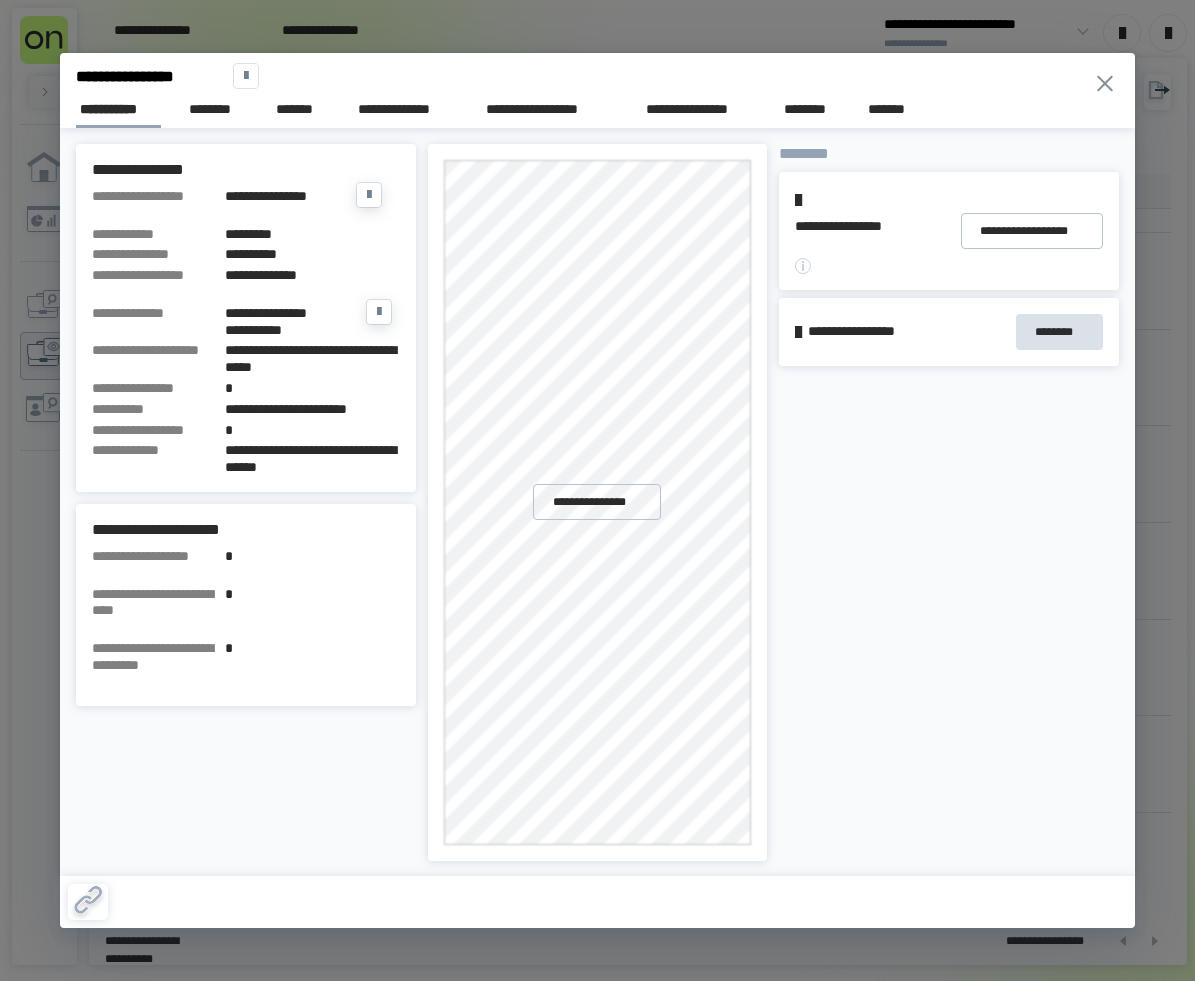 click on "*********" at bounding box center [312, 234] 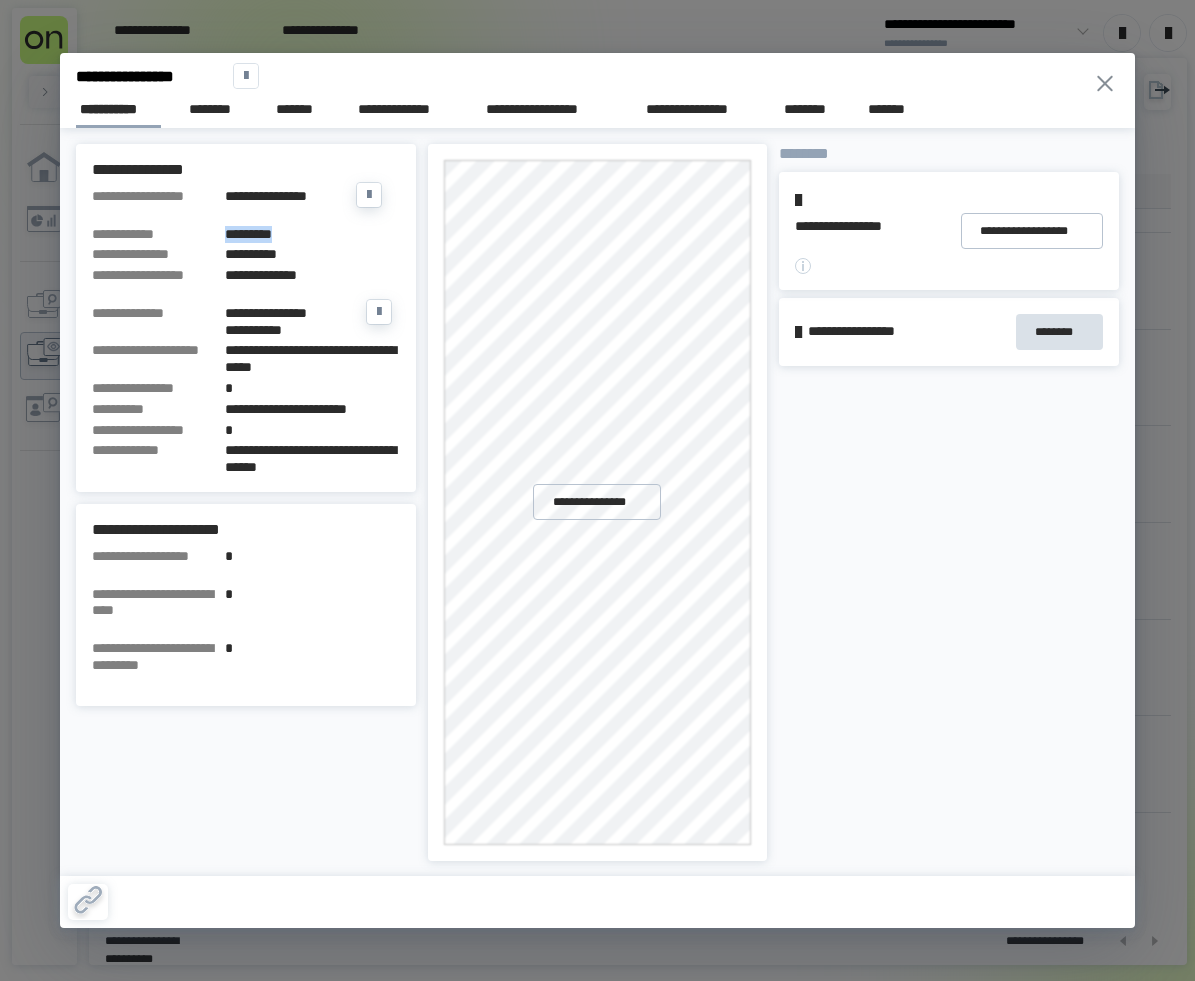 click on "*********" at bounding box center [312, 234] 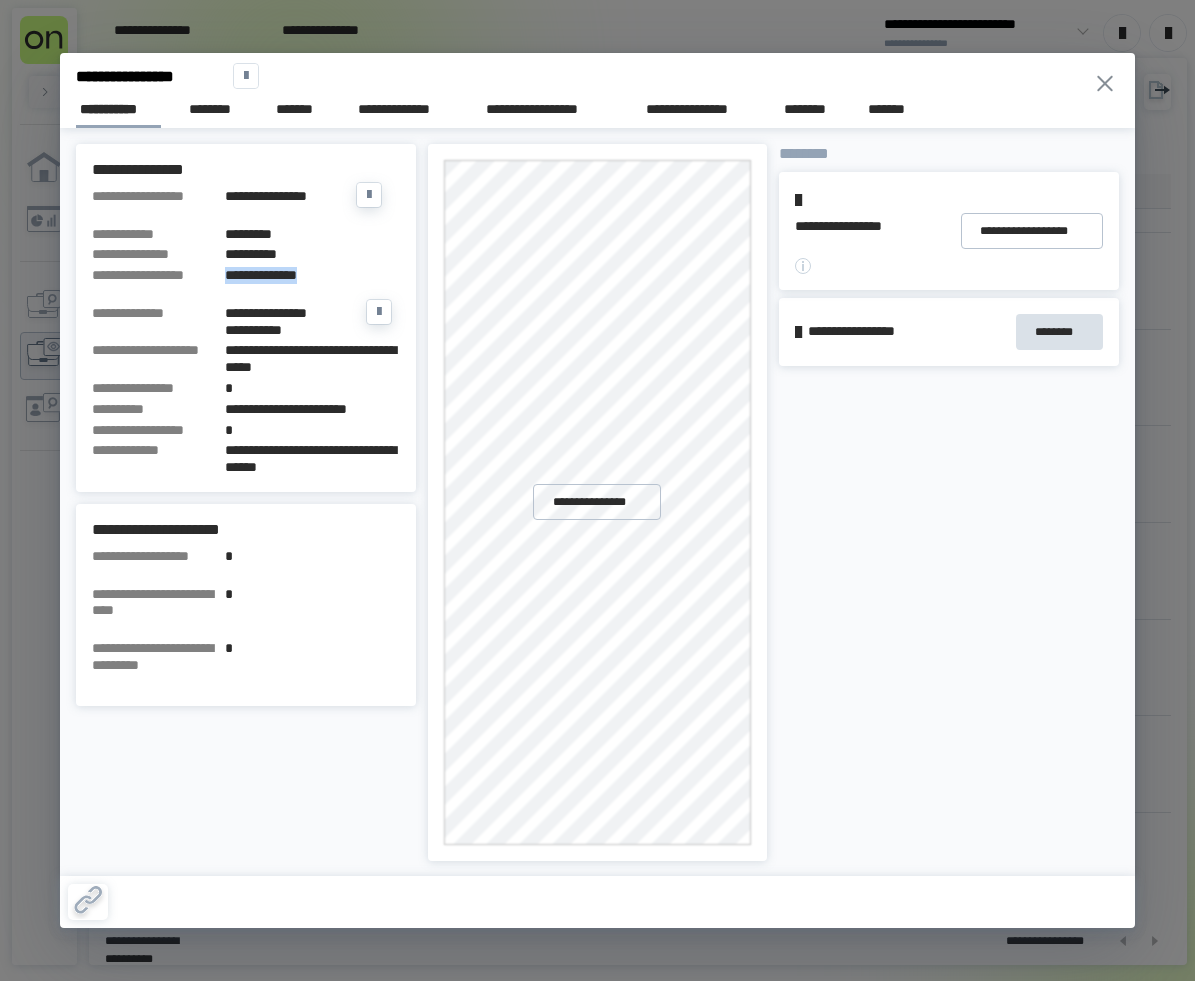 click on "**********" at bounding box center [312, 275] 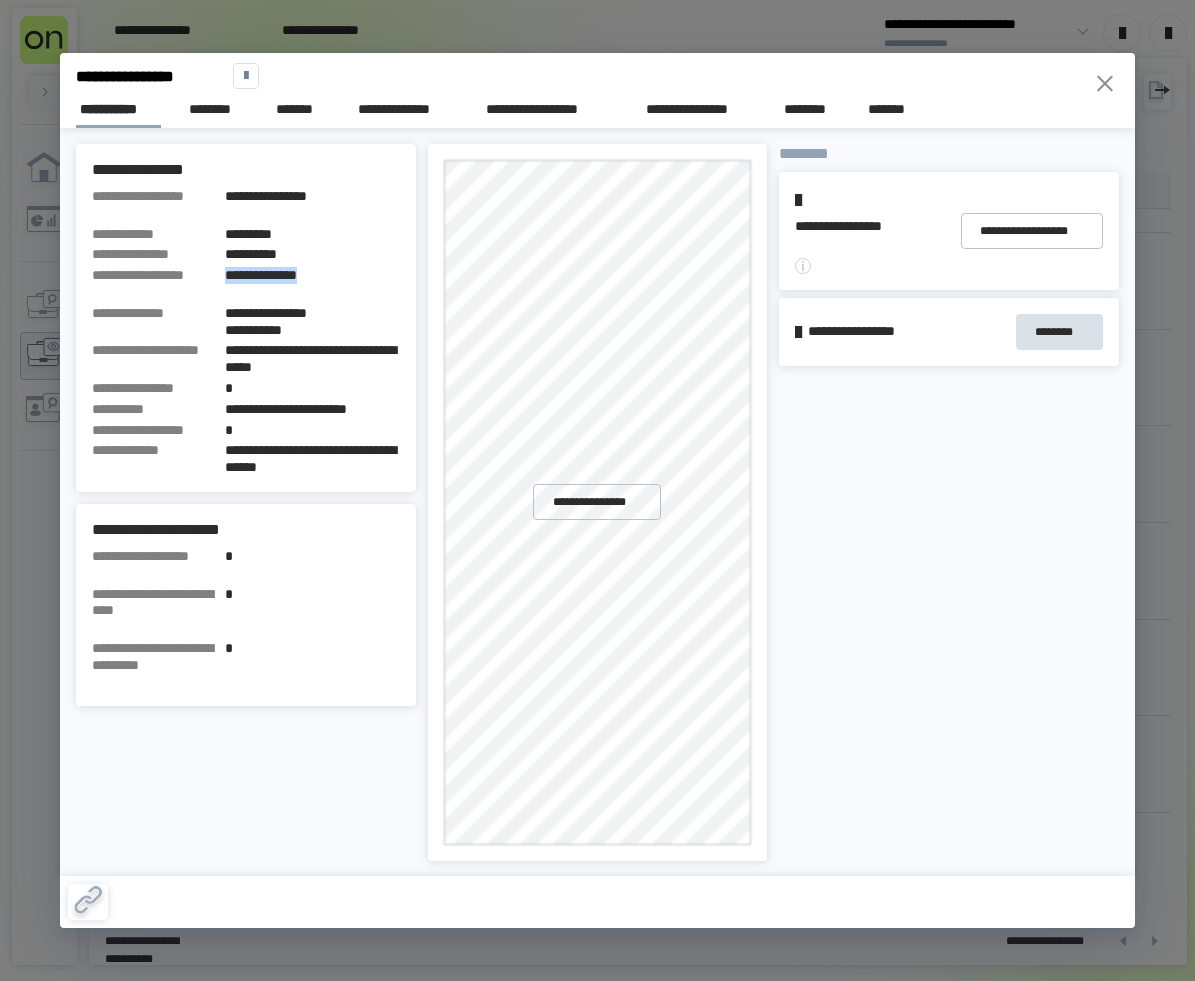 click 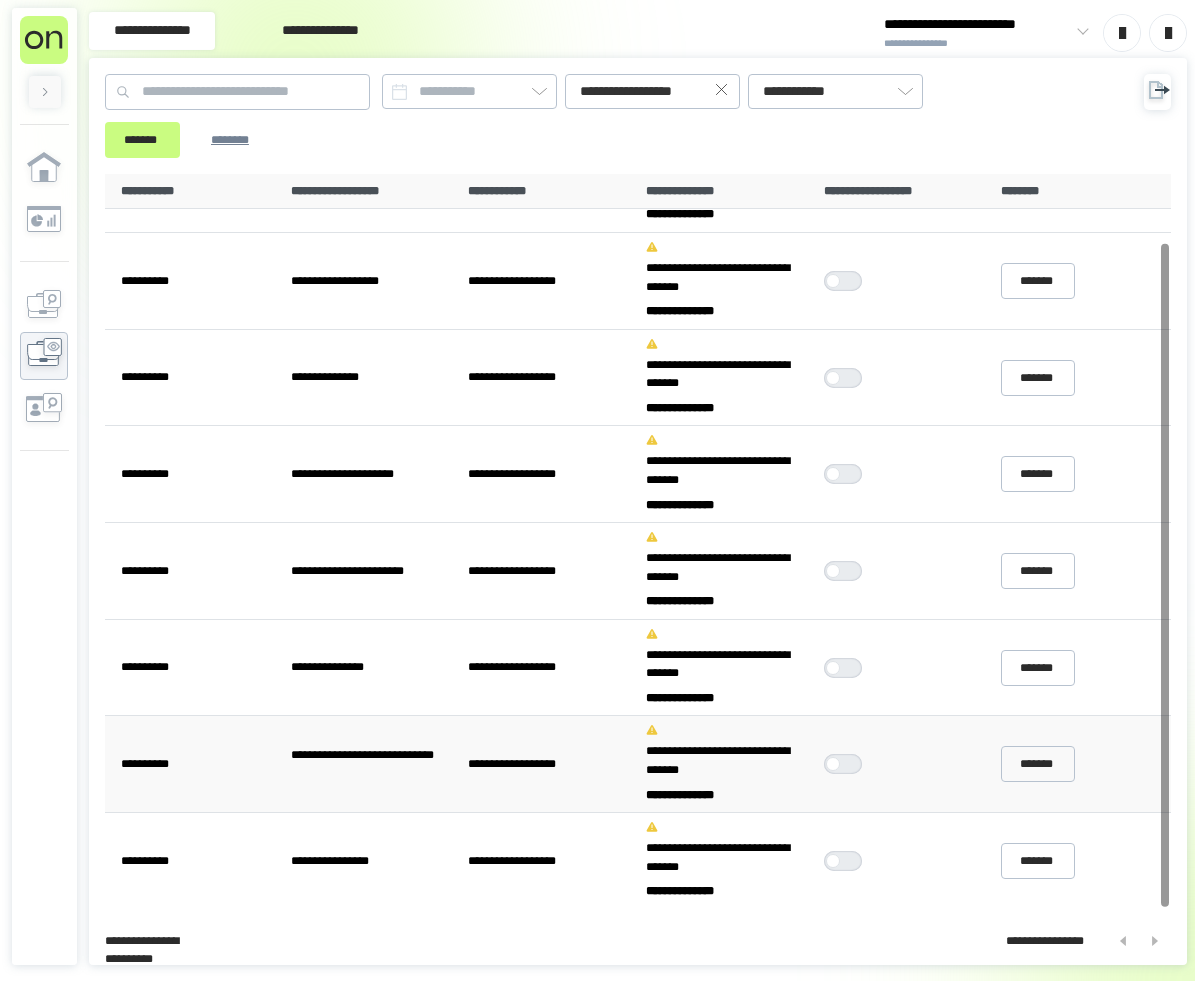 click at bounding box center [833, 764] 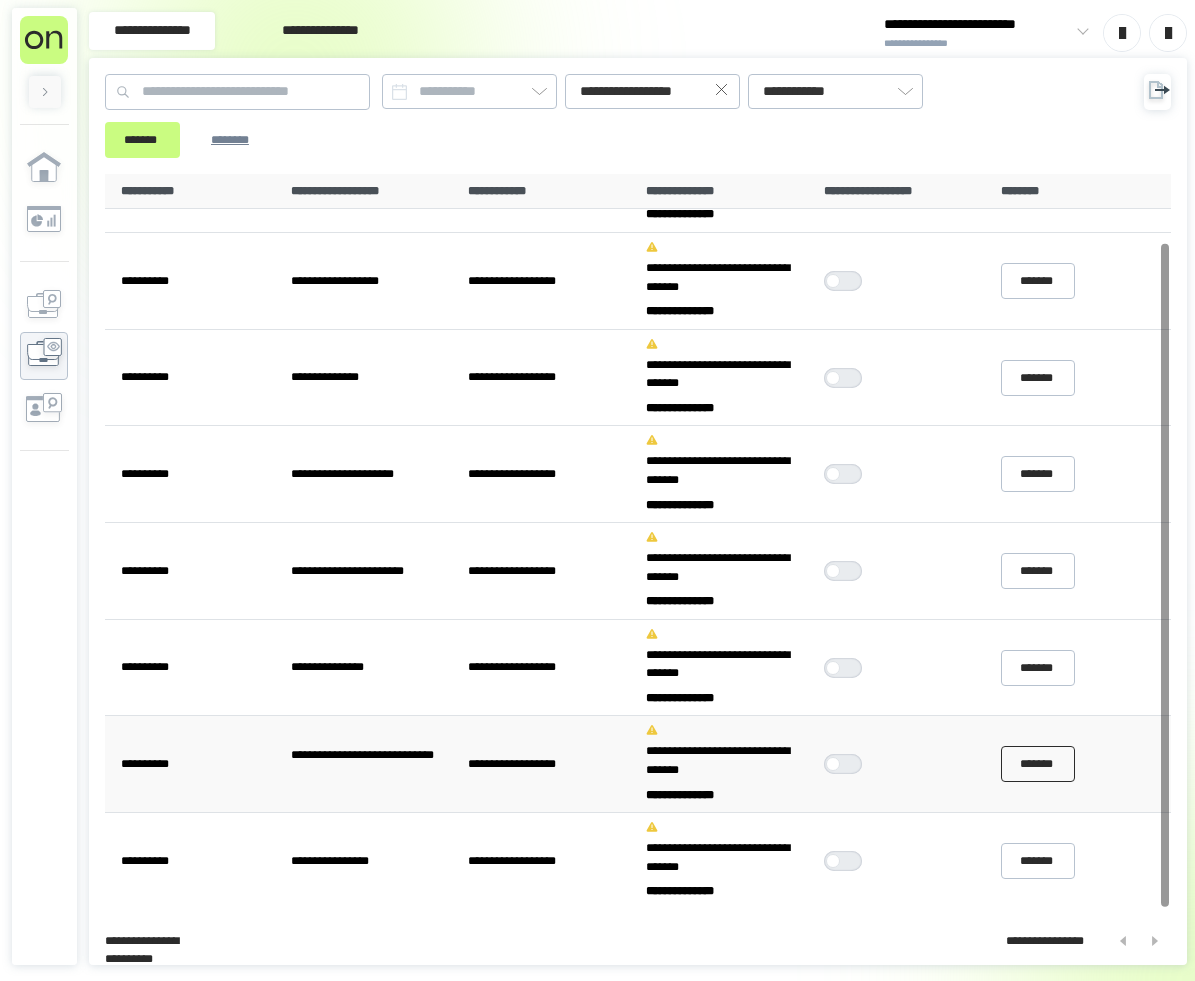click on "*******" at bounding box center (1038, 764) 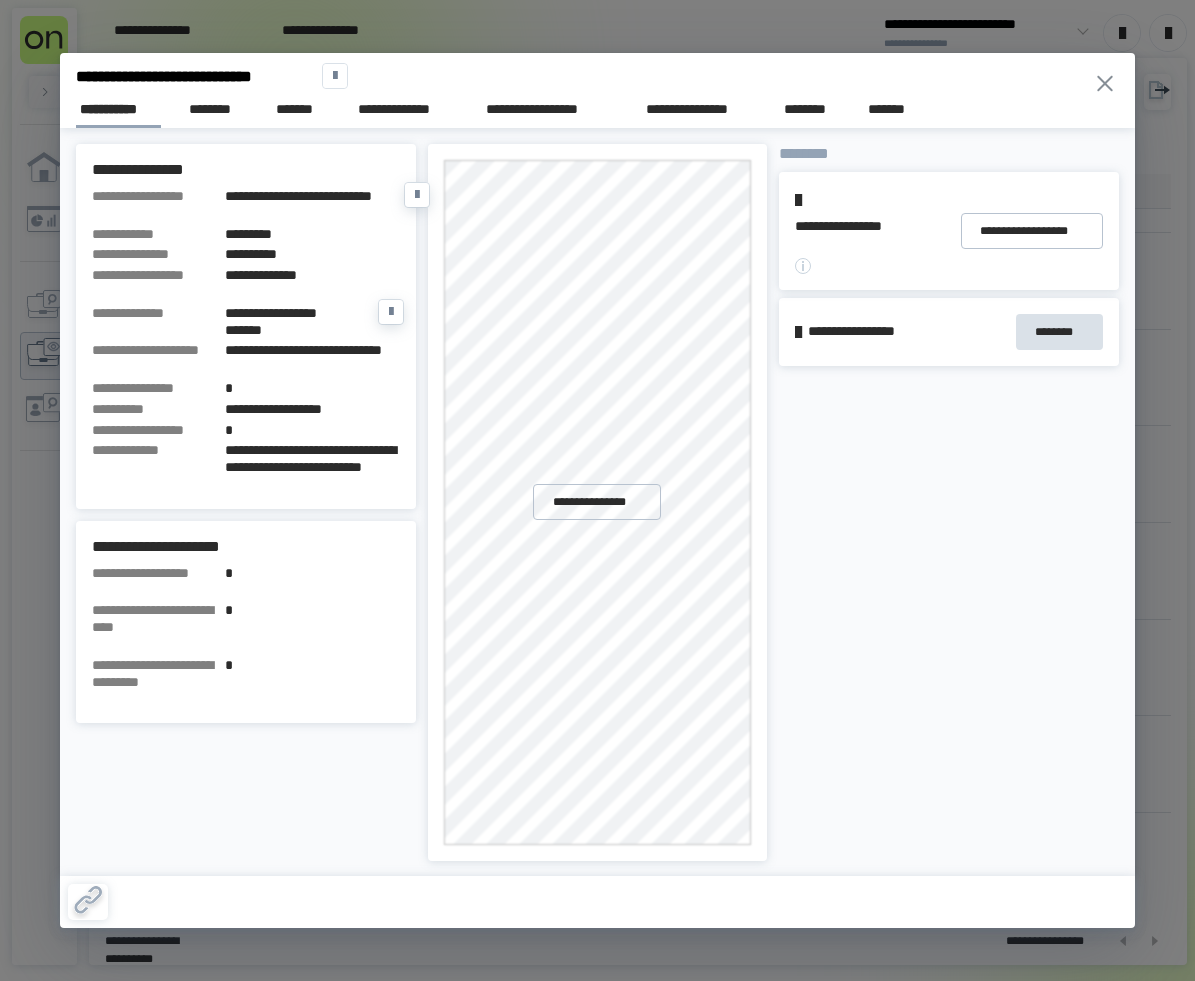 click on "*********" at bounding box center [312, 234] 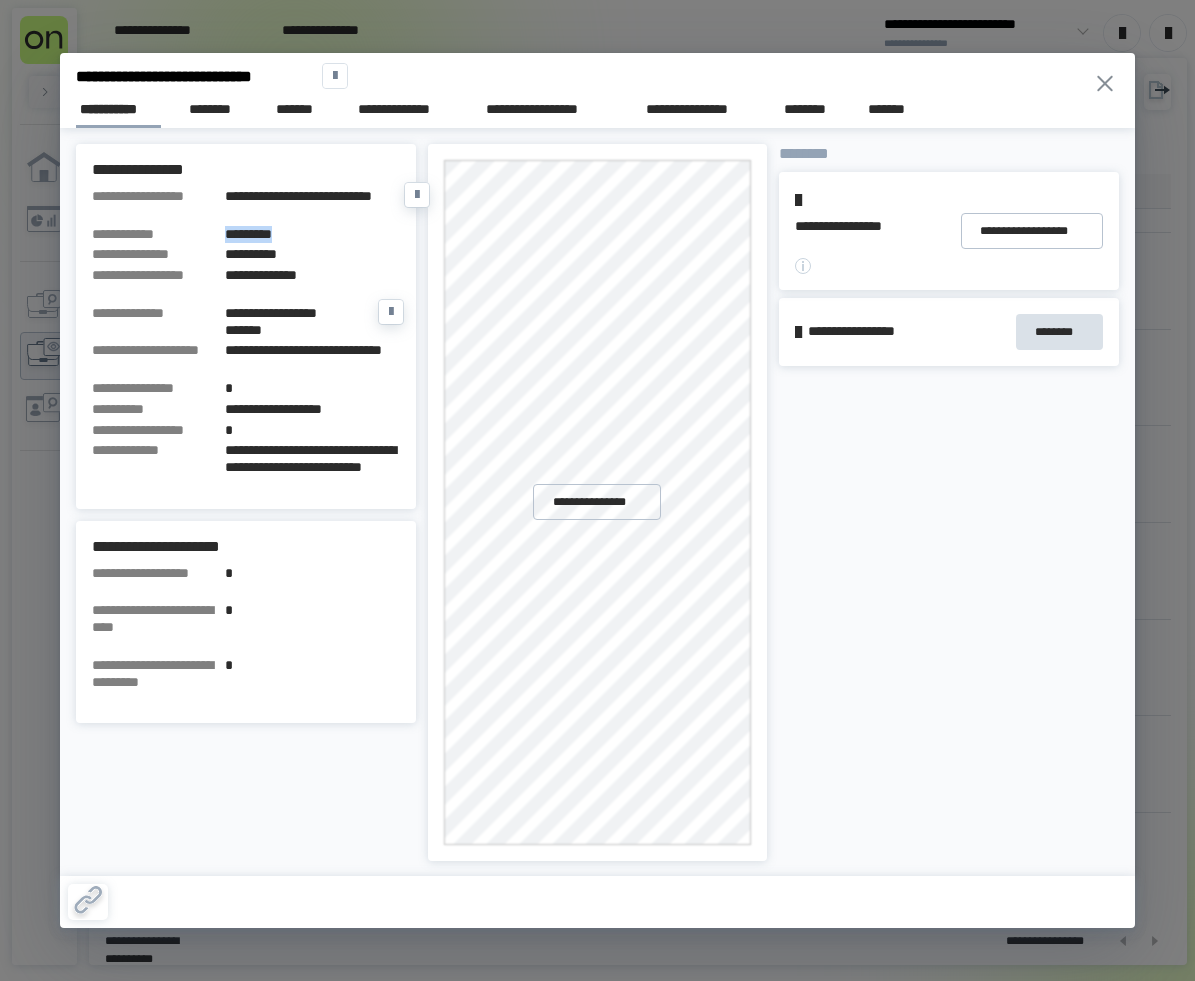 click on "*********" at bounding box center (312, 234) 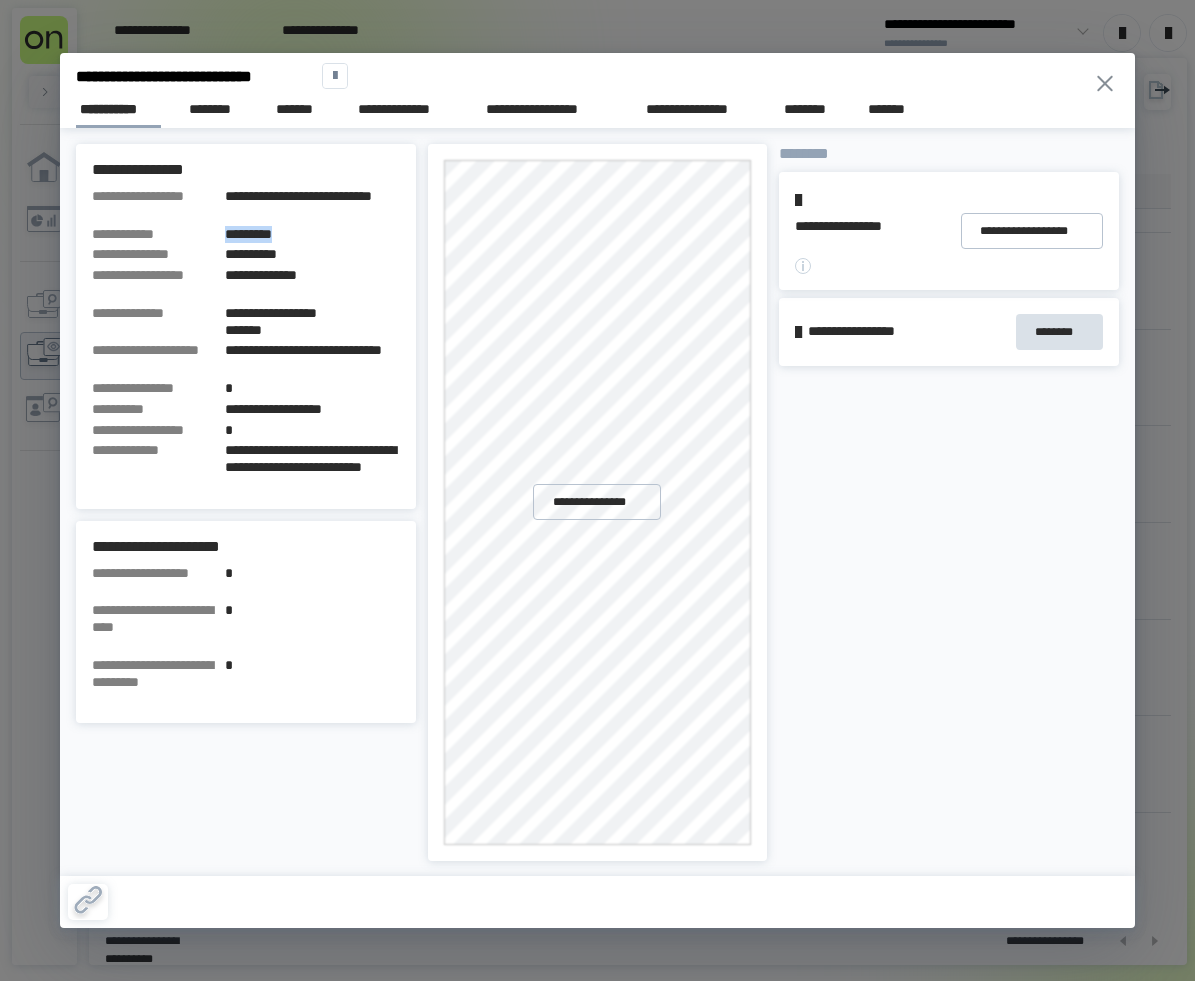click on "[FIRST] [LAST] [STREET] [CITY] [STATE]" at bounding box center (949, 502) 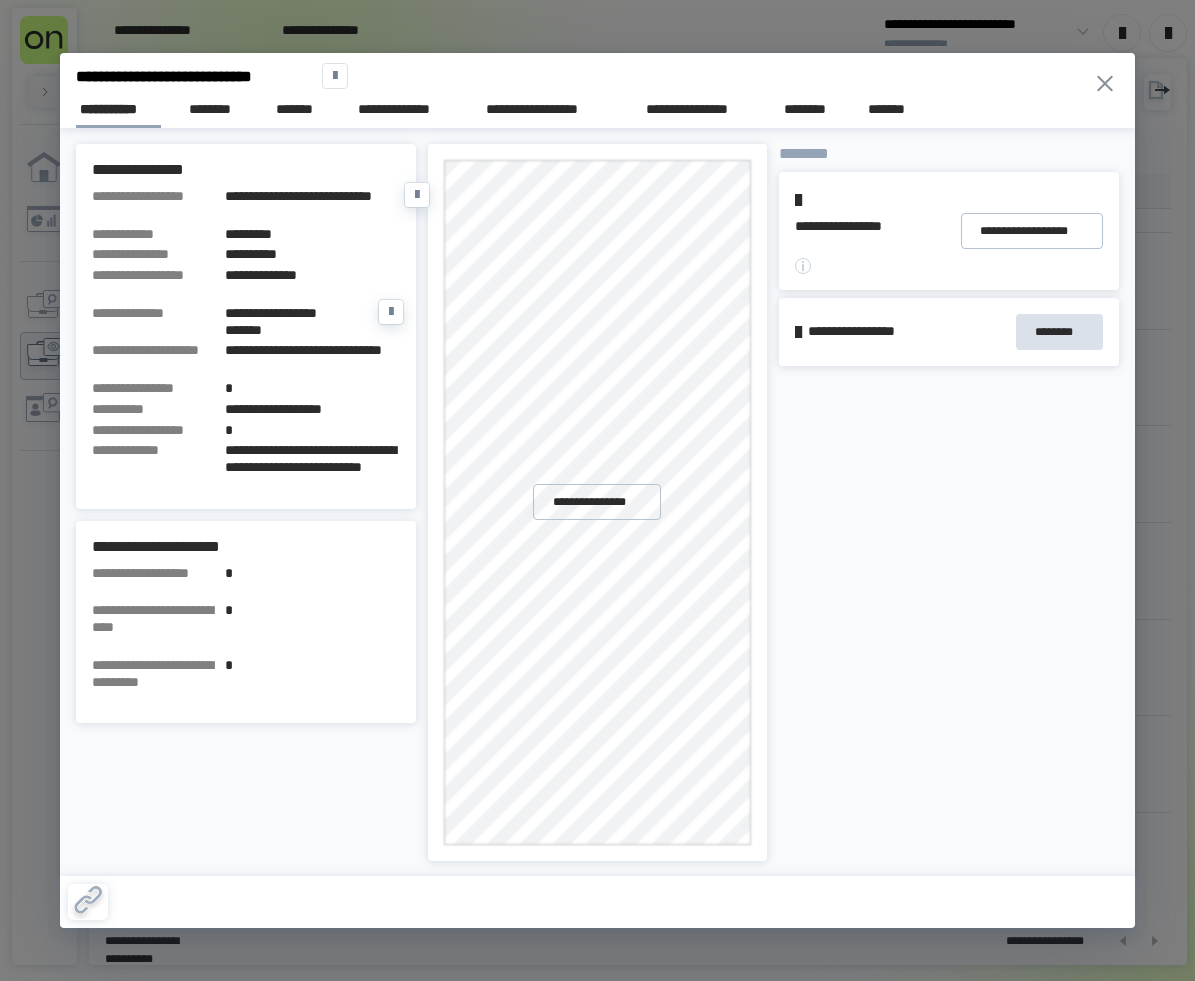 click on "**********" at bounding box center (312, 275) 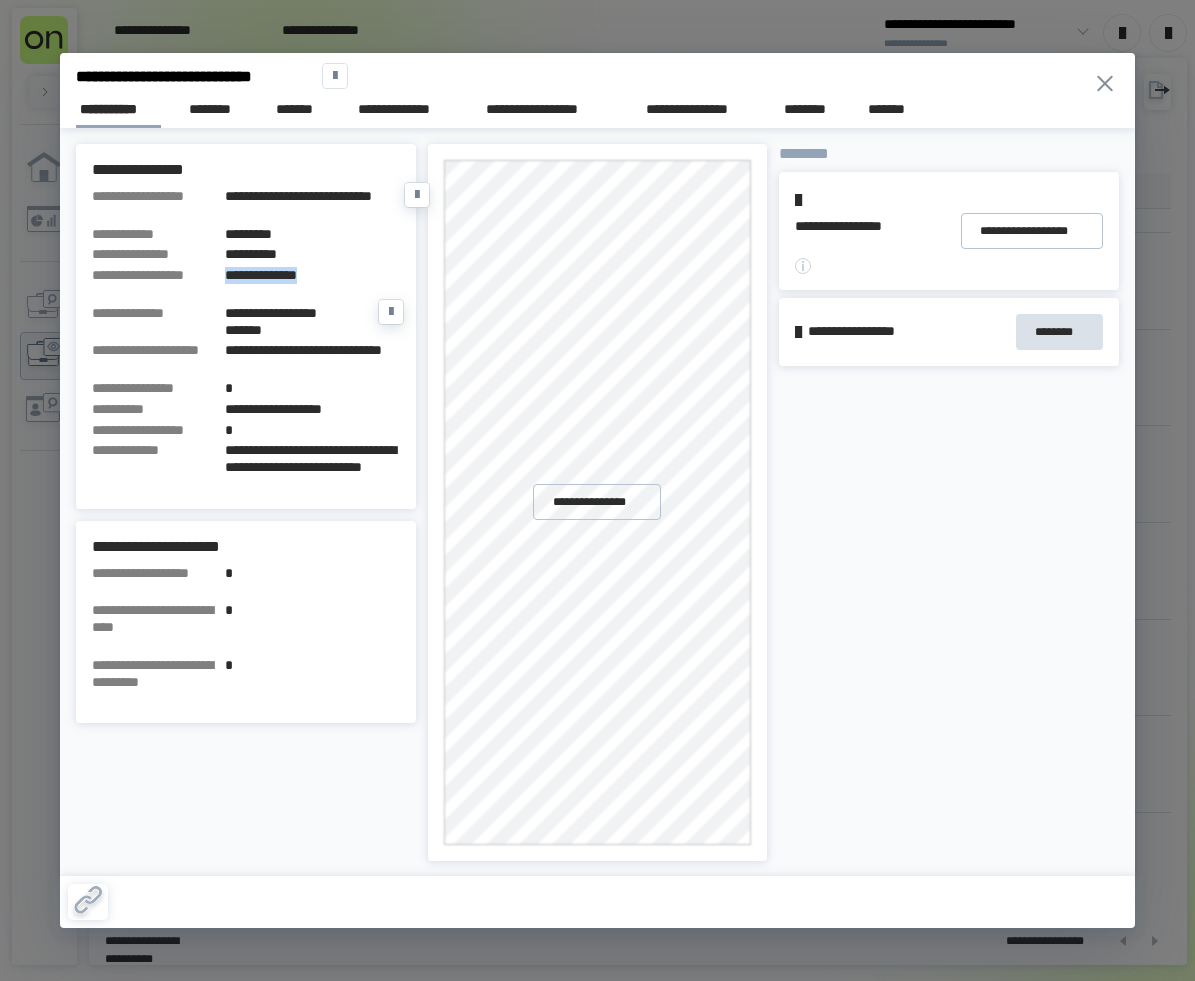 click on "**********" at bounding box center (312, 275) 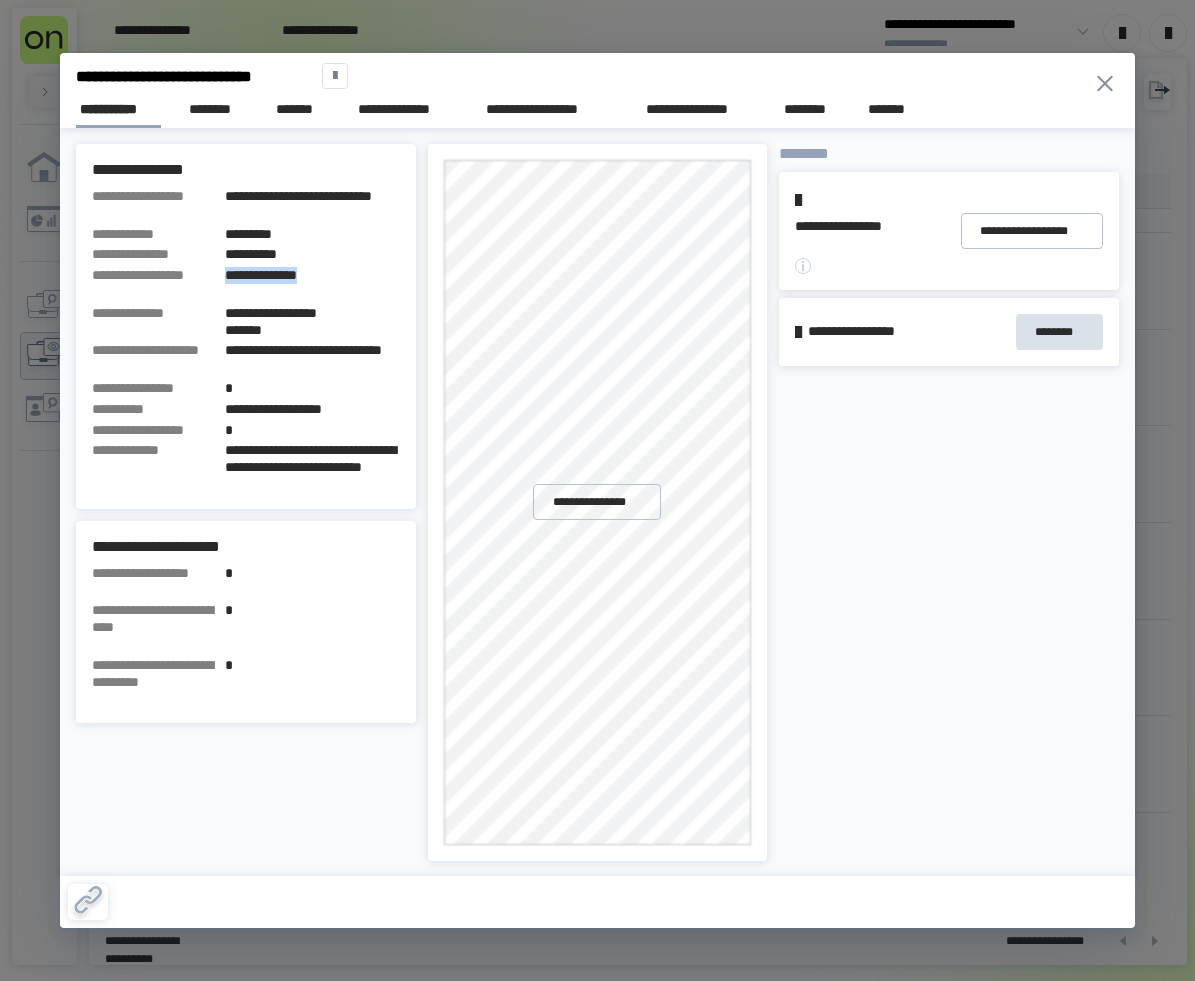 click at bounding box center [1105, 83] 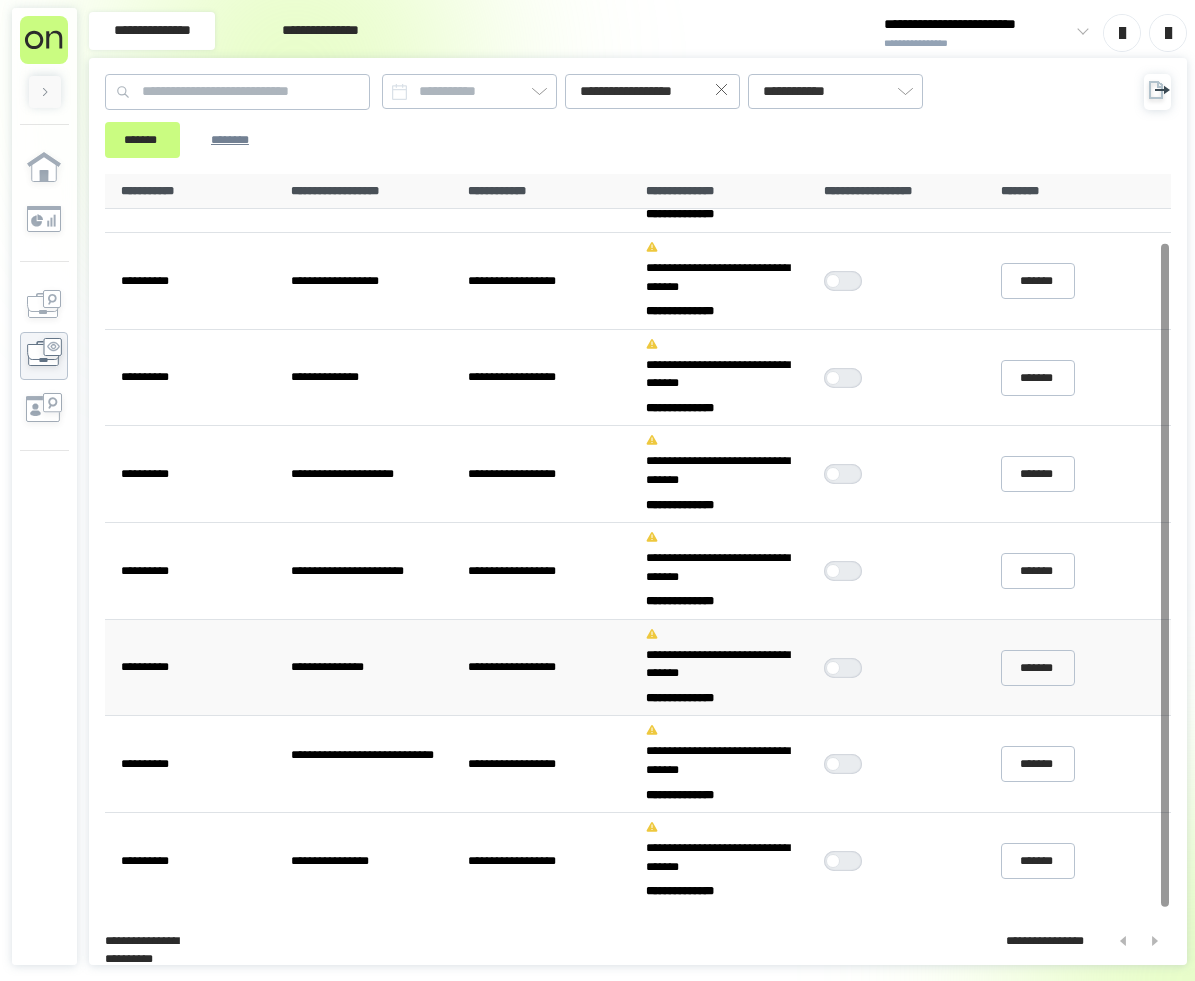 click at bounding box center [848, 668] 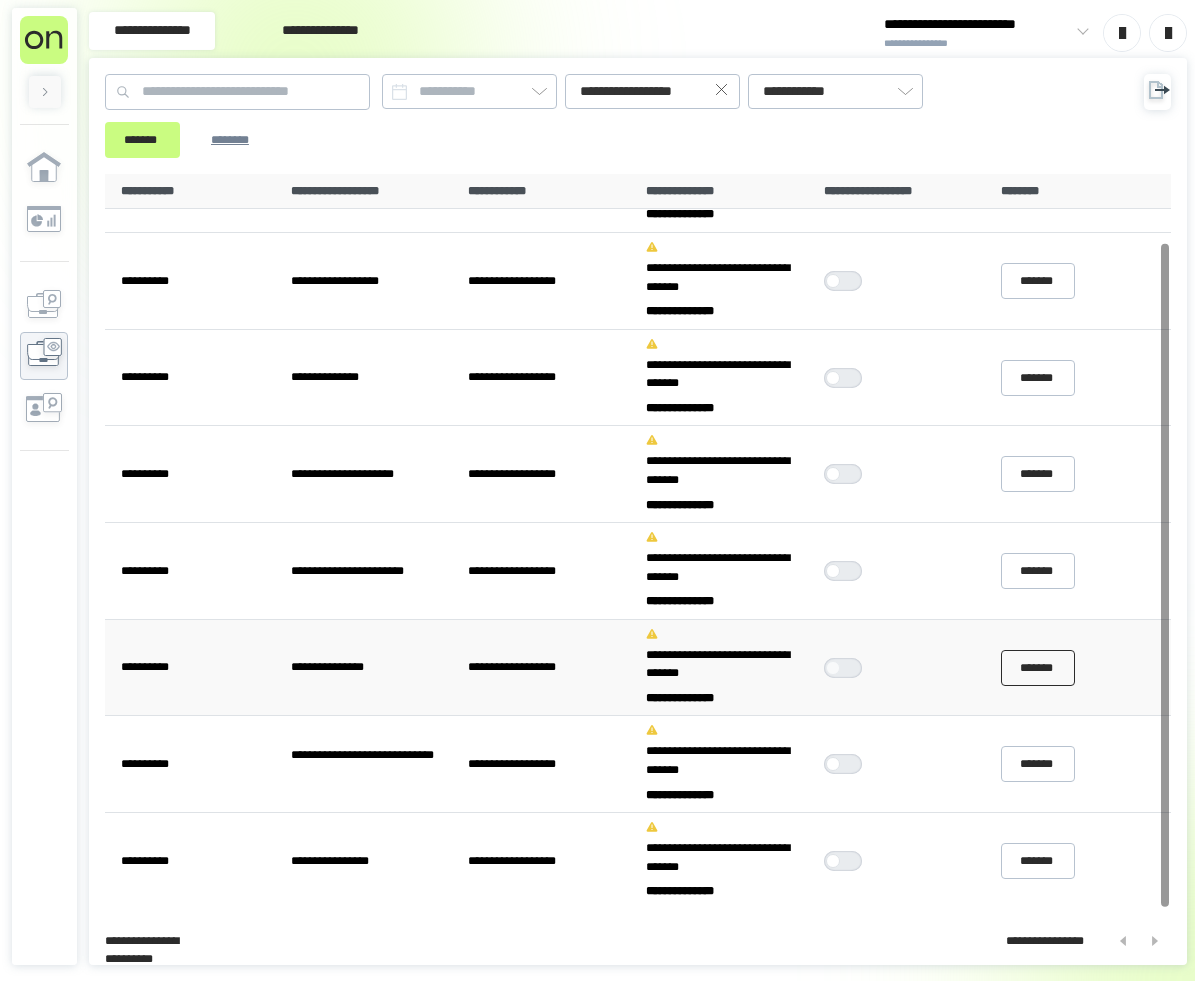 click on "*******" at bounding box center (1038, 668) 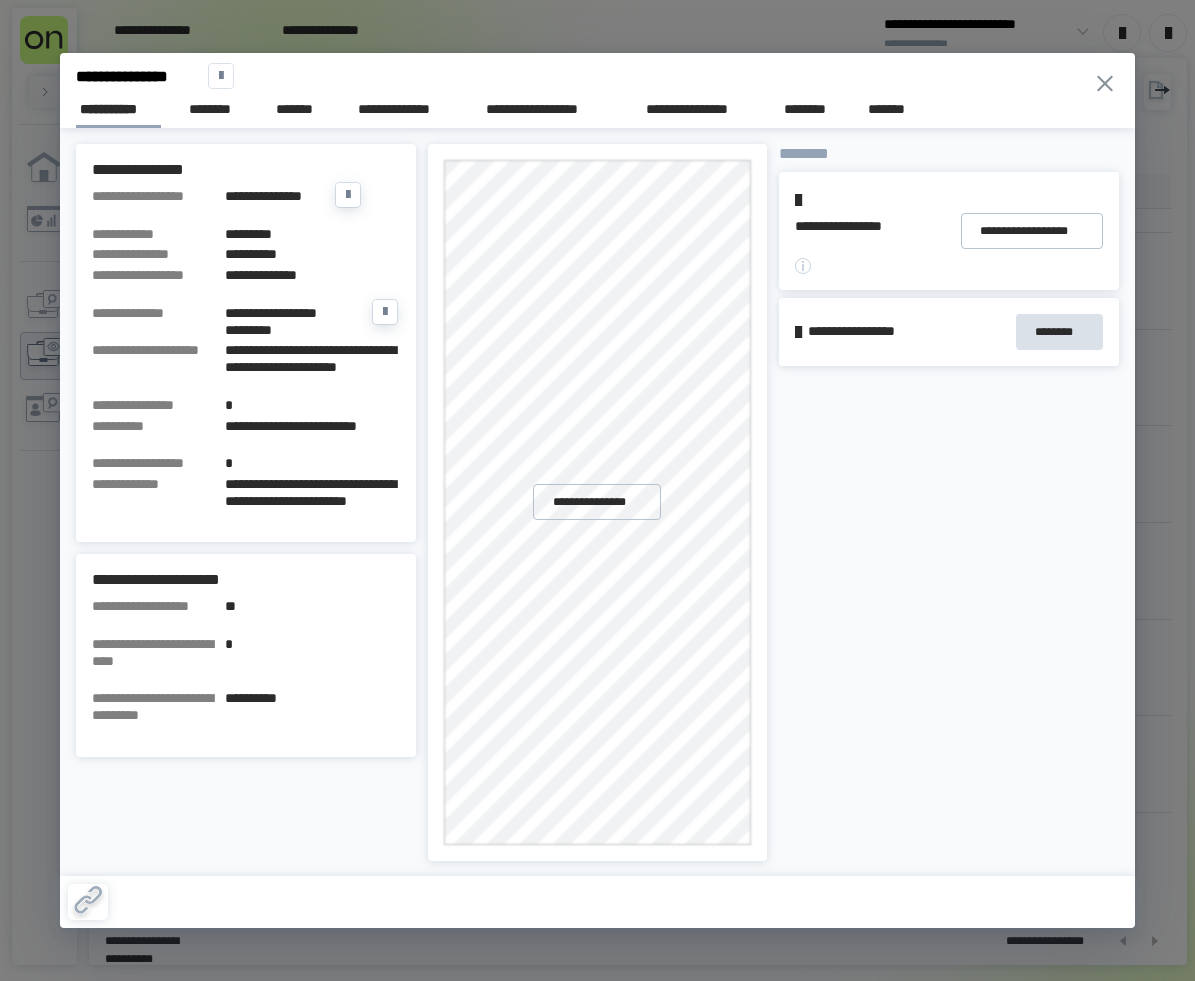 click on "**********" at bounding box center (312, 275) 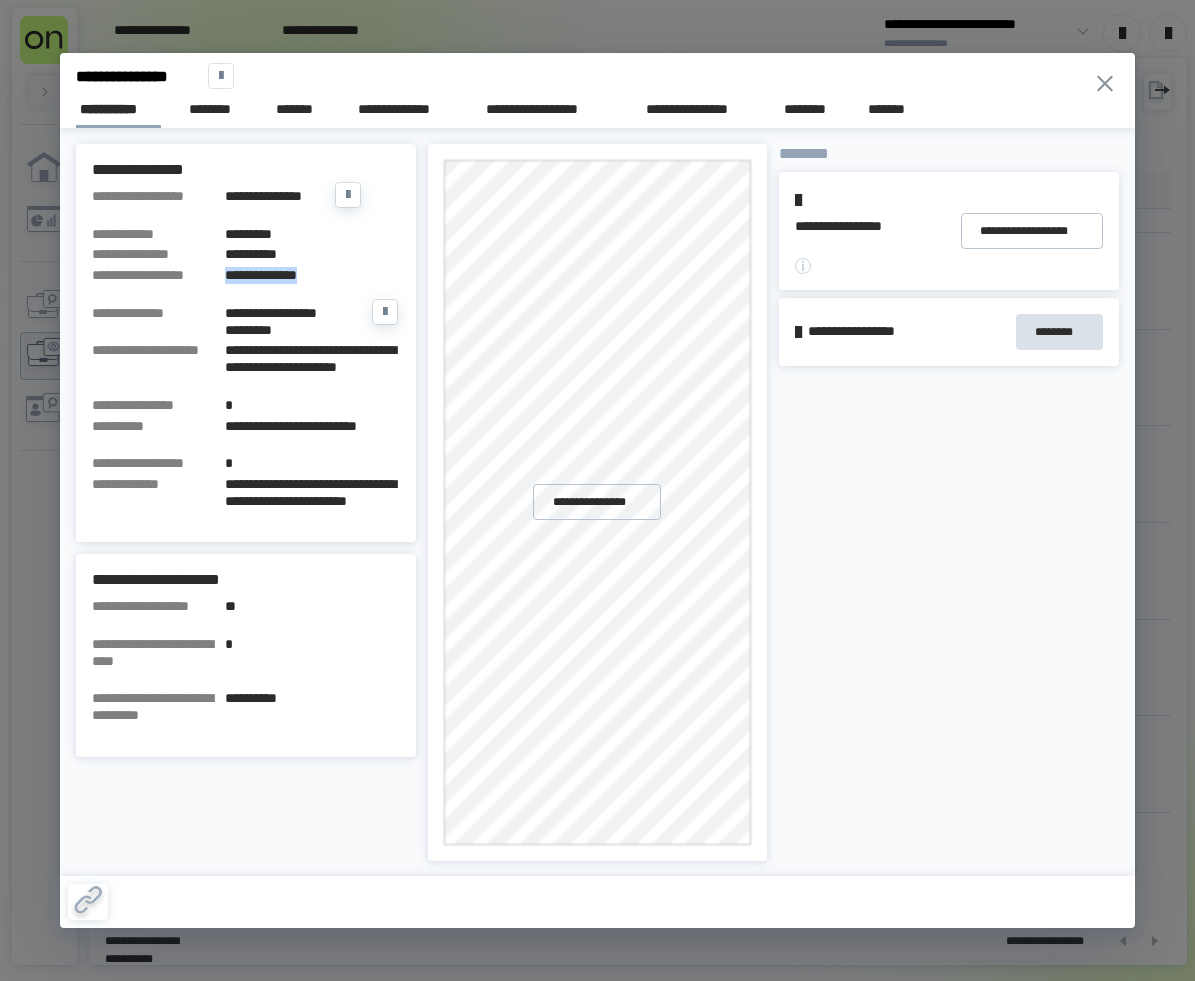 click on "**********" at bounding box center [312, 275] 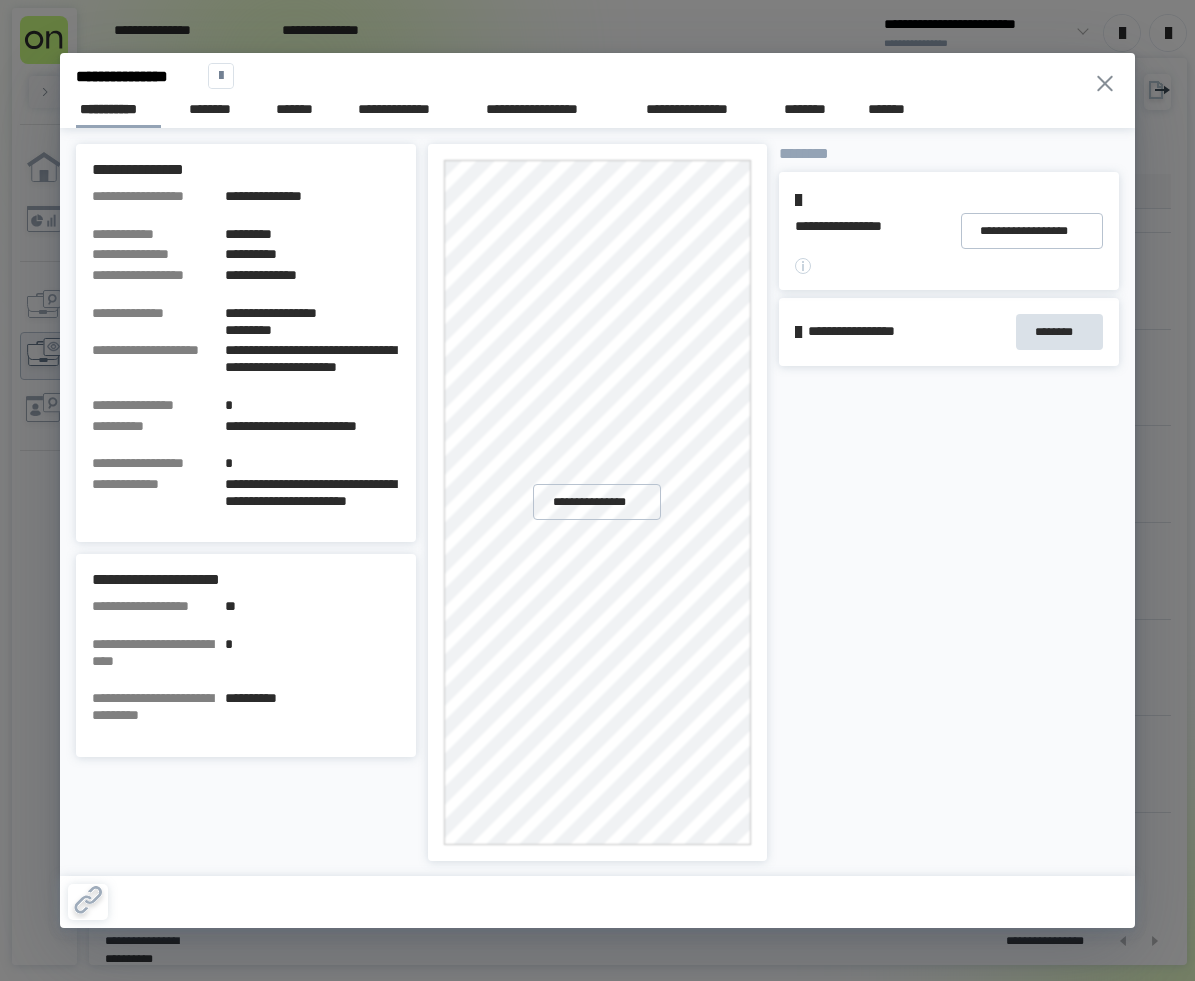 drag, startPoint x: 260, startPoint y: 271, endPoint x: 258, endPoint y: 222, distance: 49.0408 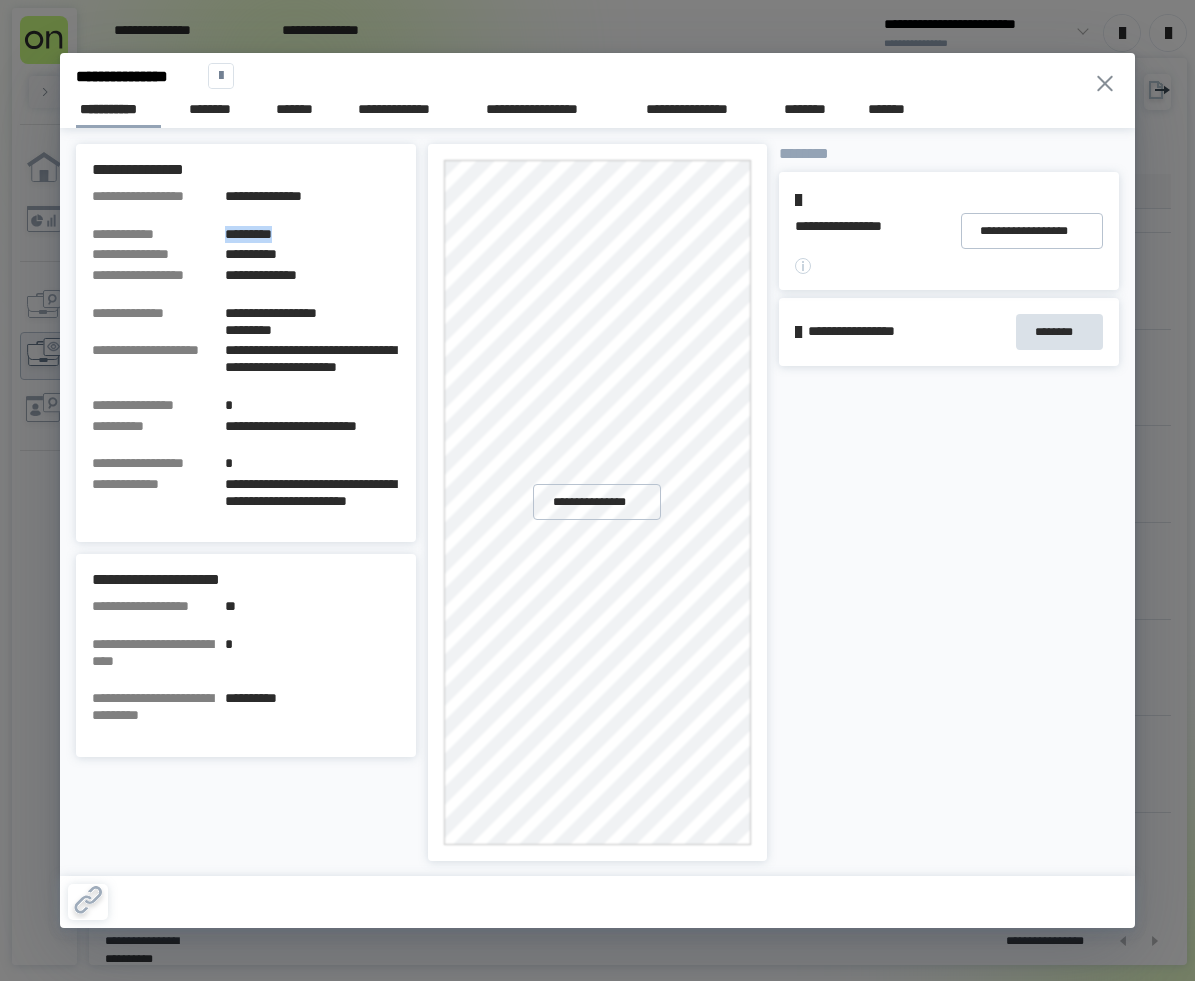 click on "*********" at bounding box center (312, 234) 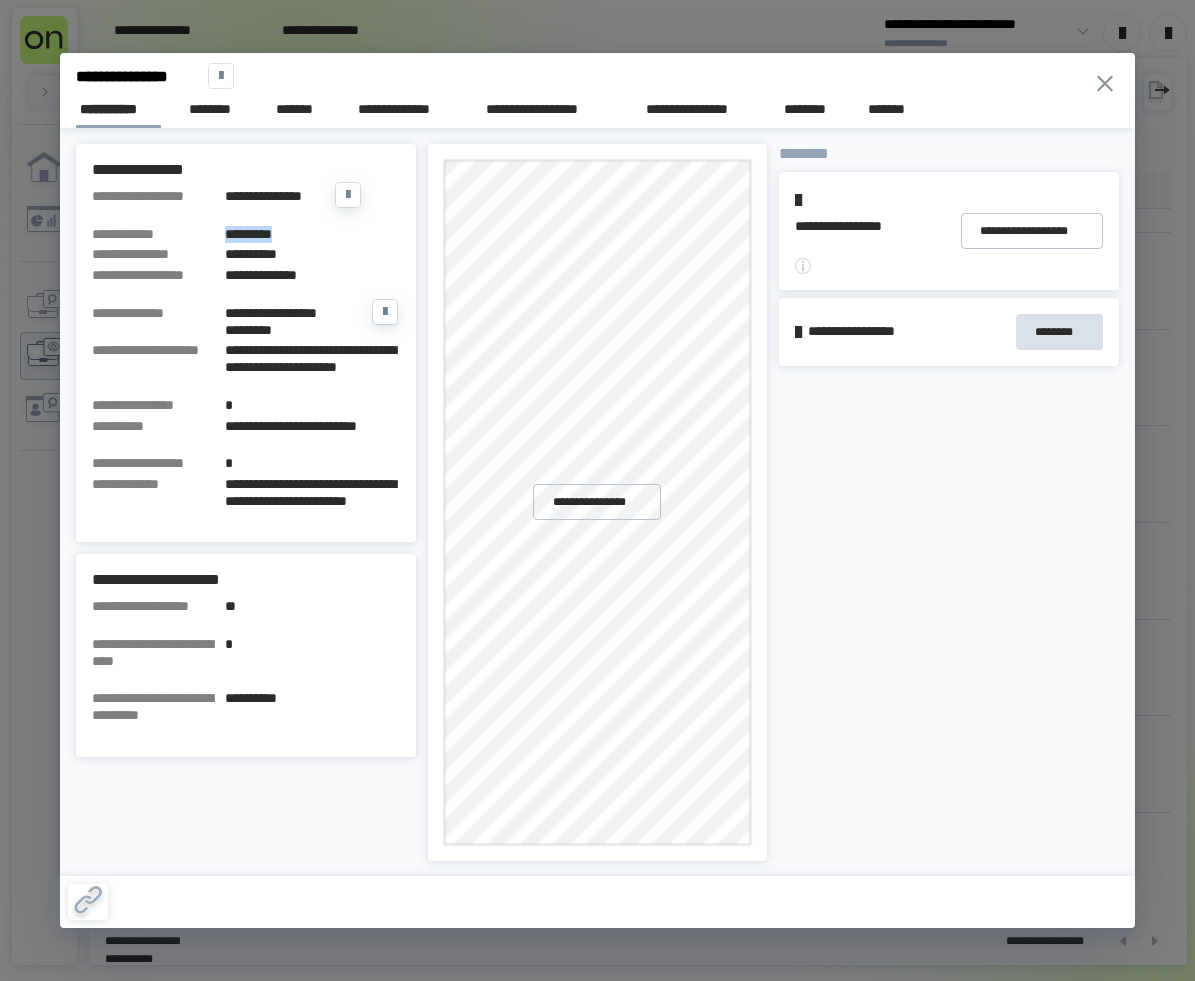 click on "**********" at bounding box center (312, 275) 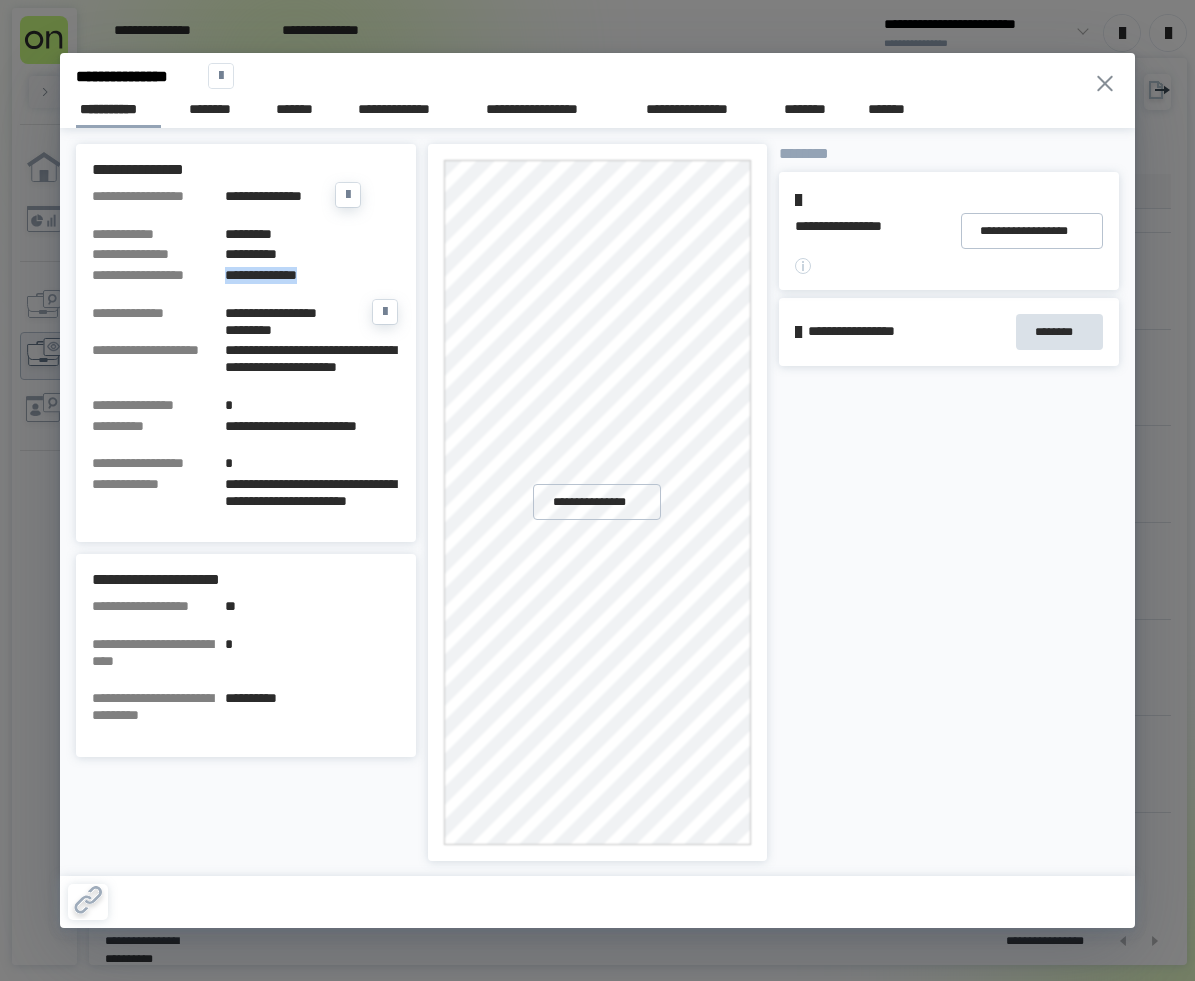 click on "**********" at bounding box center [312, 275] 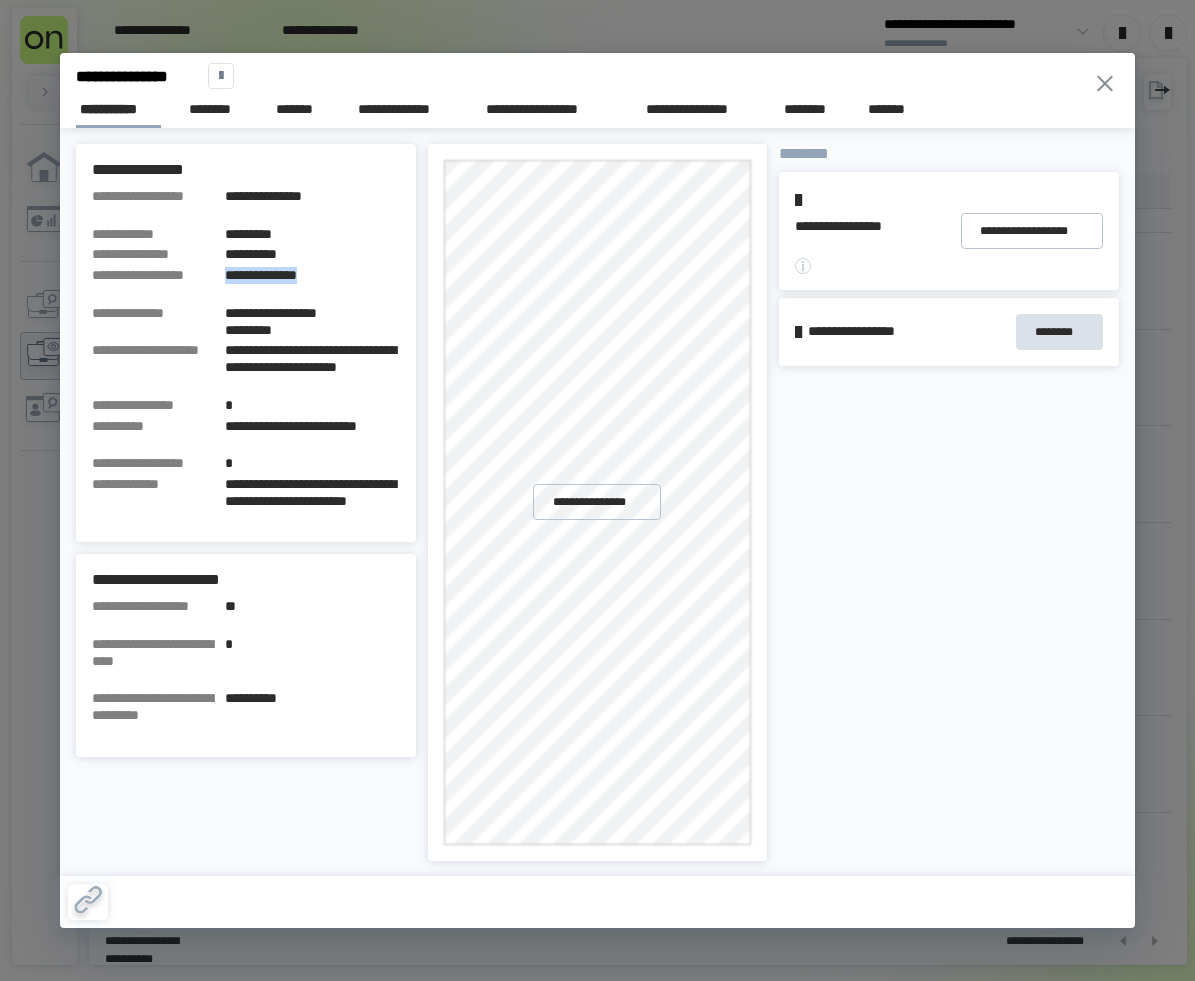 click 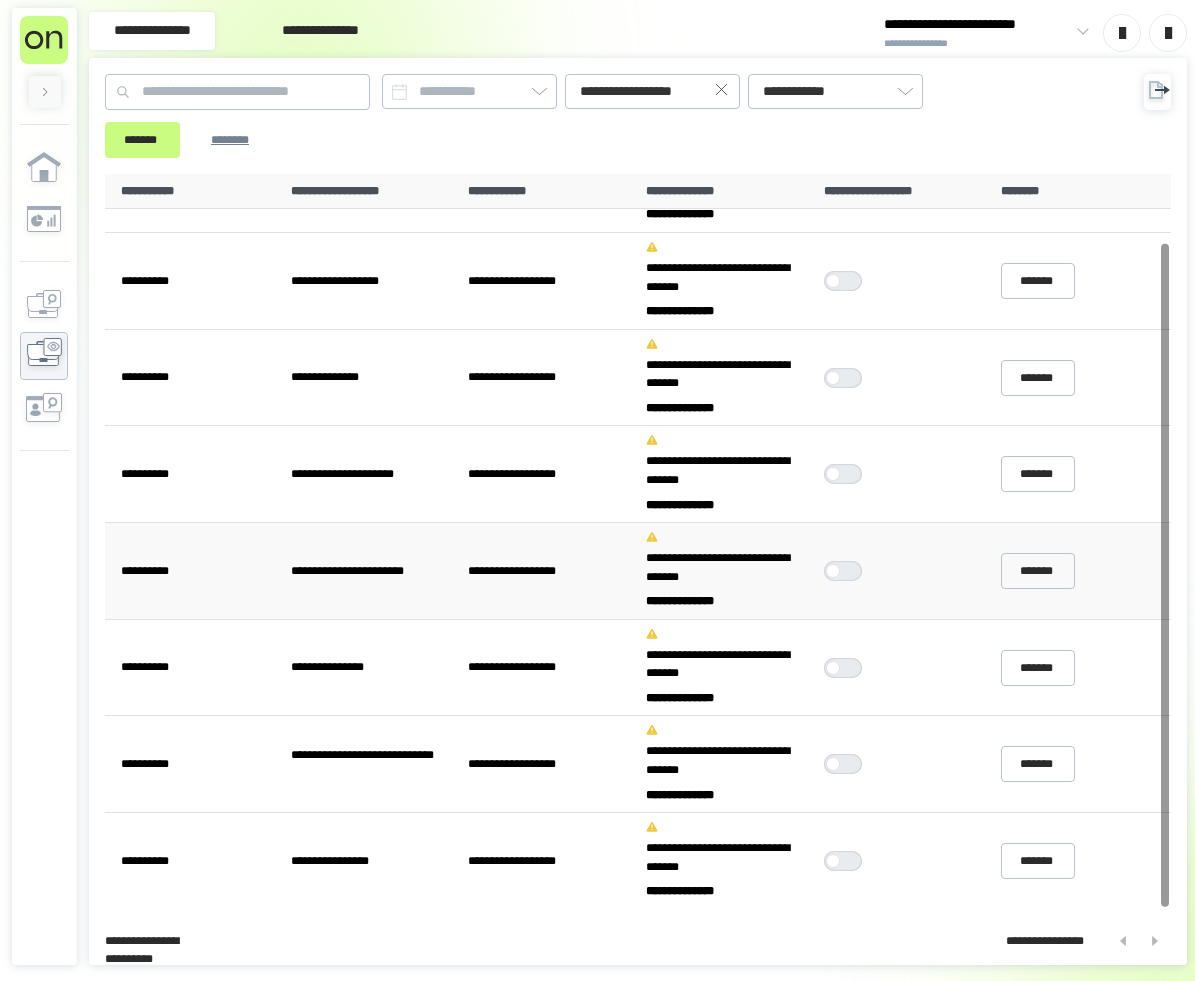 click at bounding box center (848, 571) 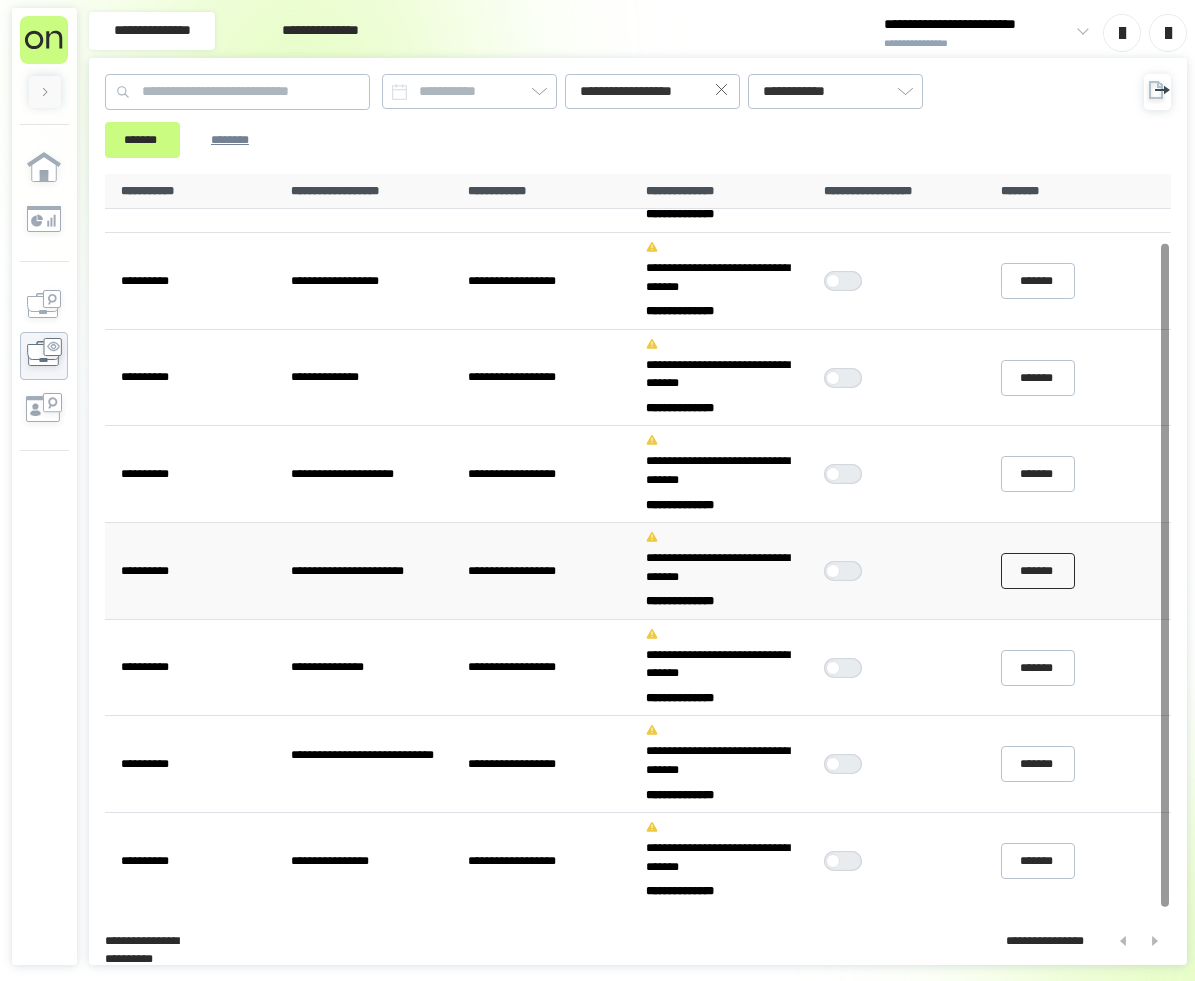 click on "*******" at bounding box center [1038, 571] 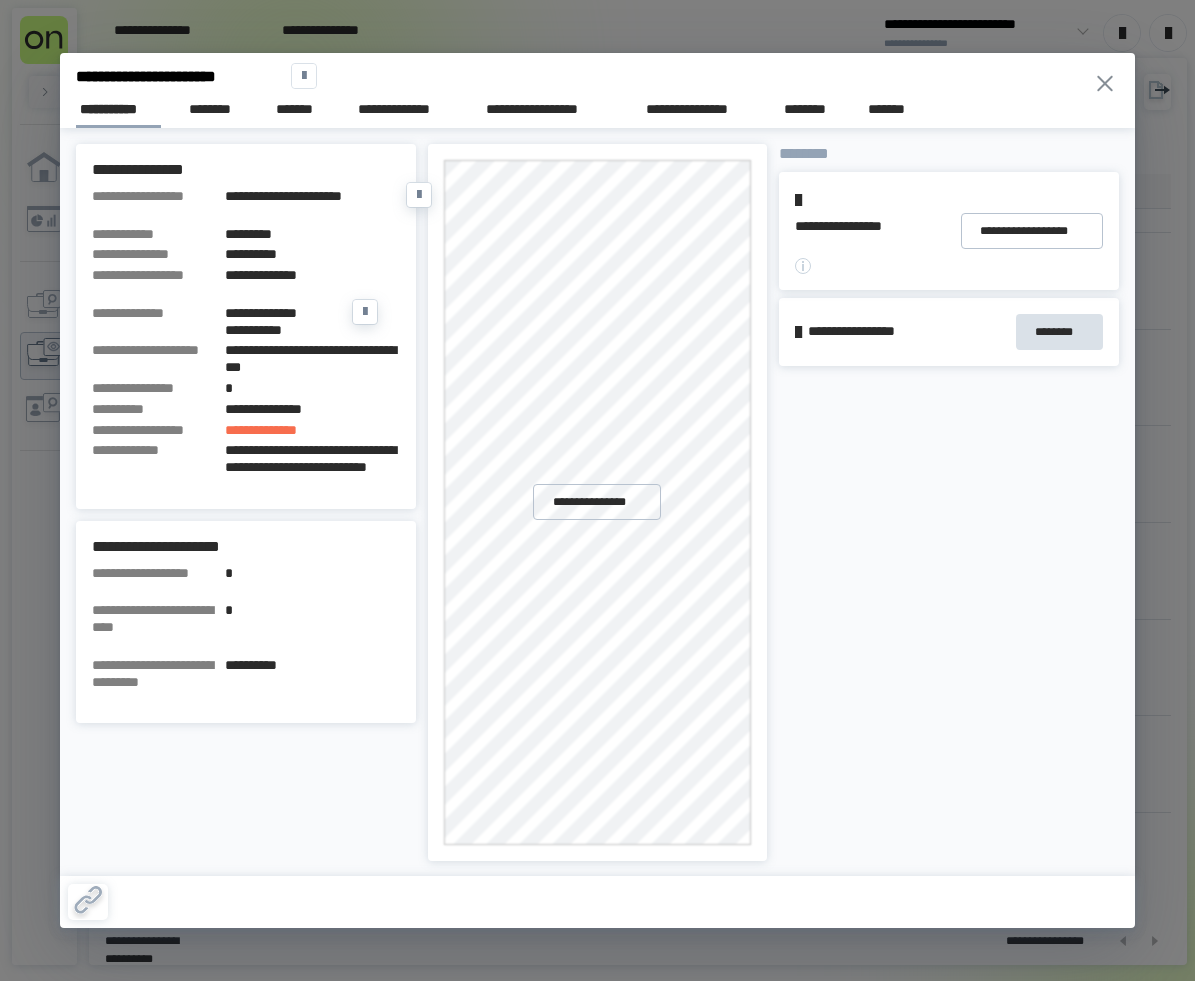 click on "*********" at bounding box center (312, 234) 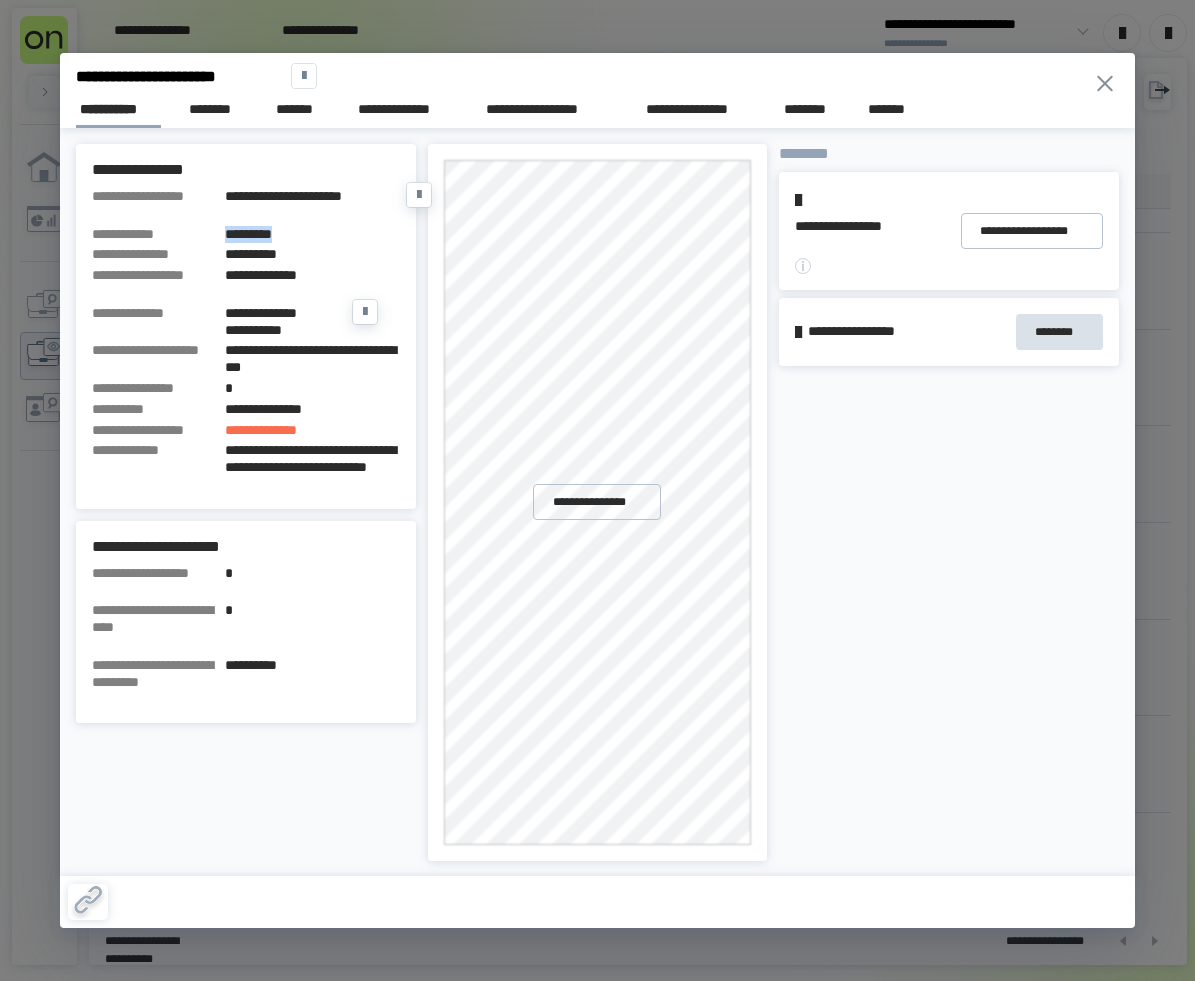 click on "*********" at bounding box center (312, 234) 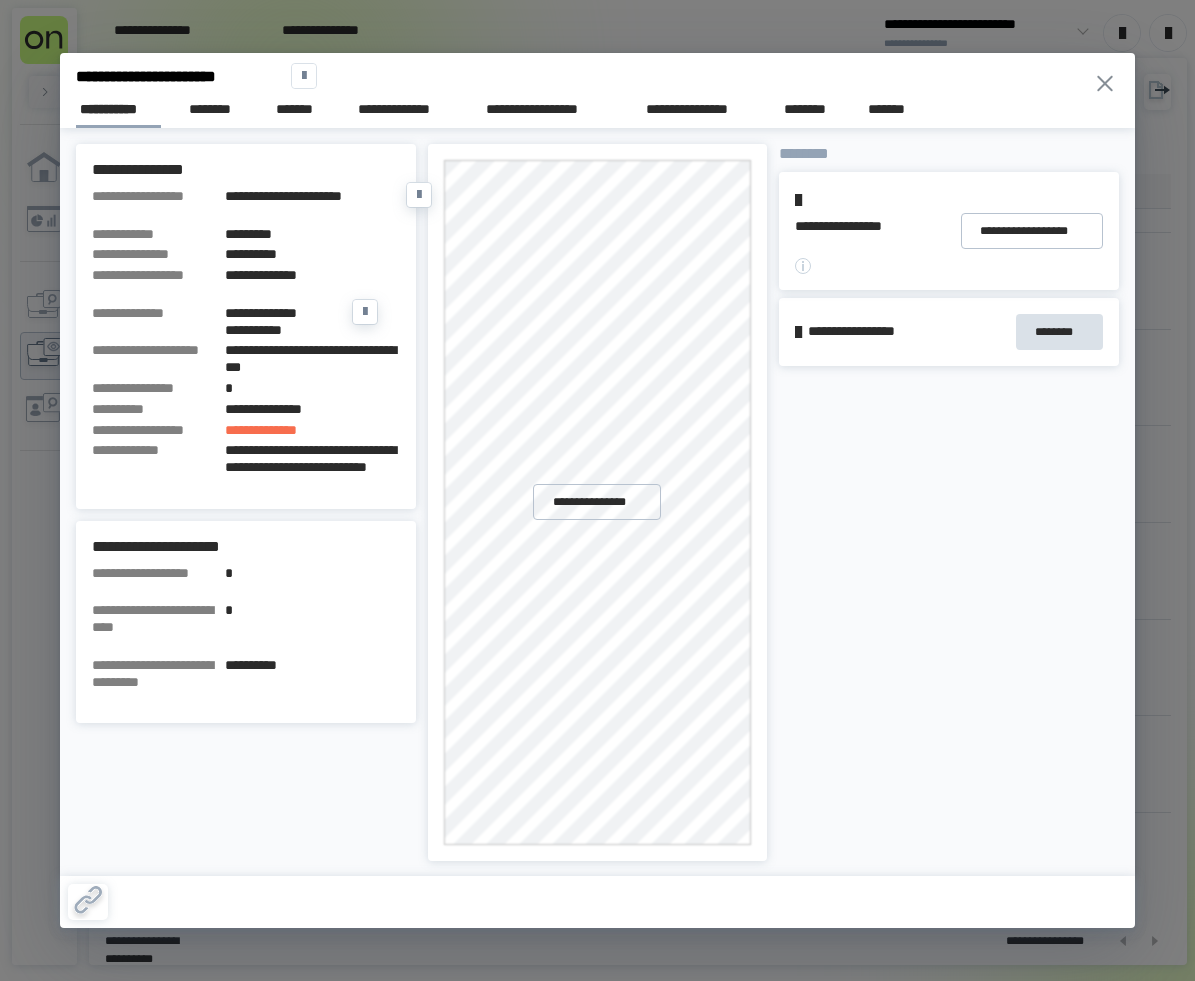 click on "**********" at bounding box center [312, 275] 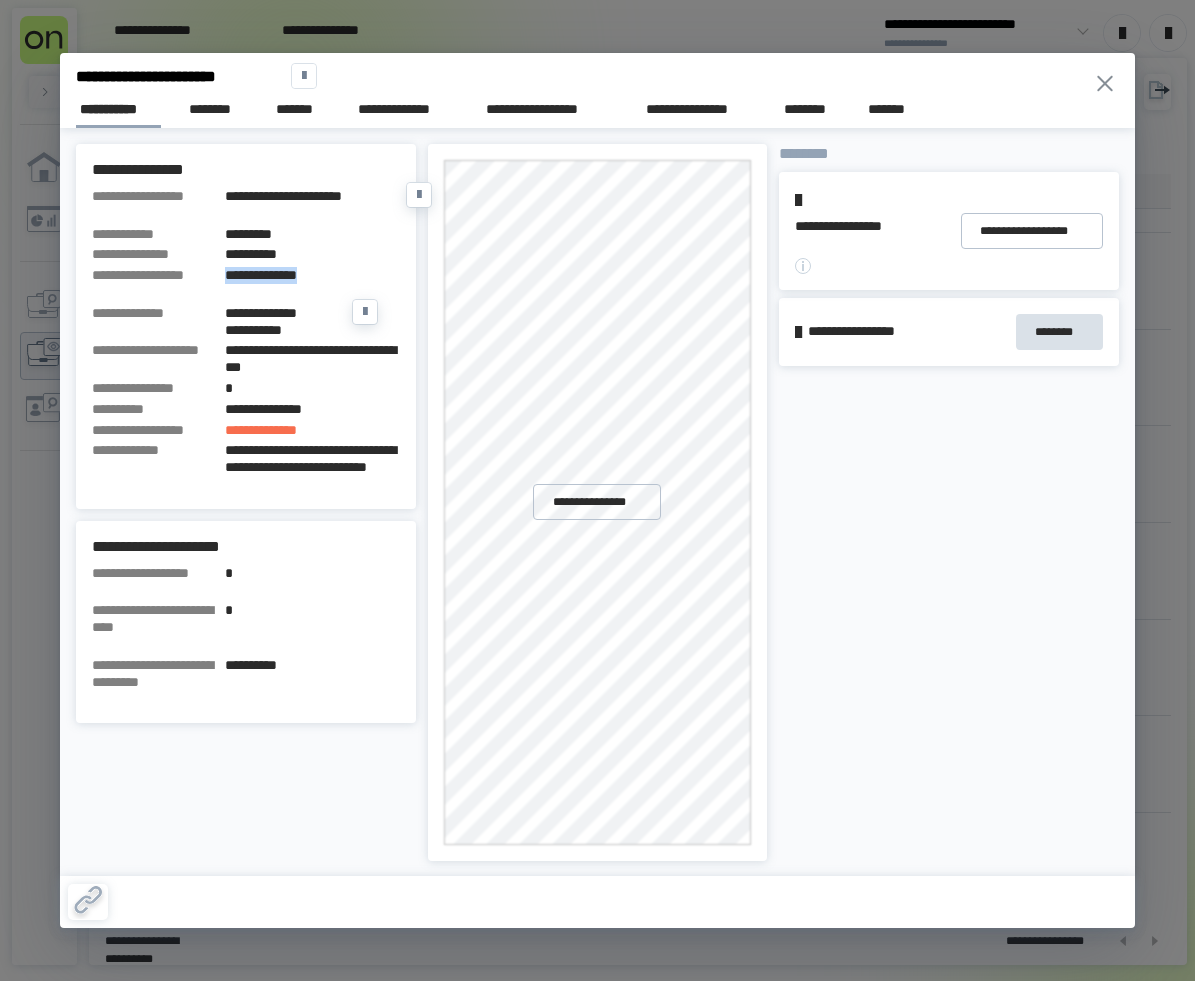 click on "**********" at bounding box center [312, 275] 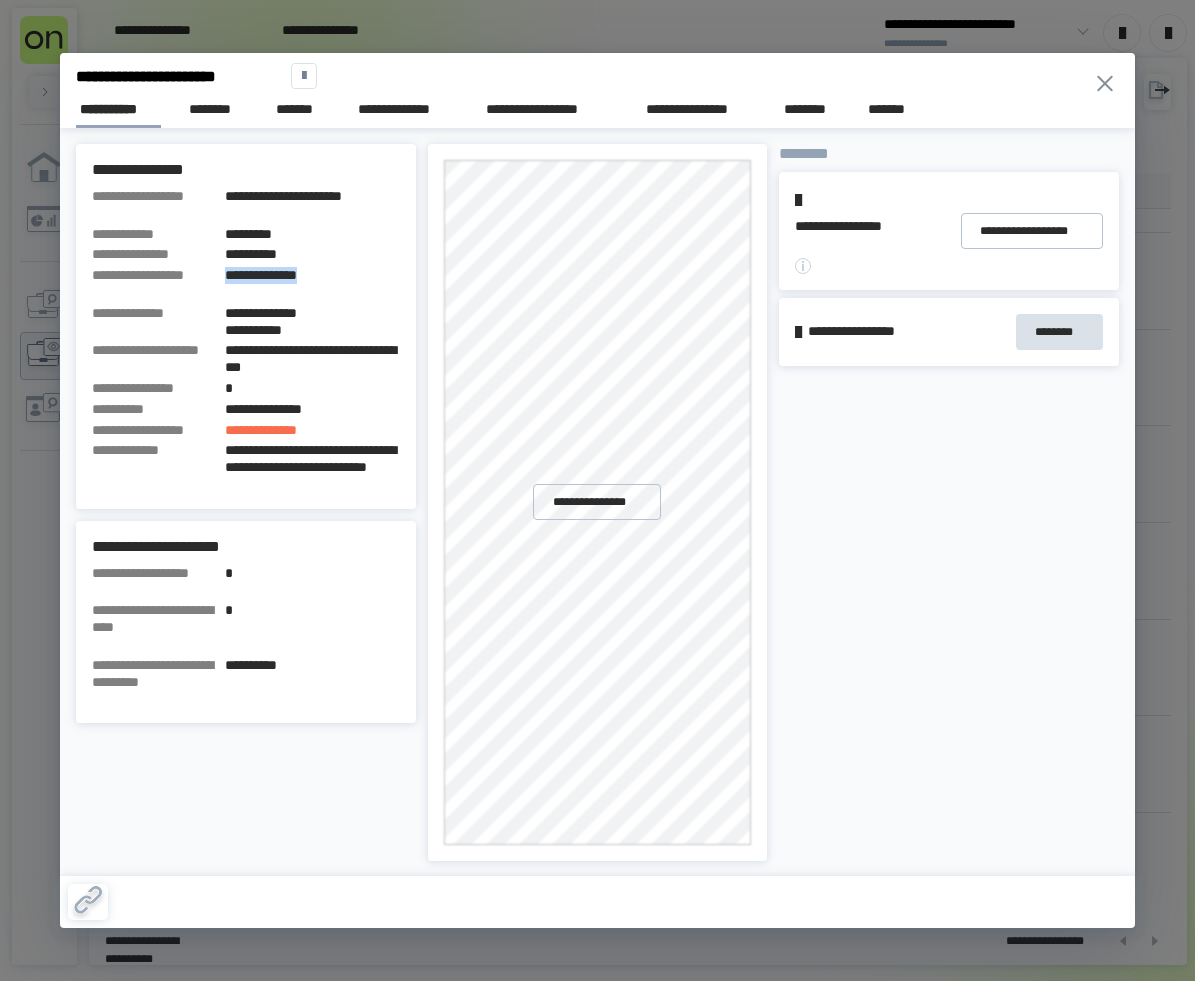 click 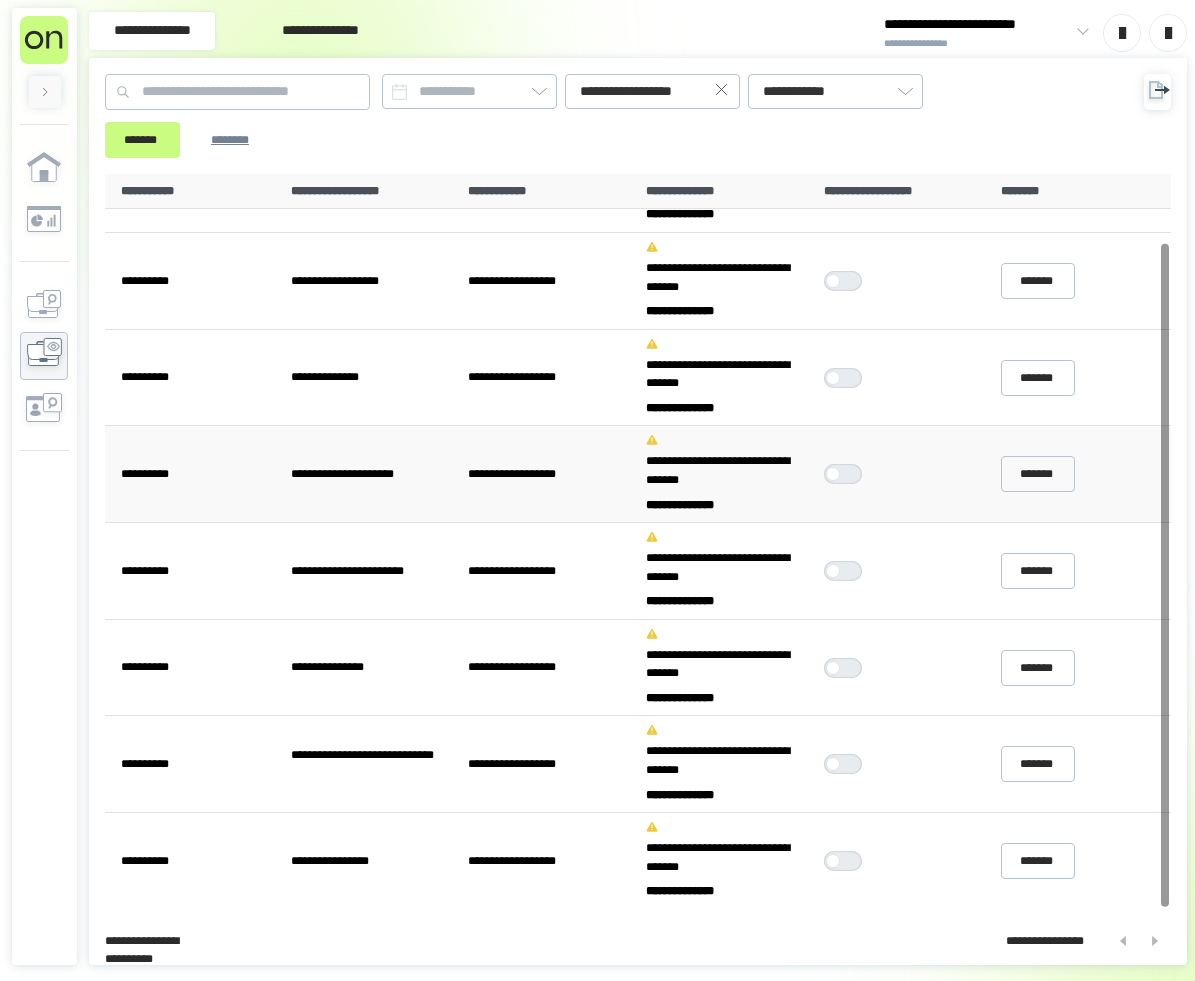 click at bounding box center [848, 474] 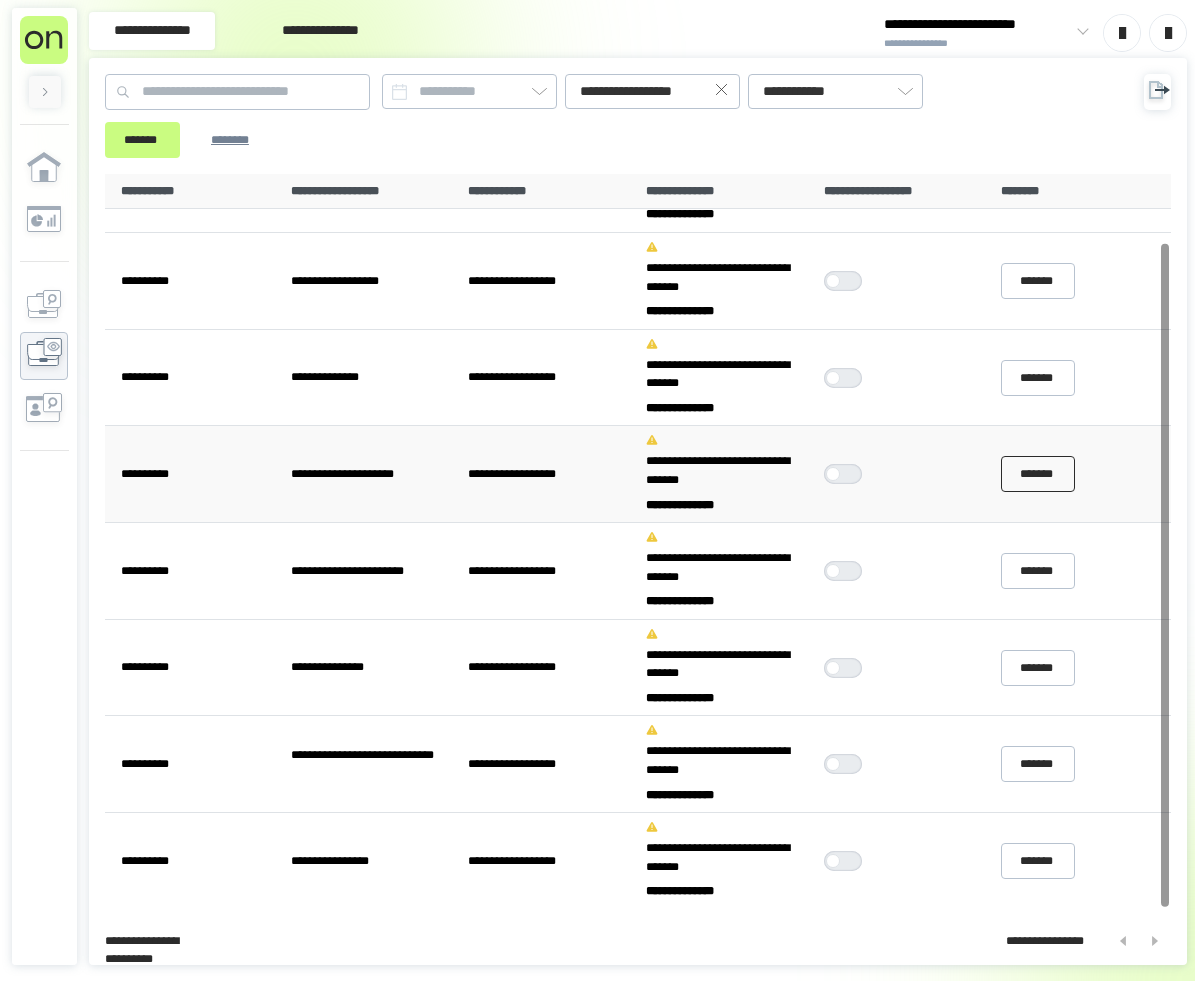 click on "*******" at bounding box center [1038, 474] 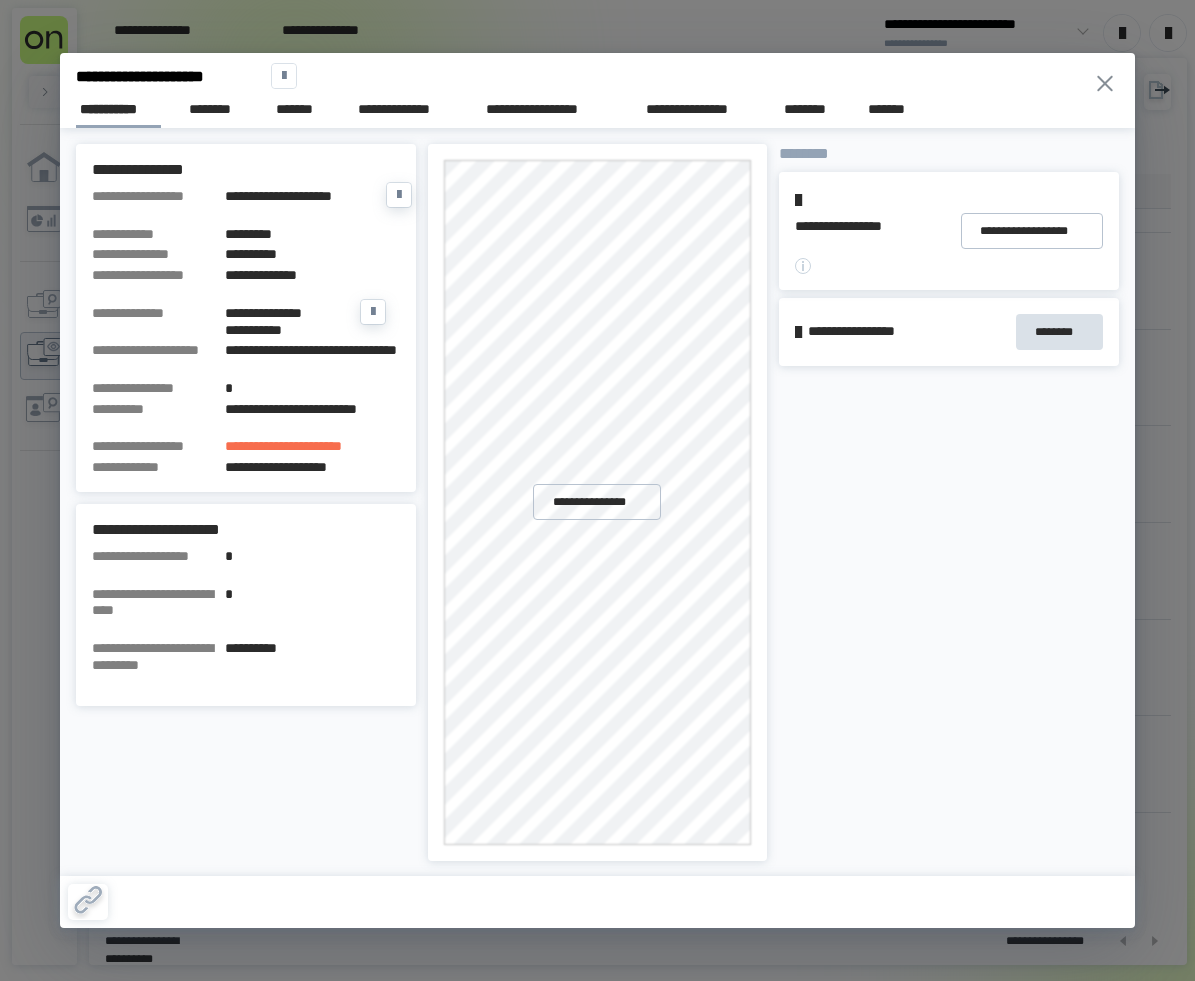 click on "*********" at bounding box center (312, 234) 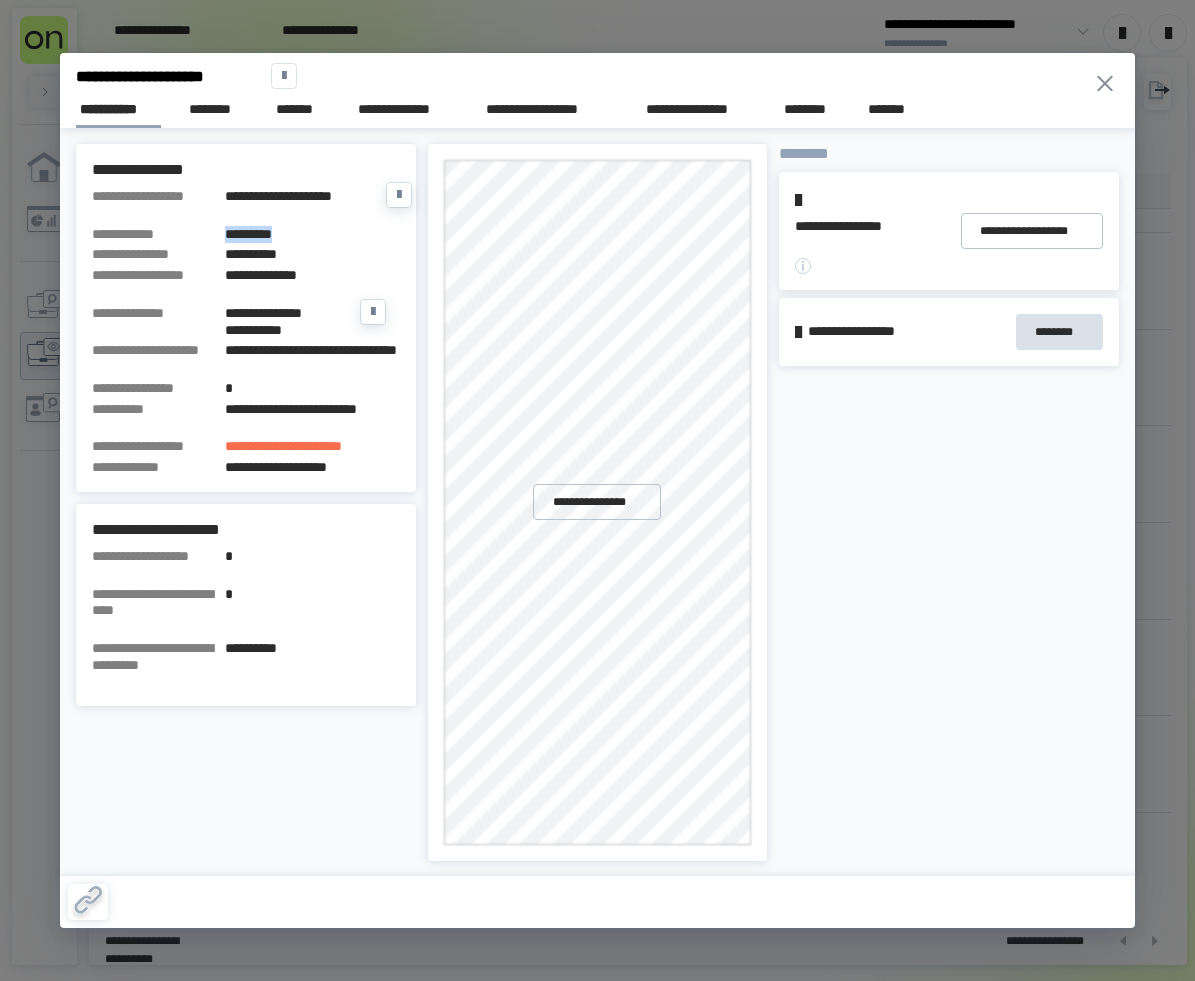 click on "*********" at bounding box center [312, 234] 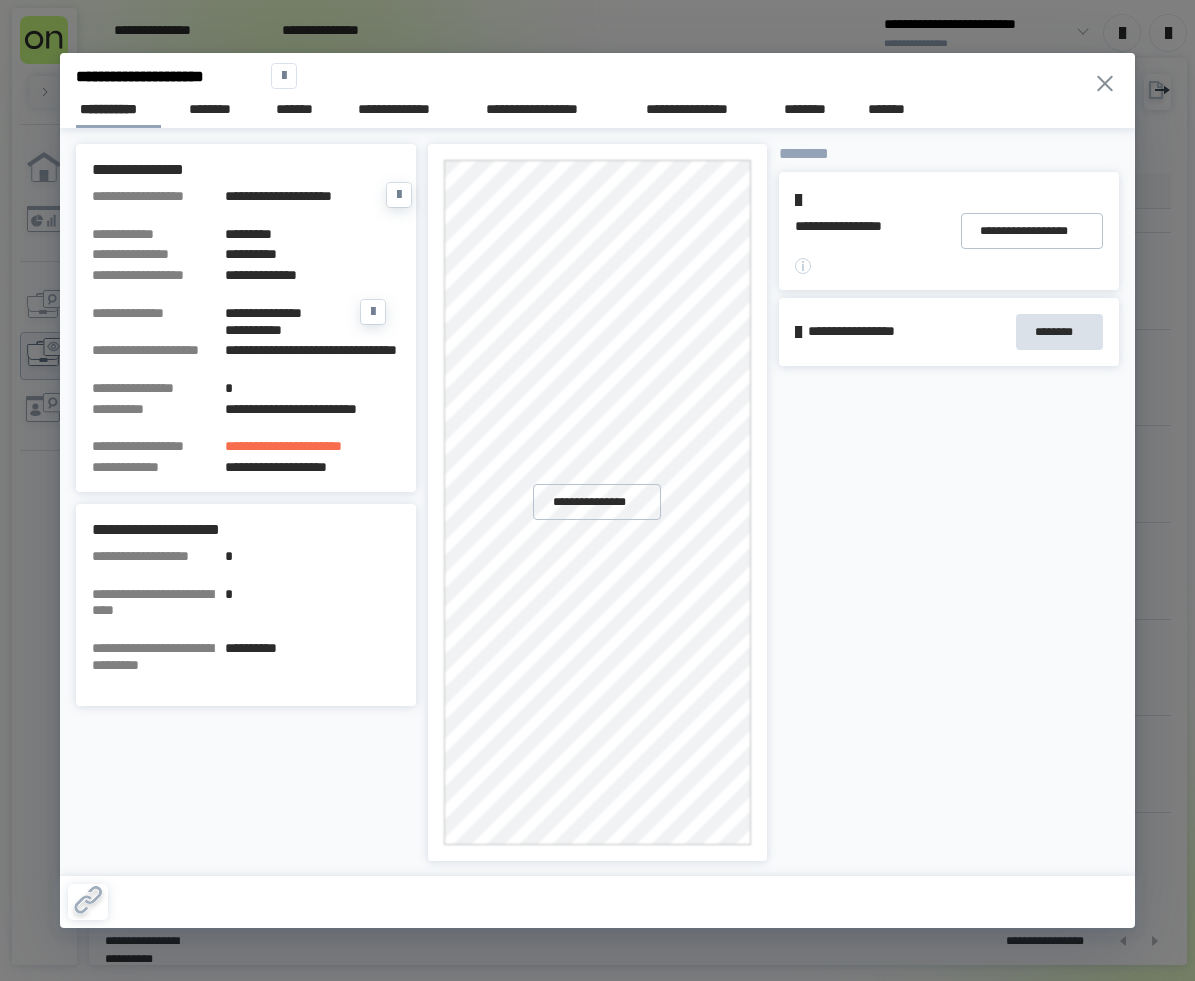 click on "**********" at bounding box center (312, 284) 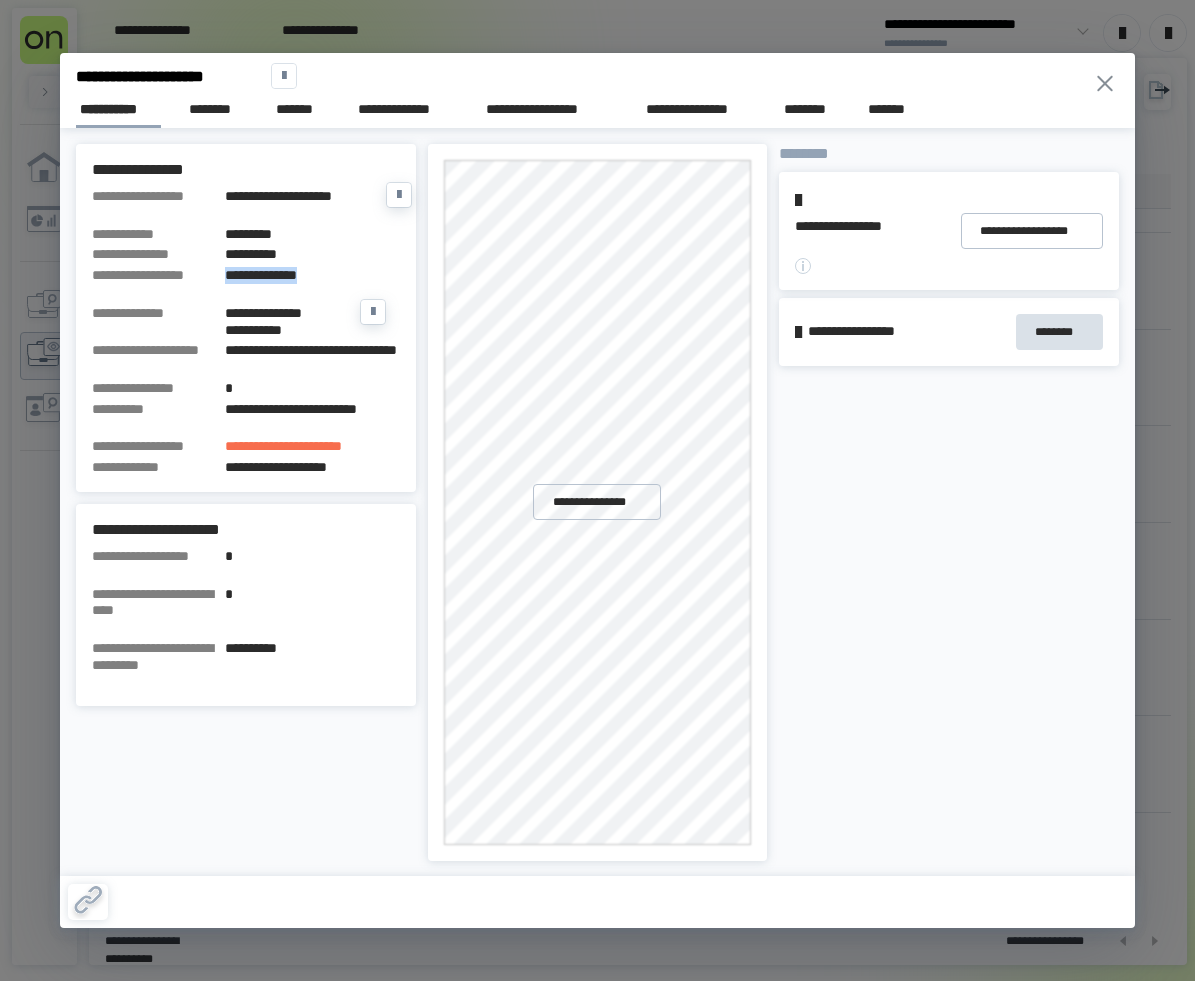 click on "**********" at bounding box center (312, 284) 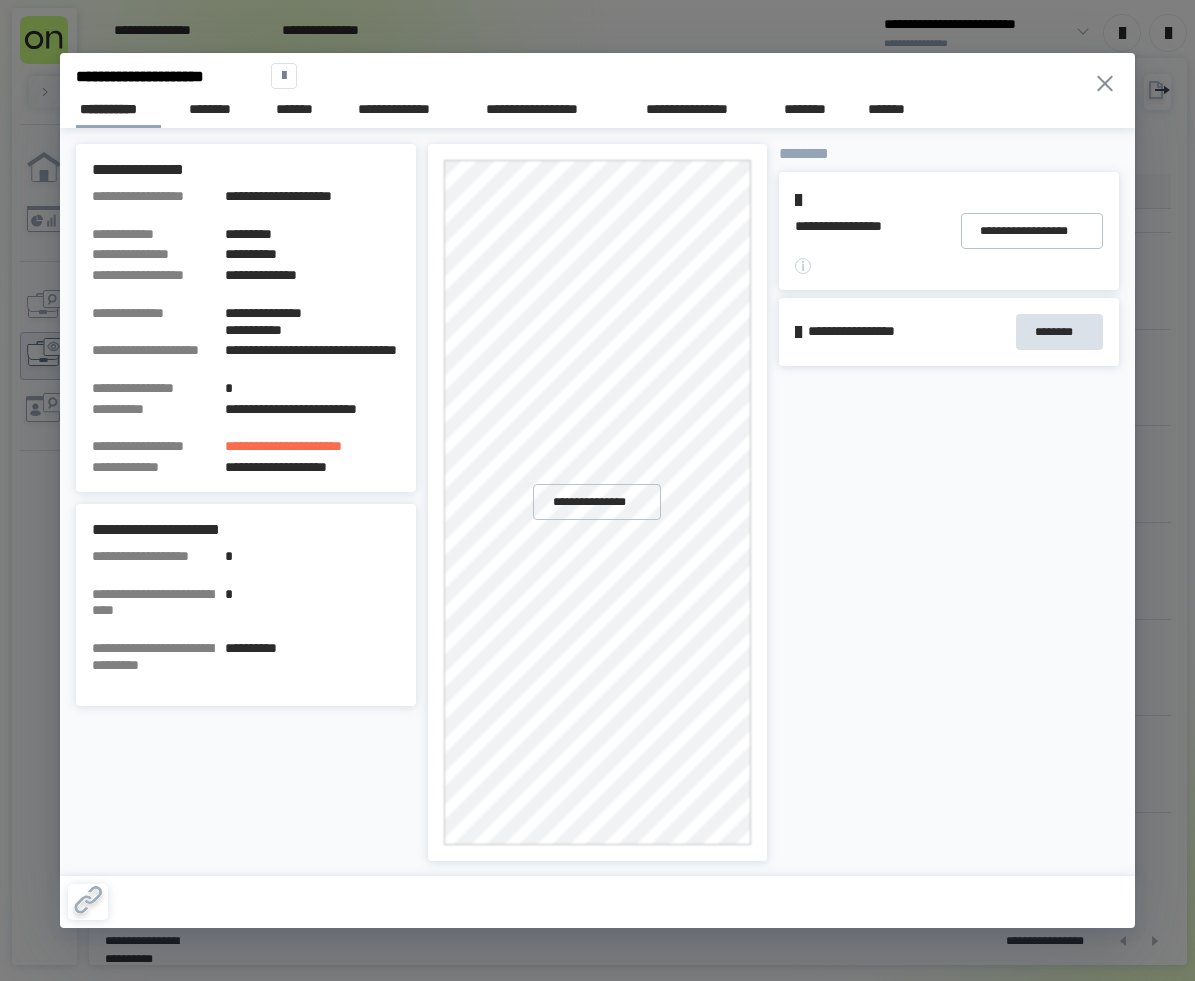 drag, startPoint x: 1087, startPoint y: 91, endPoint x: 1055, endPoint y: 196, distance: 109.76794 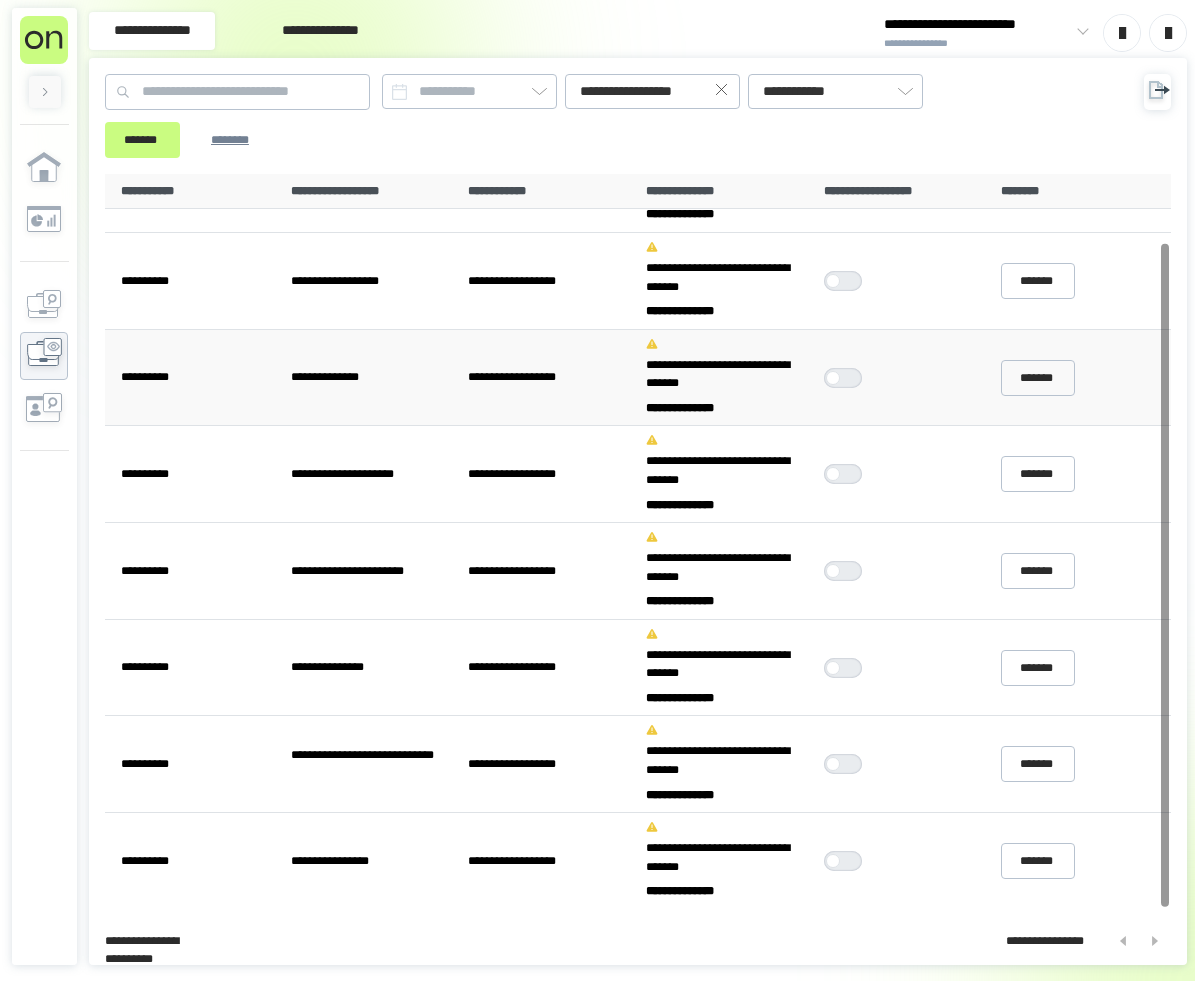 click at bounding box center [833, 378] 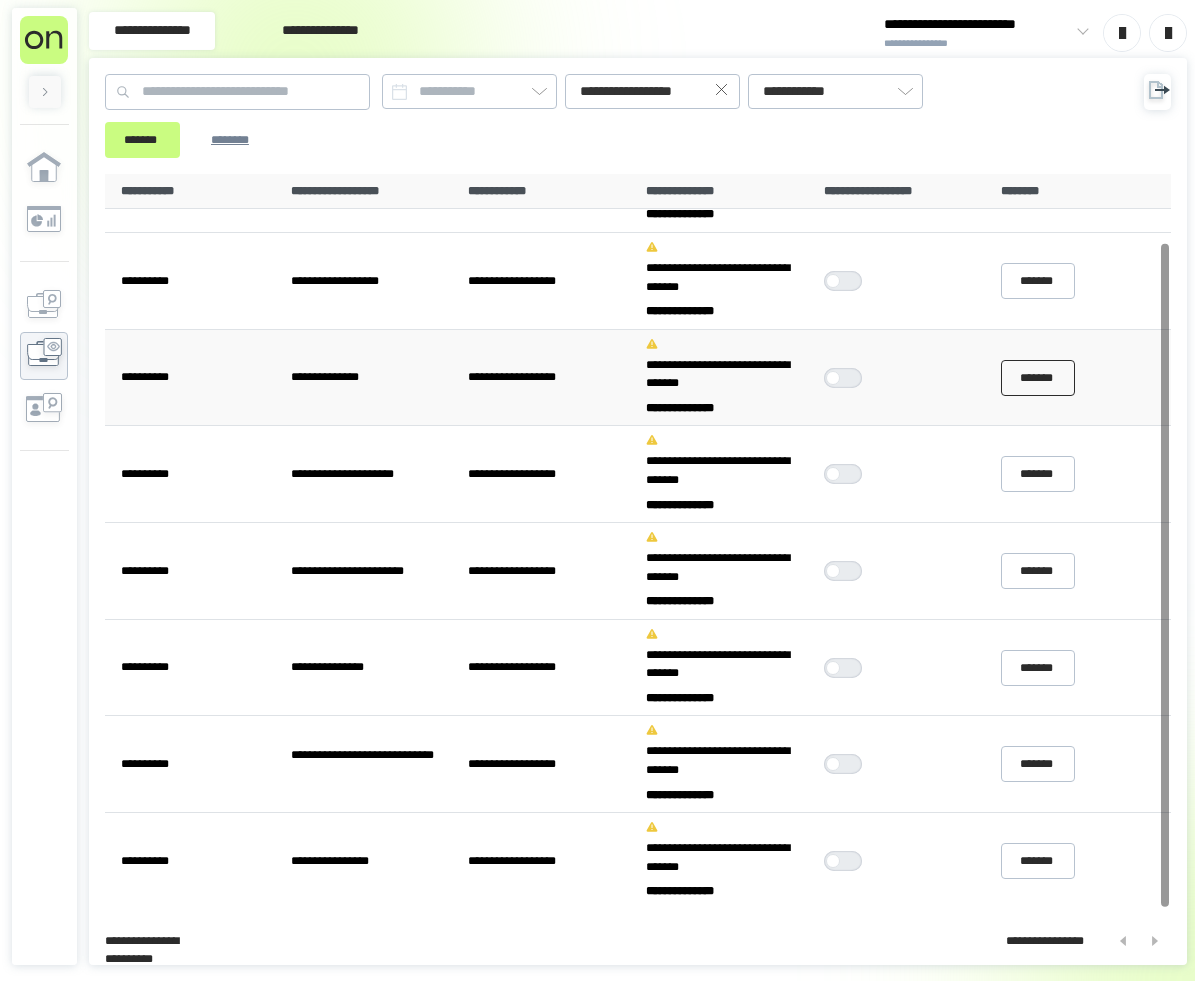 click on "*******" at bounding box center [1038, 377] 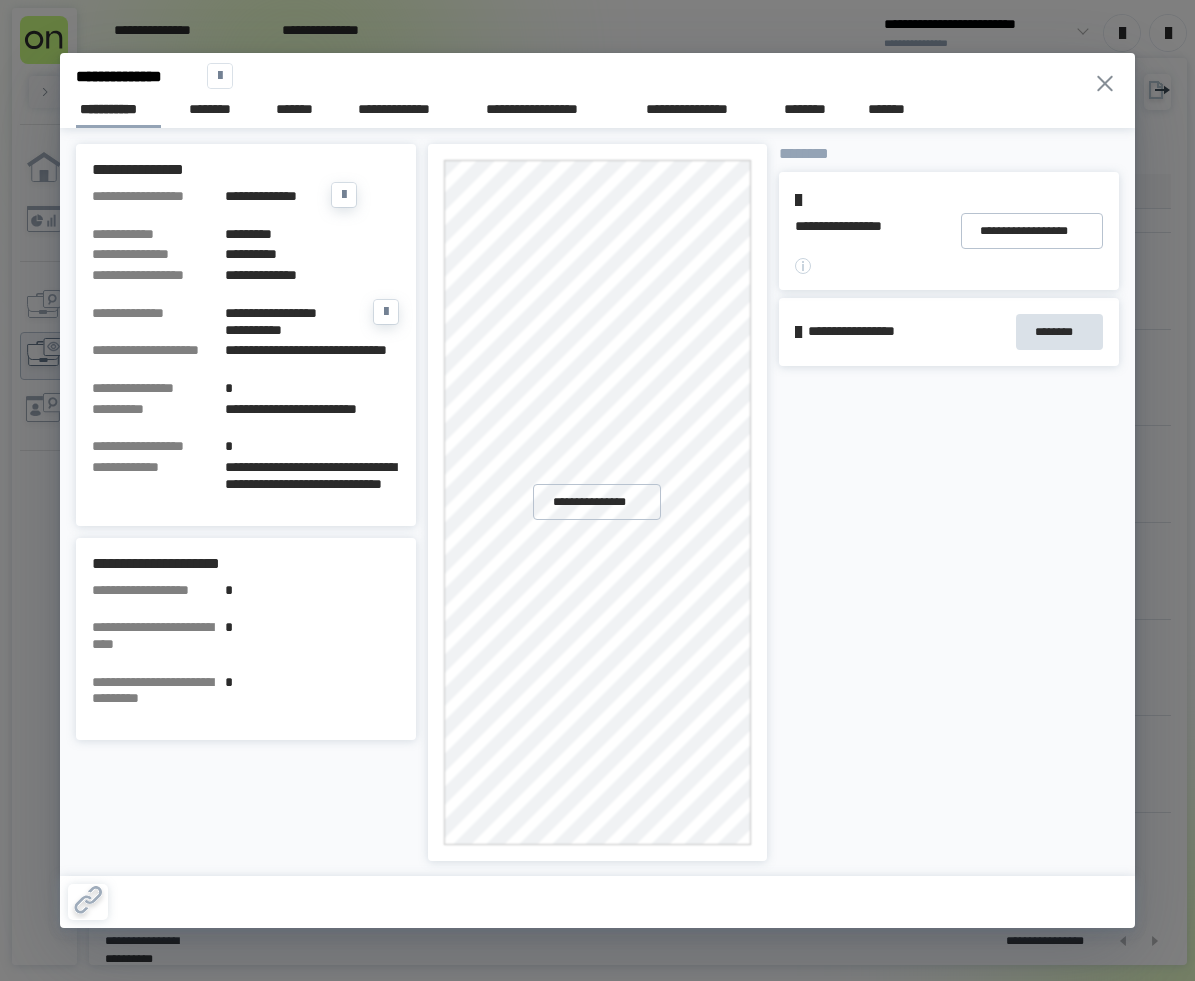 click on "*********" at bounding box center [312, 234] 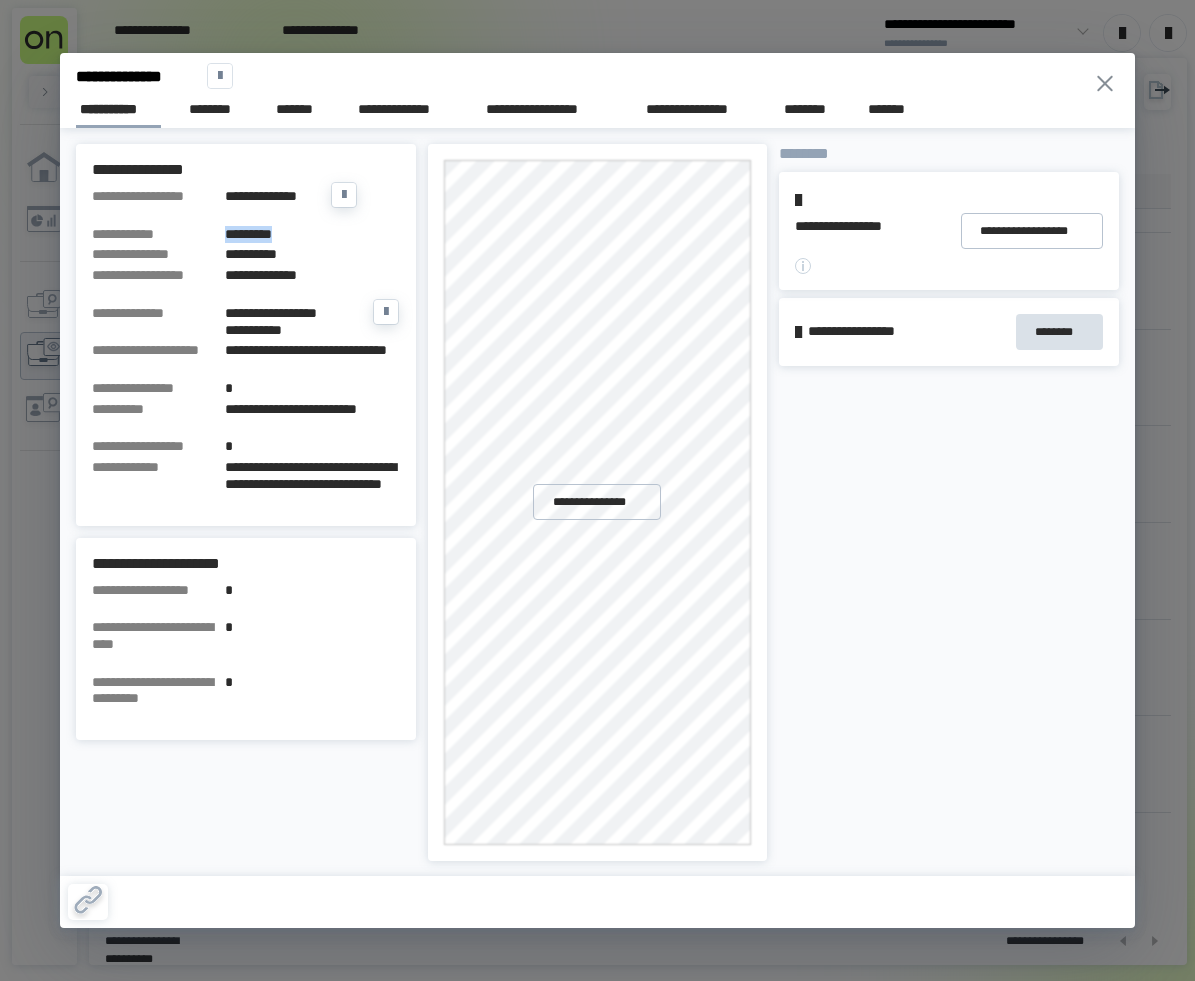 click on "*********" at bounding box center [312, 234] 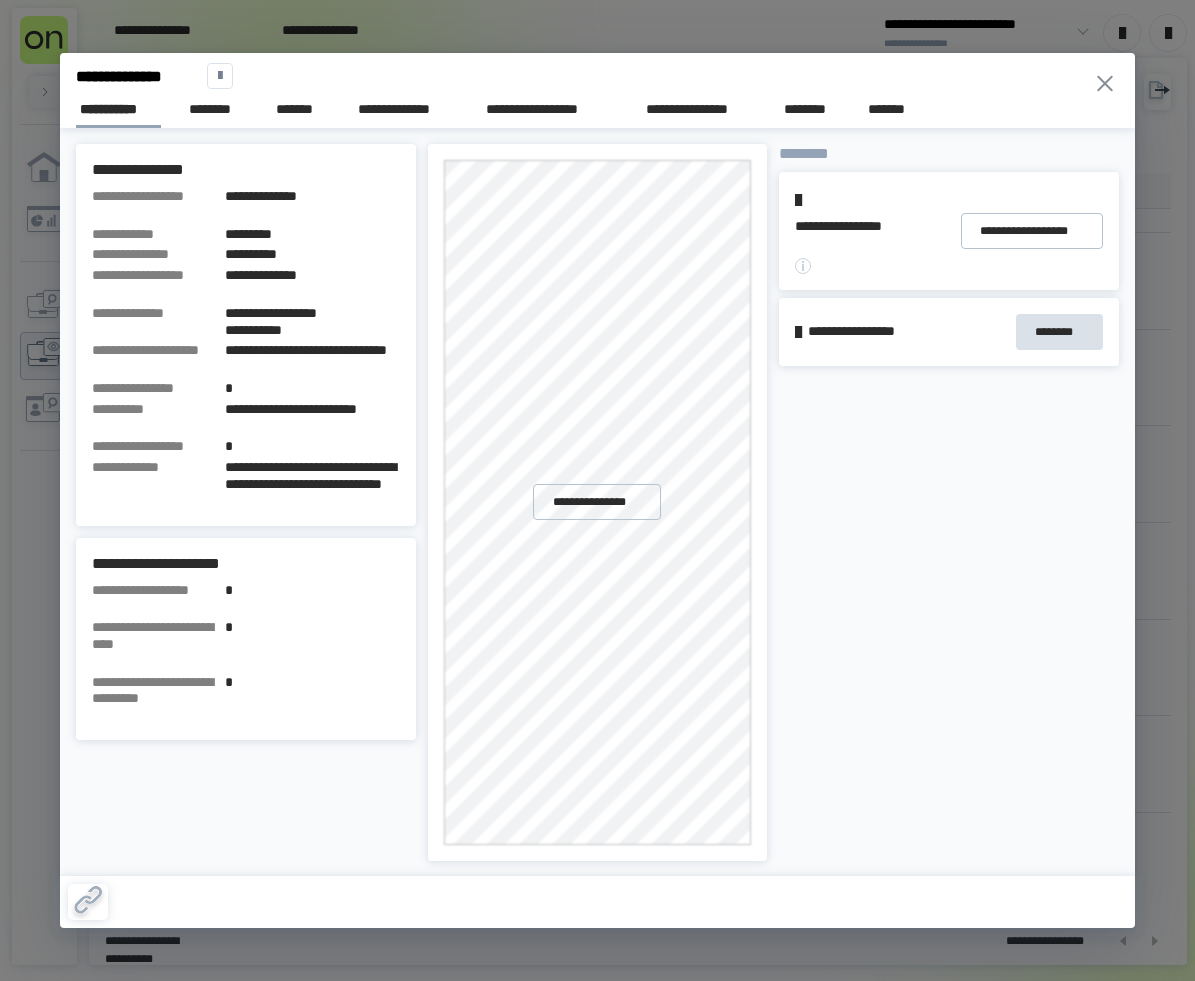click on "**********" at bounding box center (598, 502) 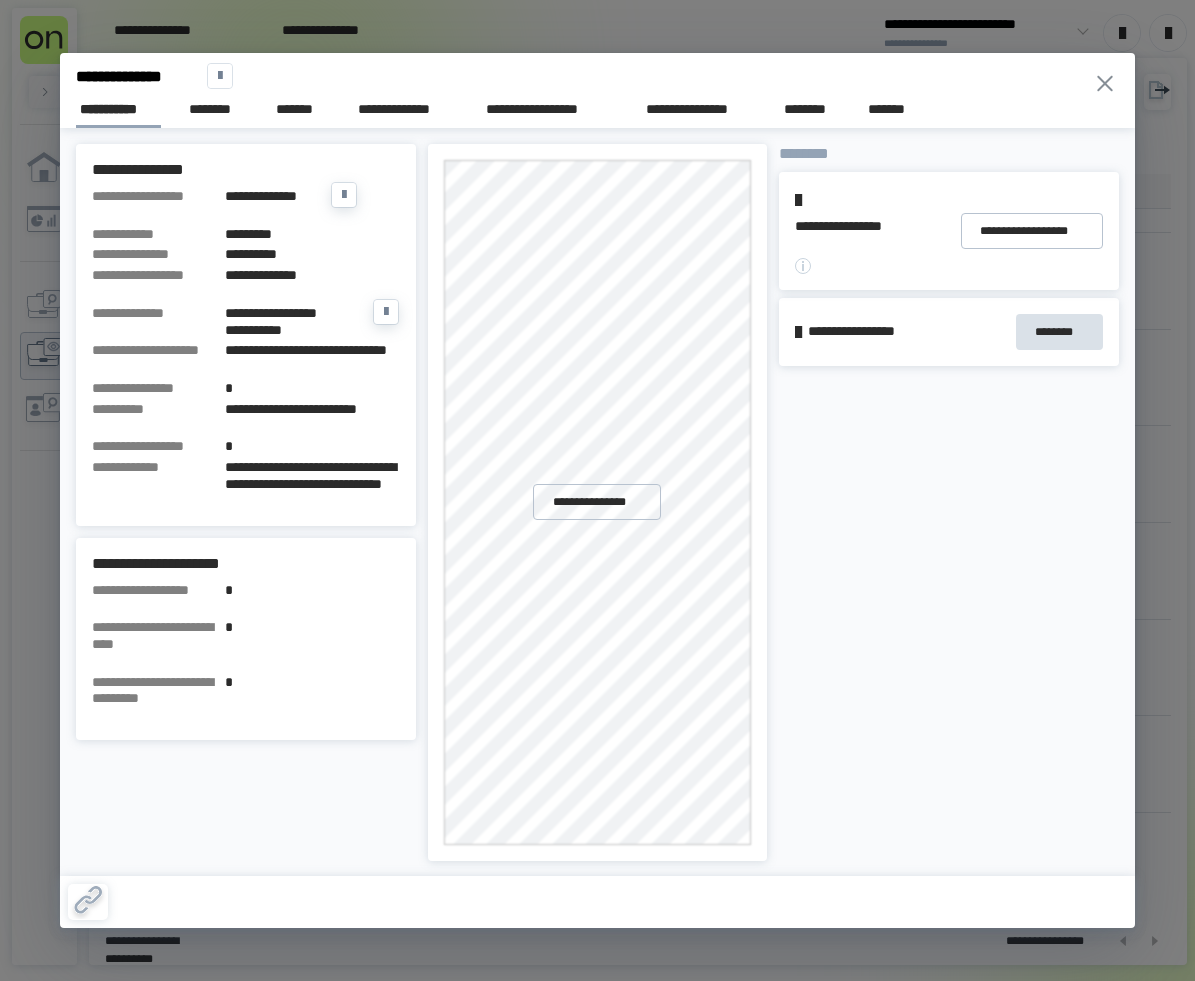 click on "**********" at bounding box center [312, 275] 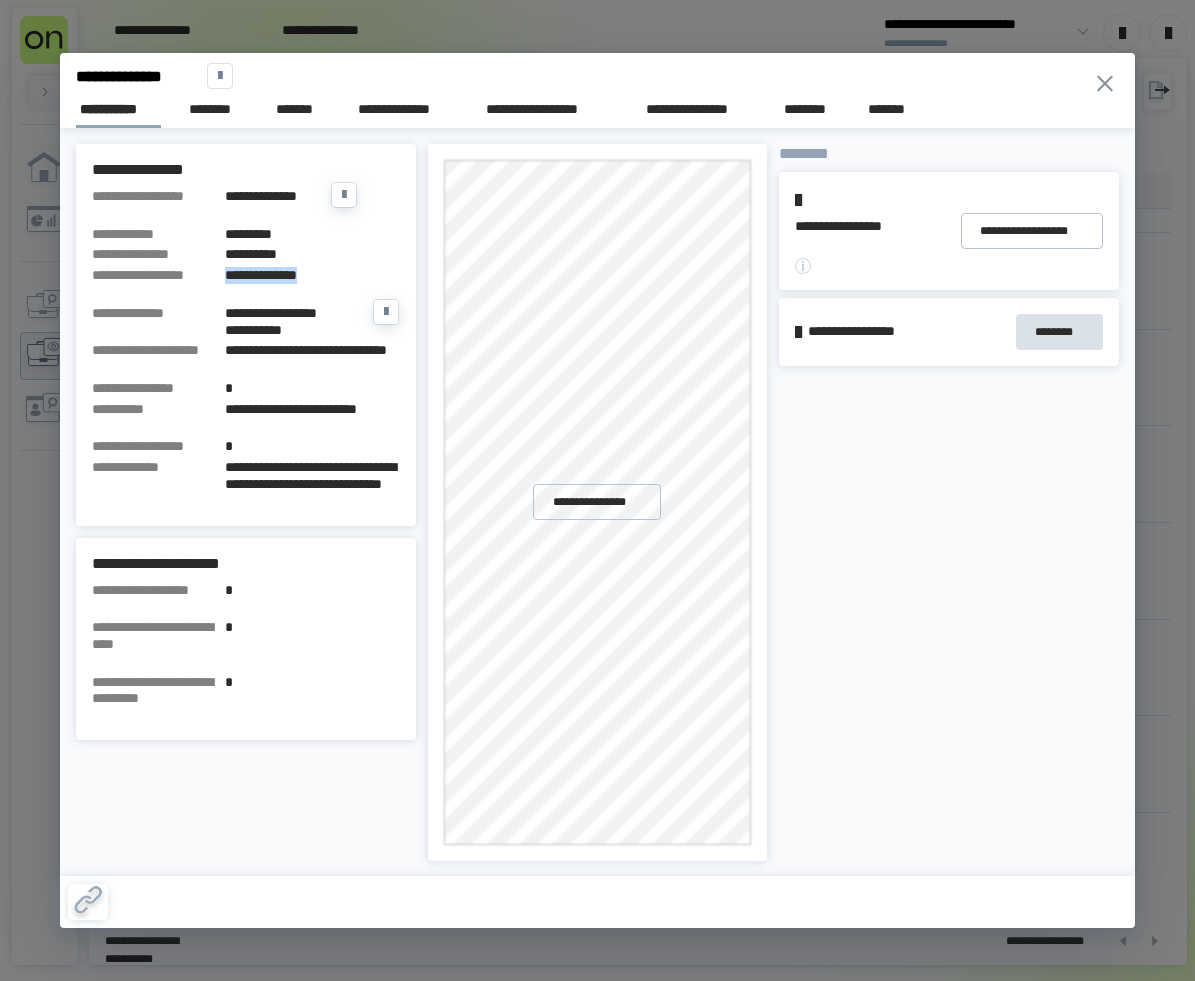 click on "**********" at bounding box center (312, 275) 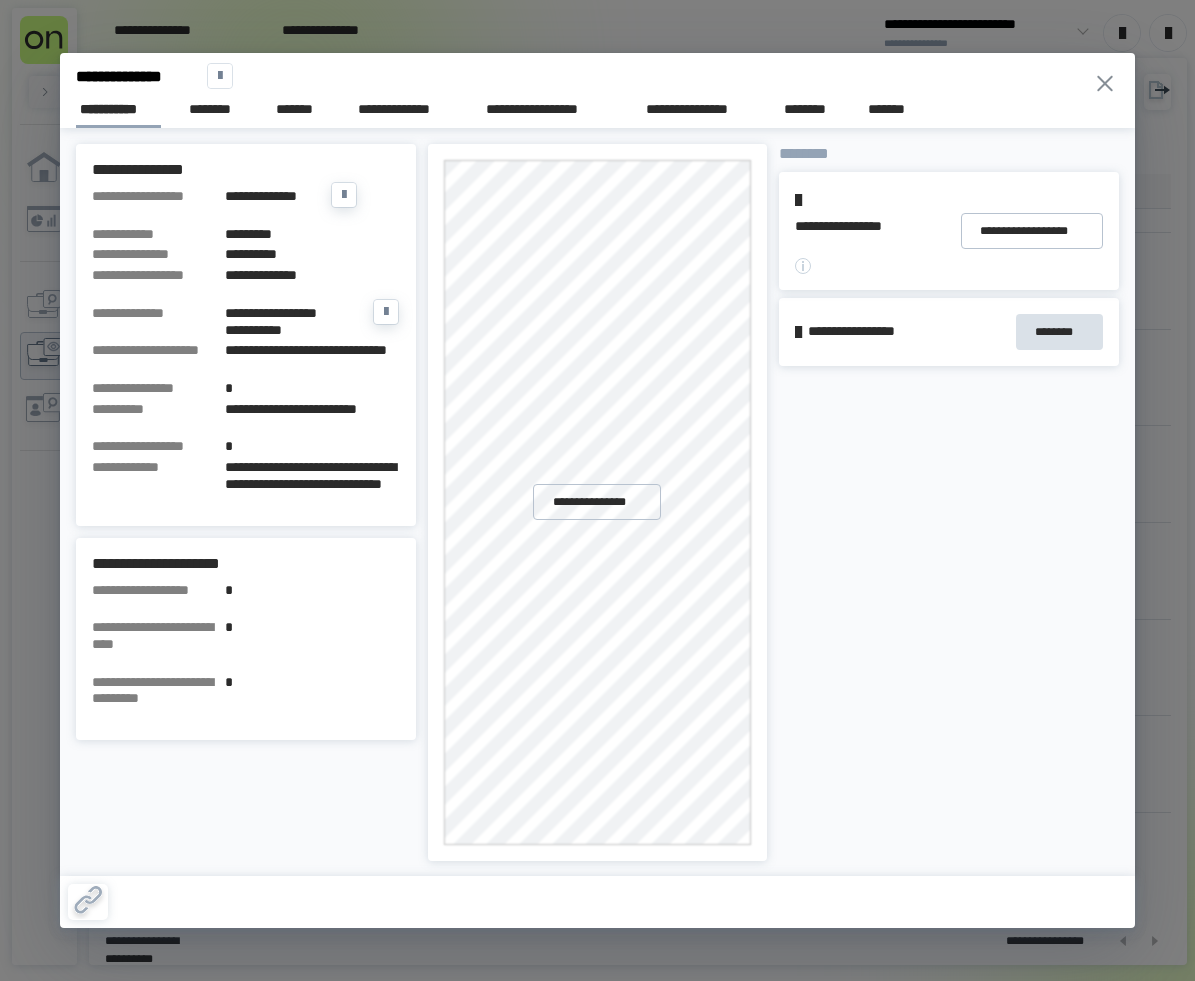 click on "**********" at bounding box center [312, 254] 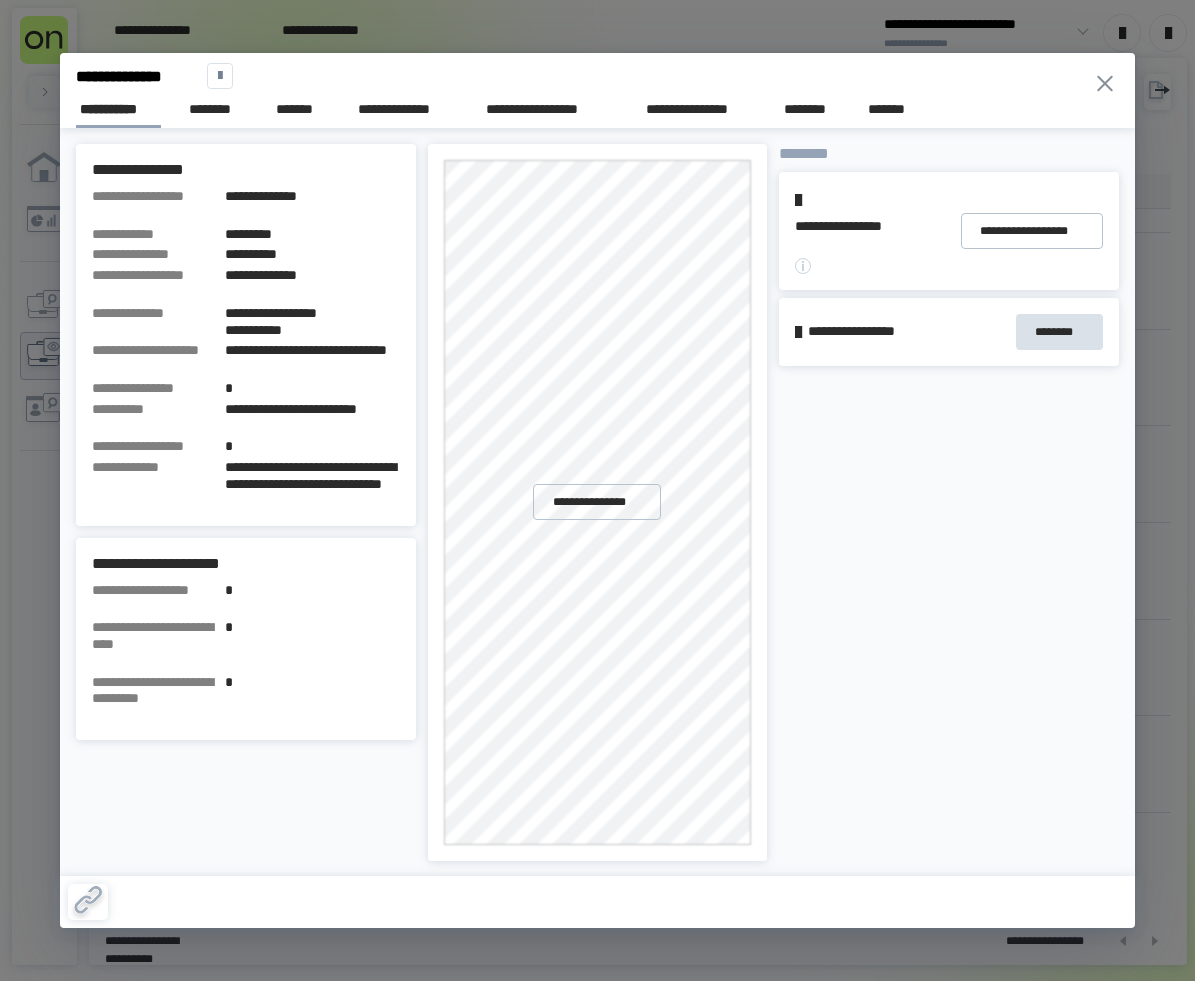 click on "**********" at bounding box center [598, 106] 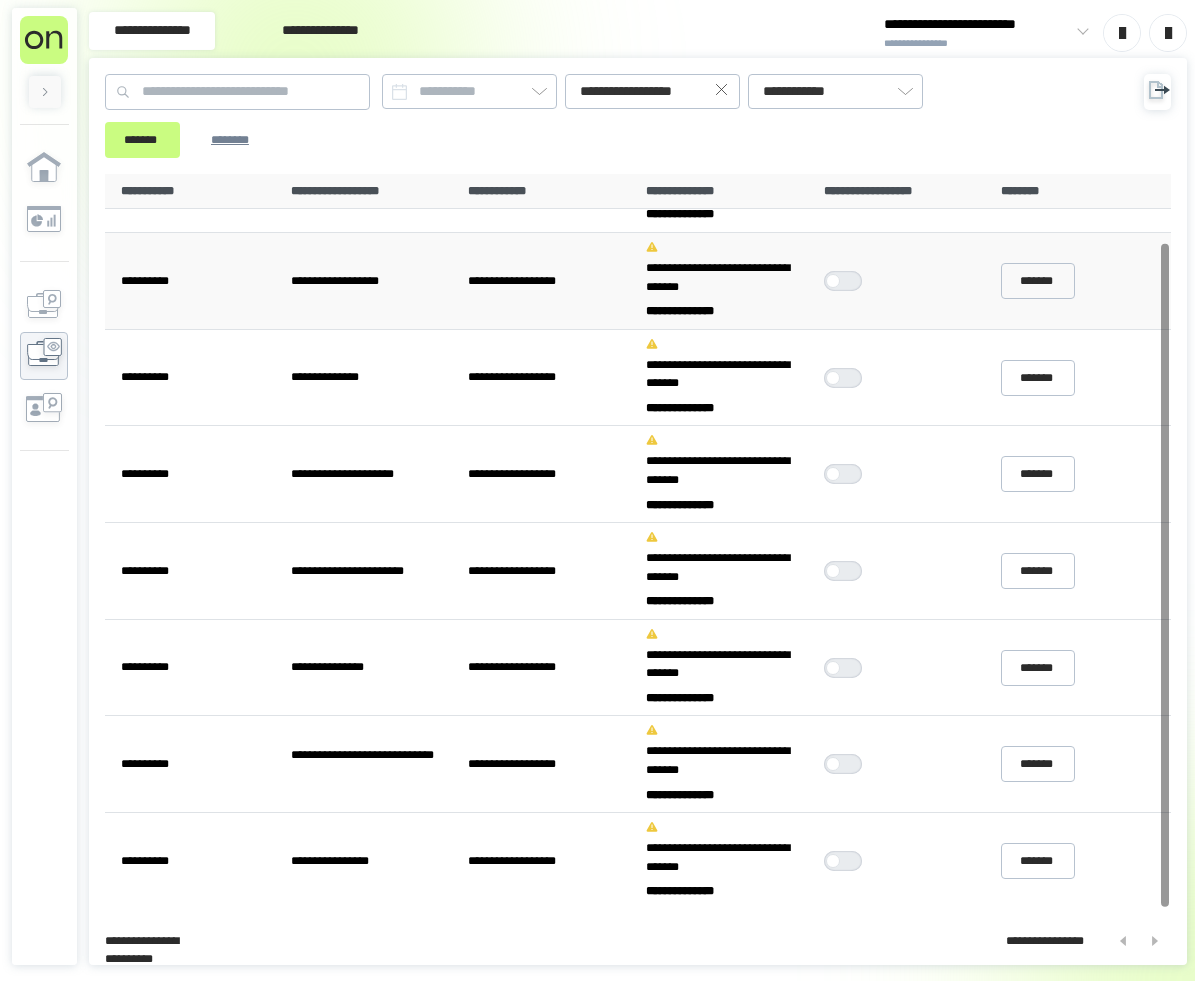 scroll, scrollTop: 0, scrollLeft: 0, axis: both 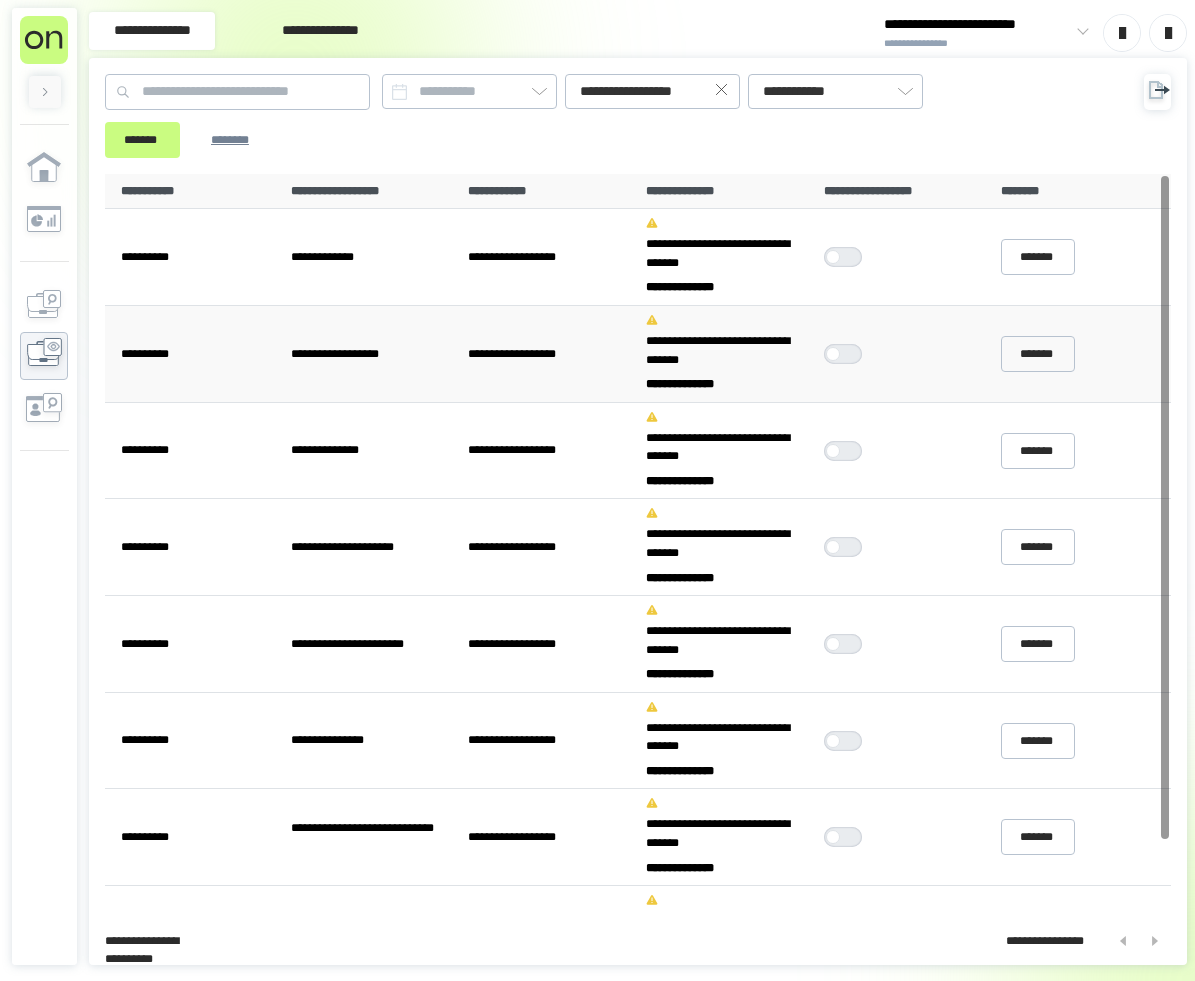 click at bounding box center [848, 354] 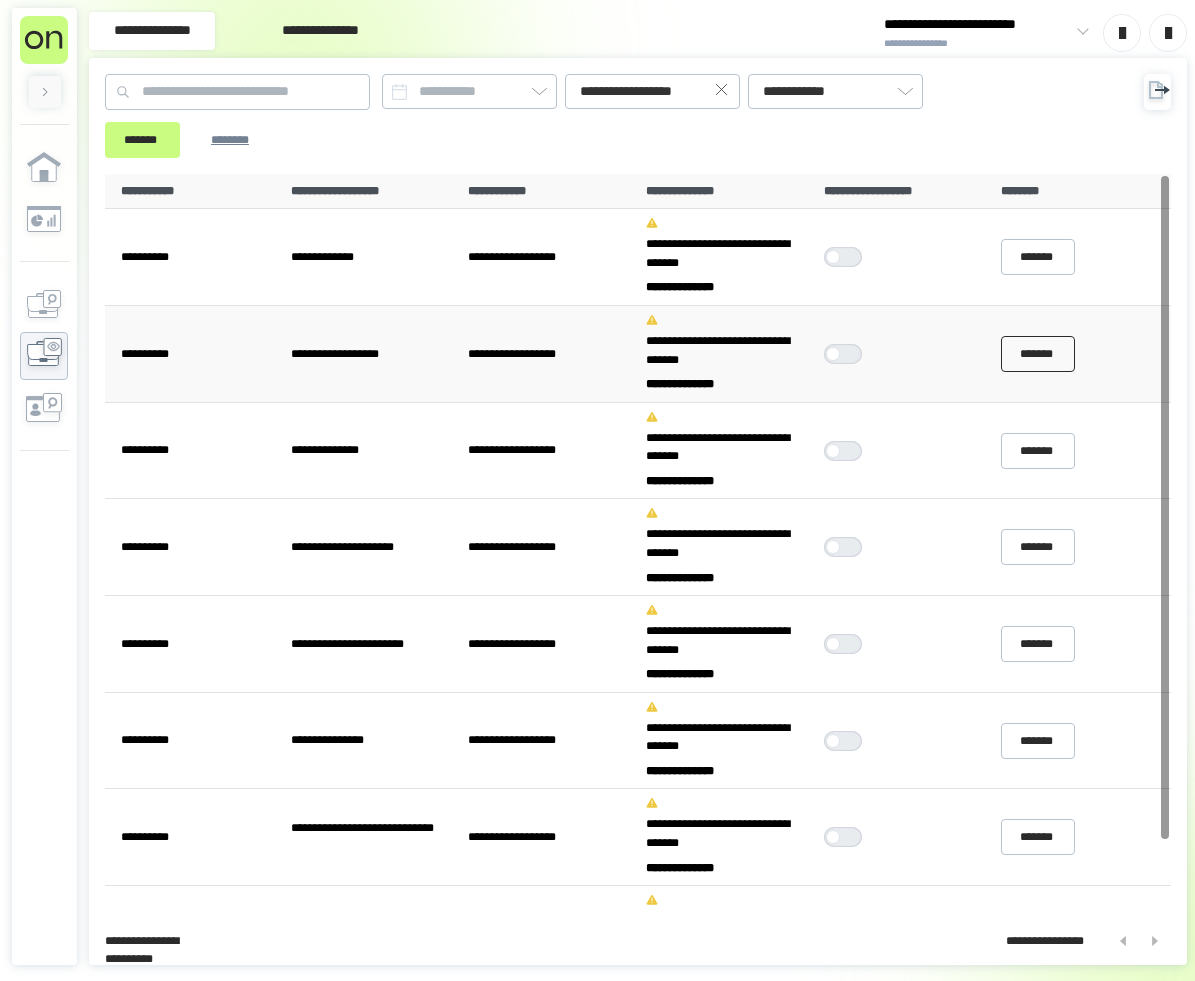 click on "*******" at bounding box center [1038, 353] 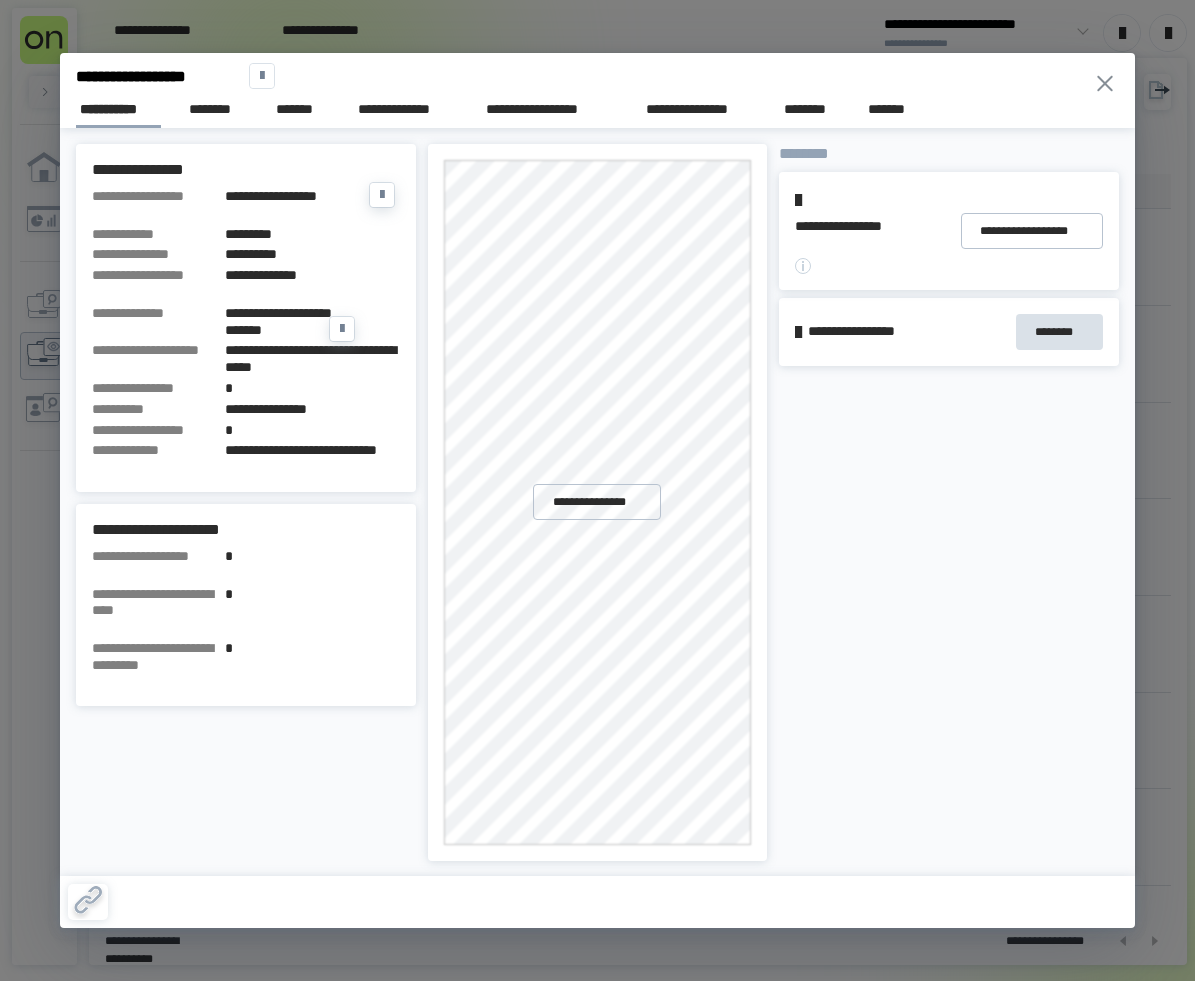click on "*********" at bounding box center [312, 234] 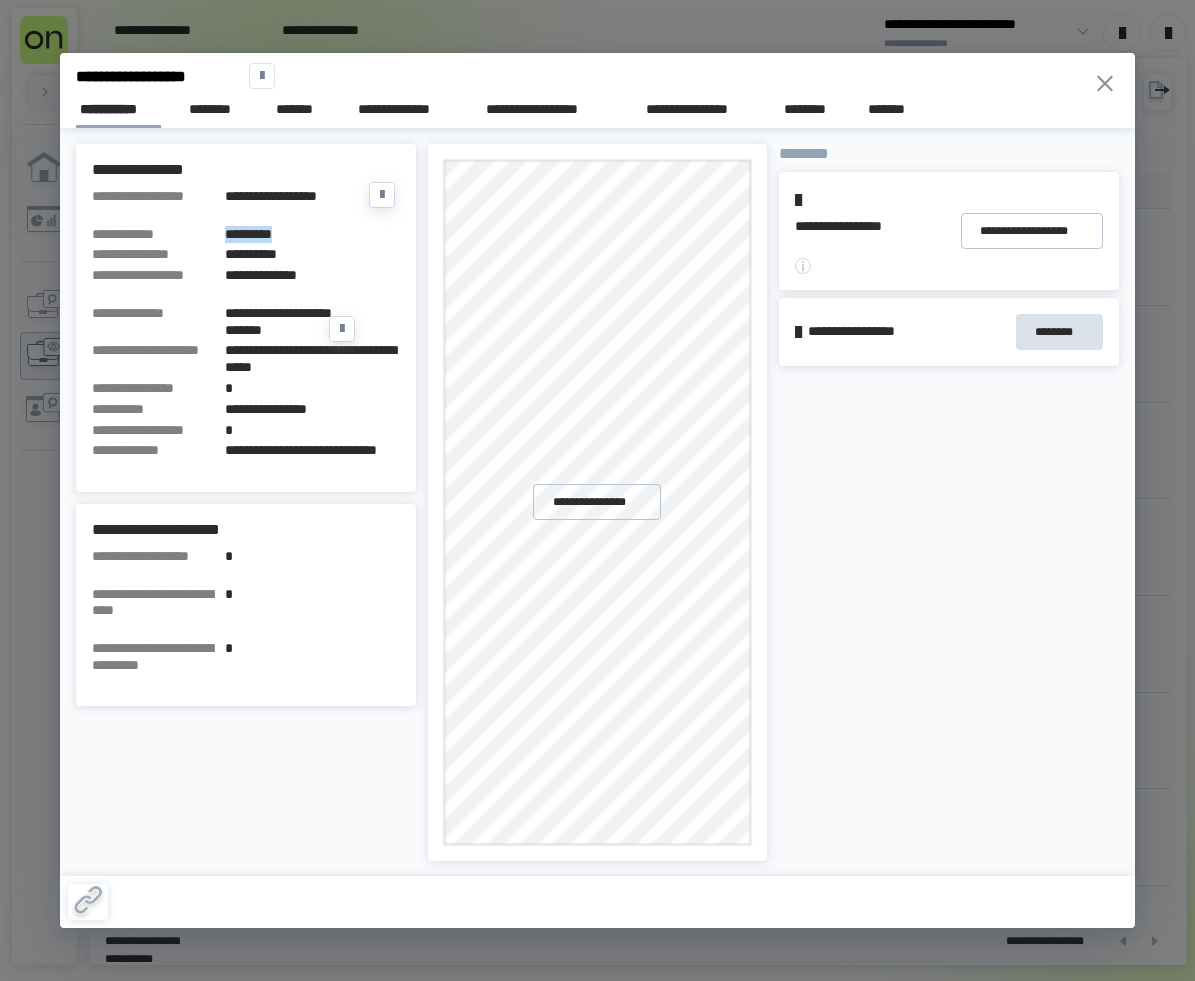 click on "*********" at bounding box center (312, 234) 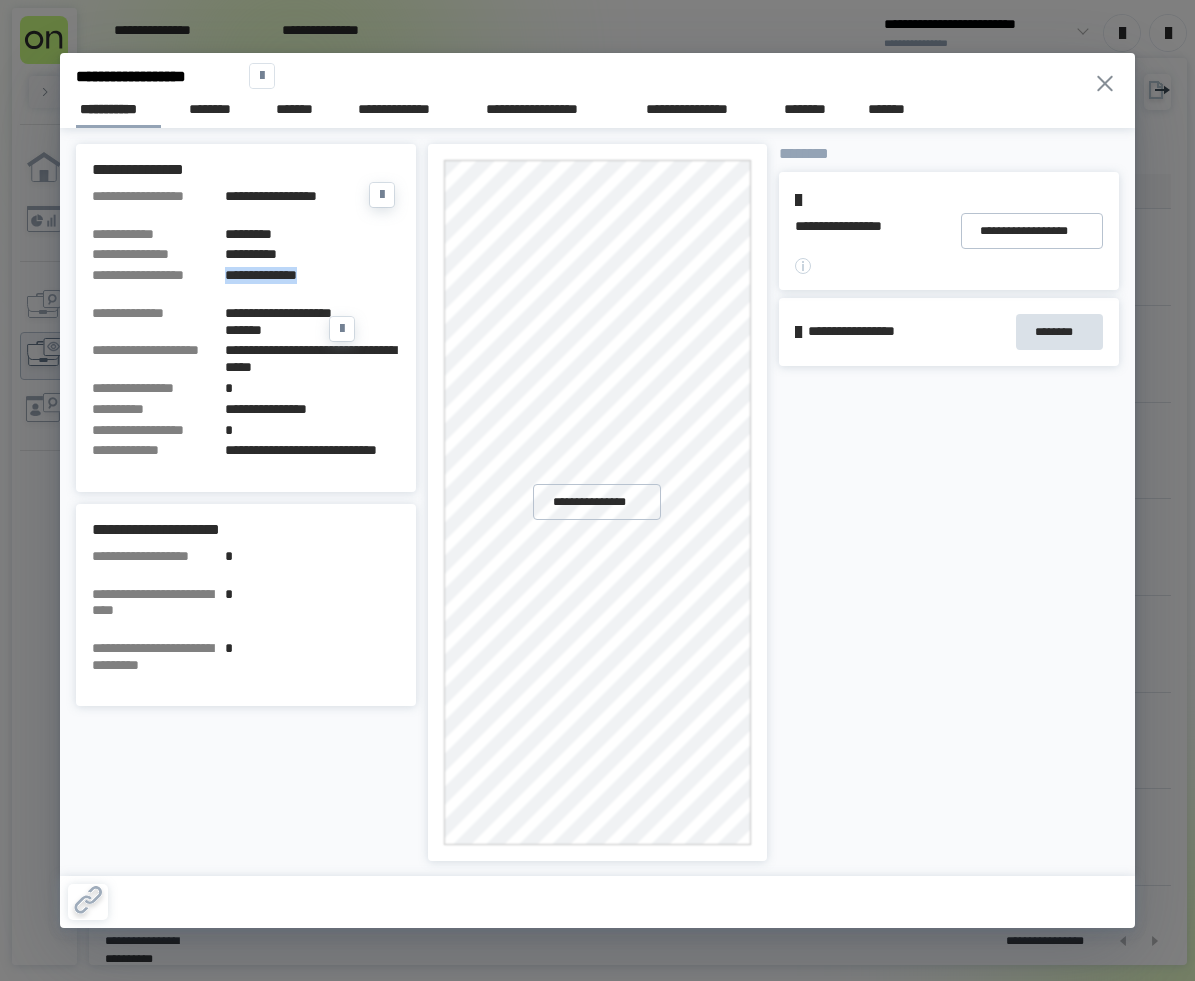 click on "**********" at bounding box center (312, 275) 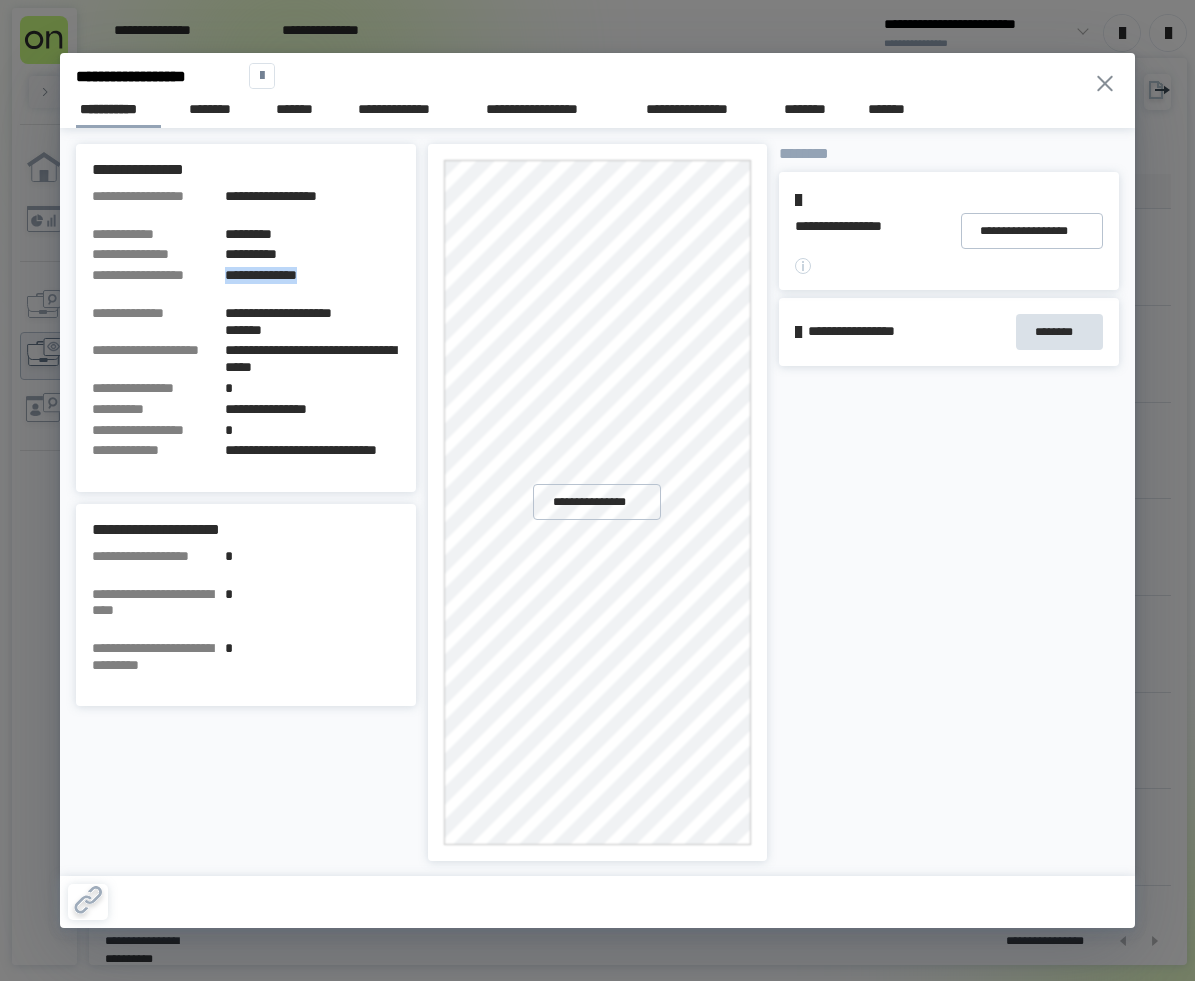 drag, startPoint x: 1108, startPoint y: 83, endPoint x: 1008, endPoint y: 85, distance: 100.02 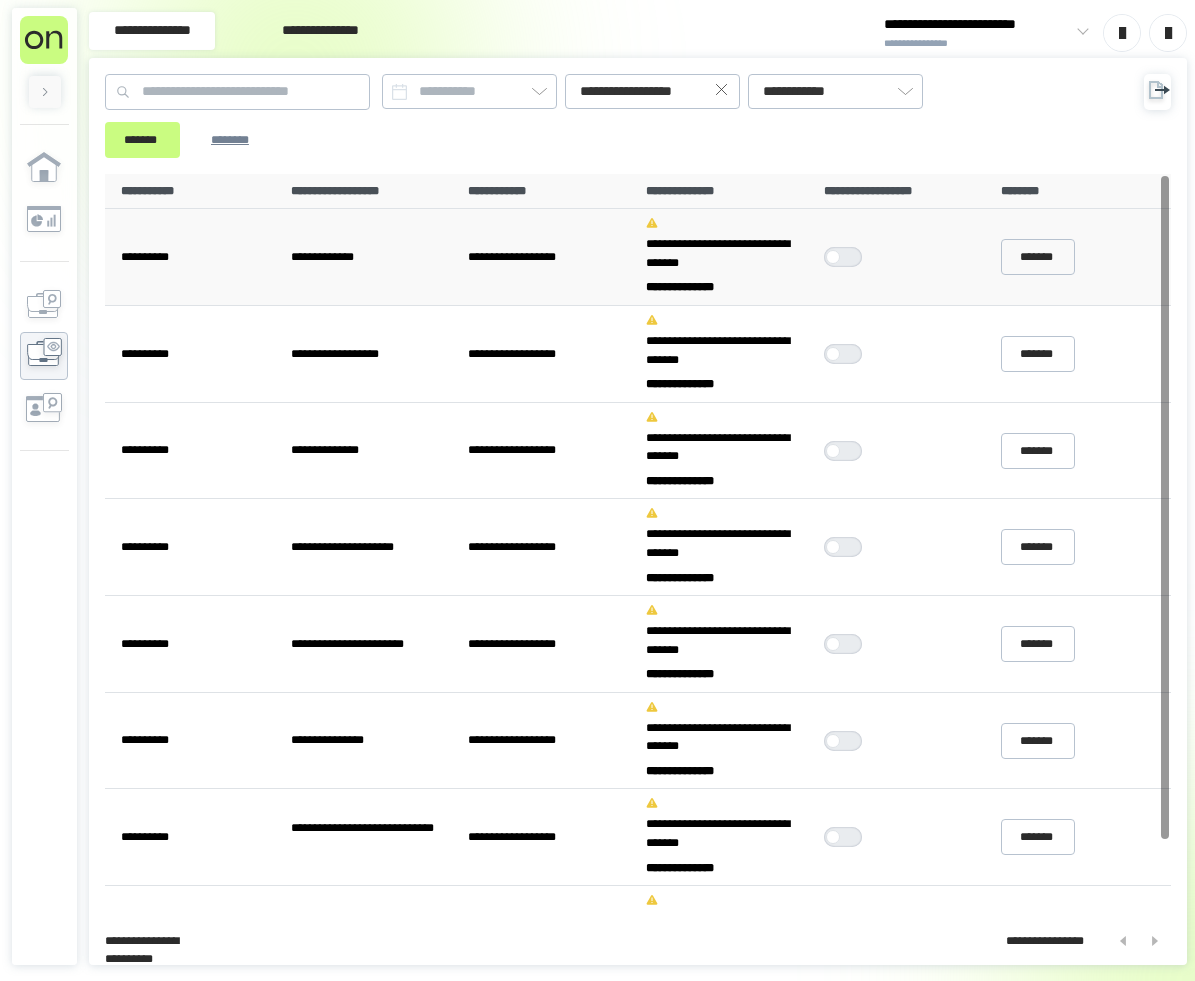 click at bounding box center (848, 257) 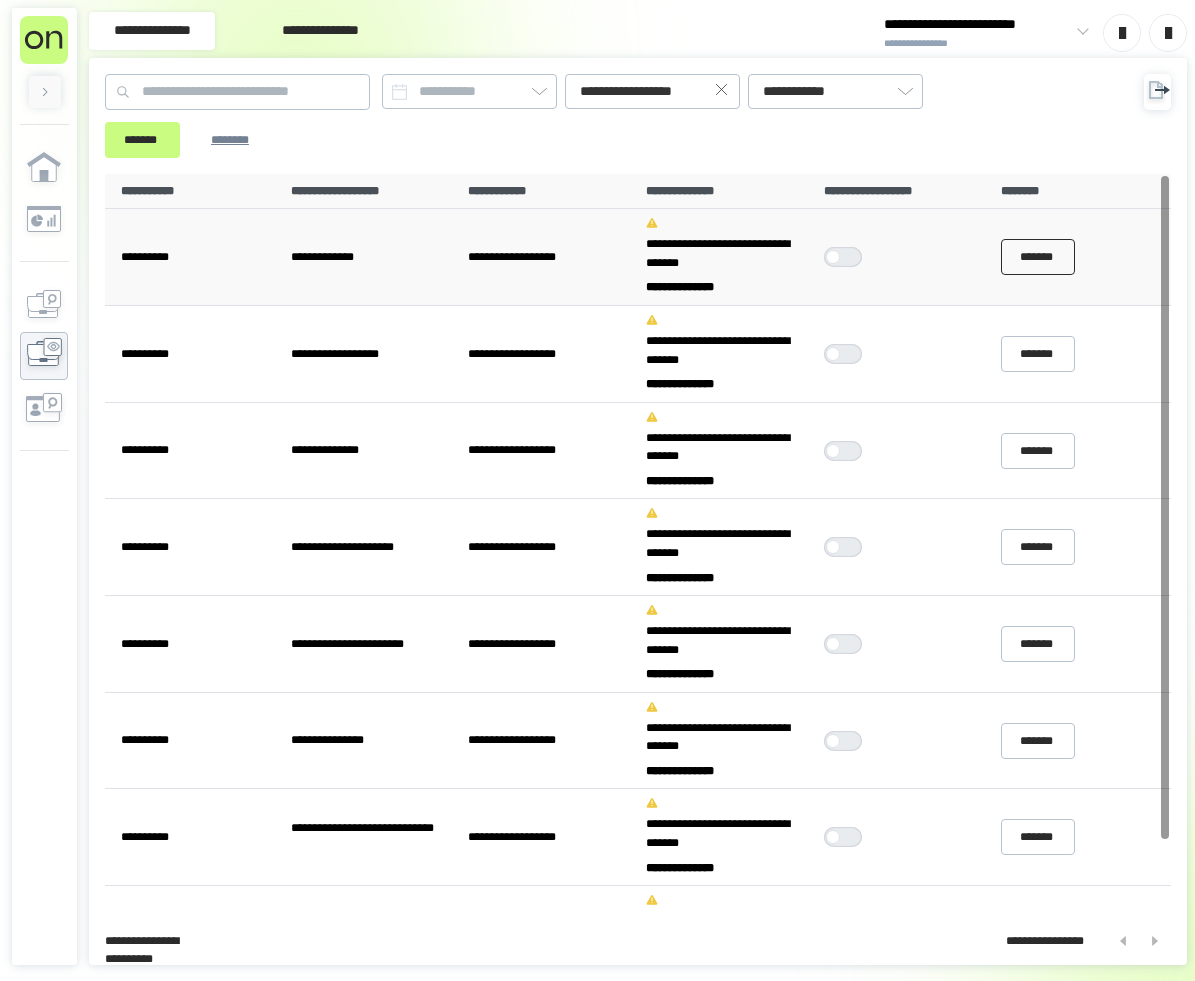 click on "*******" at bounding box center (1038, 256) 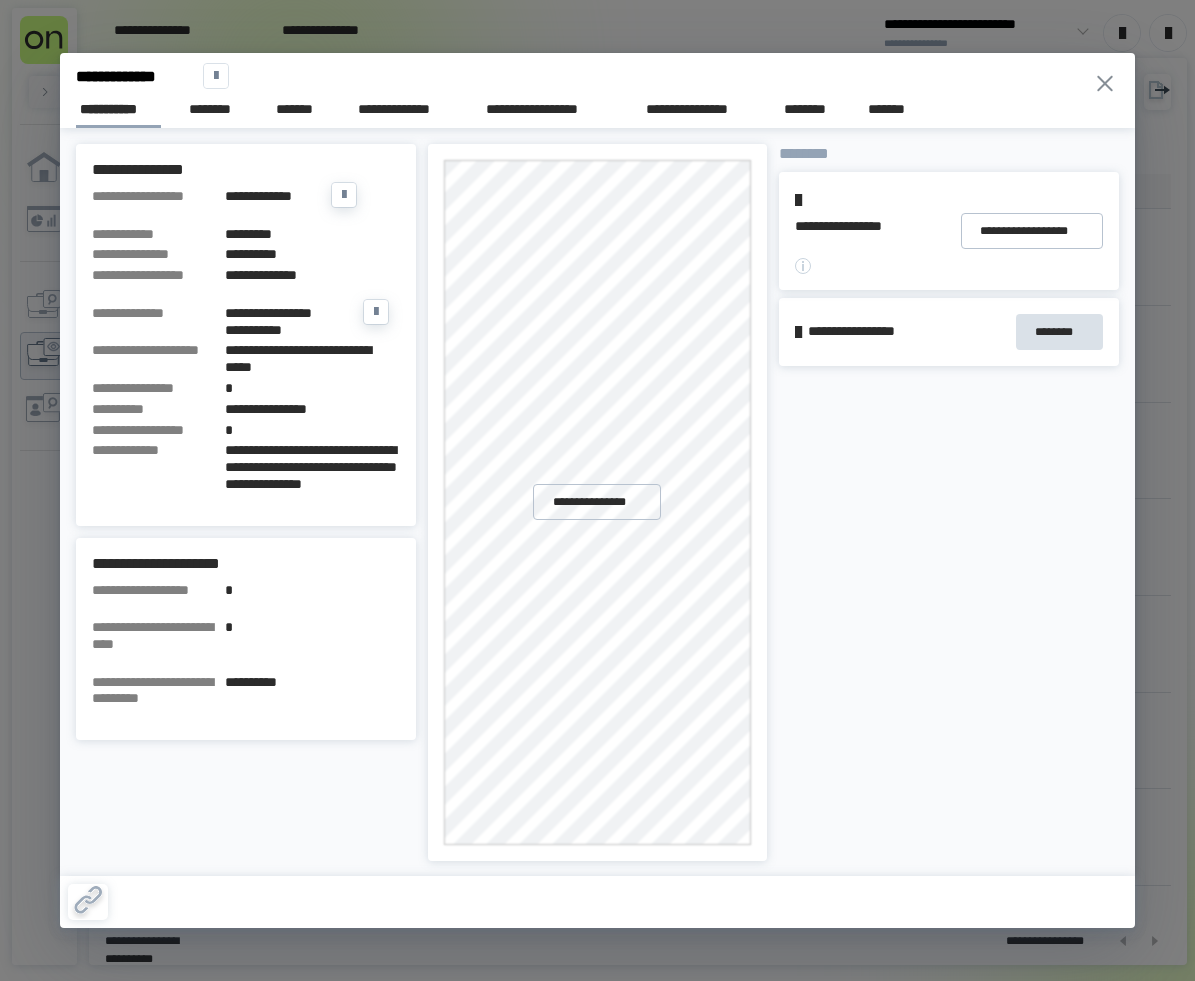 click on "*********" at bounding box center [312, 234] 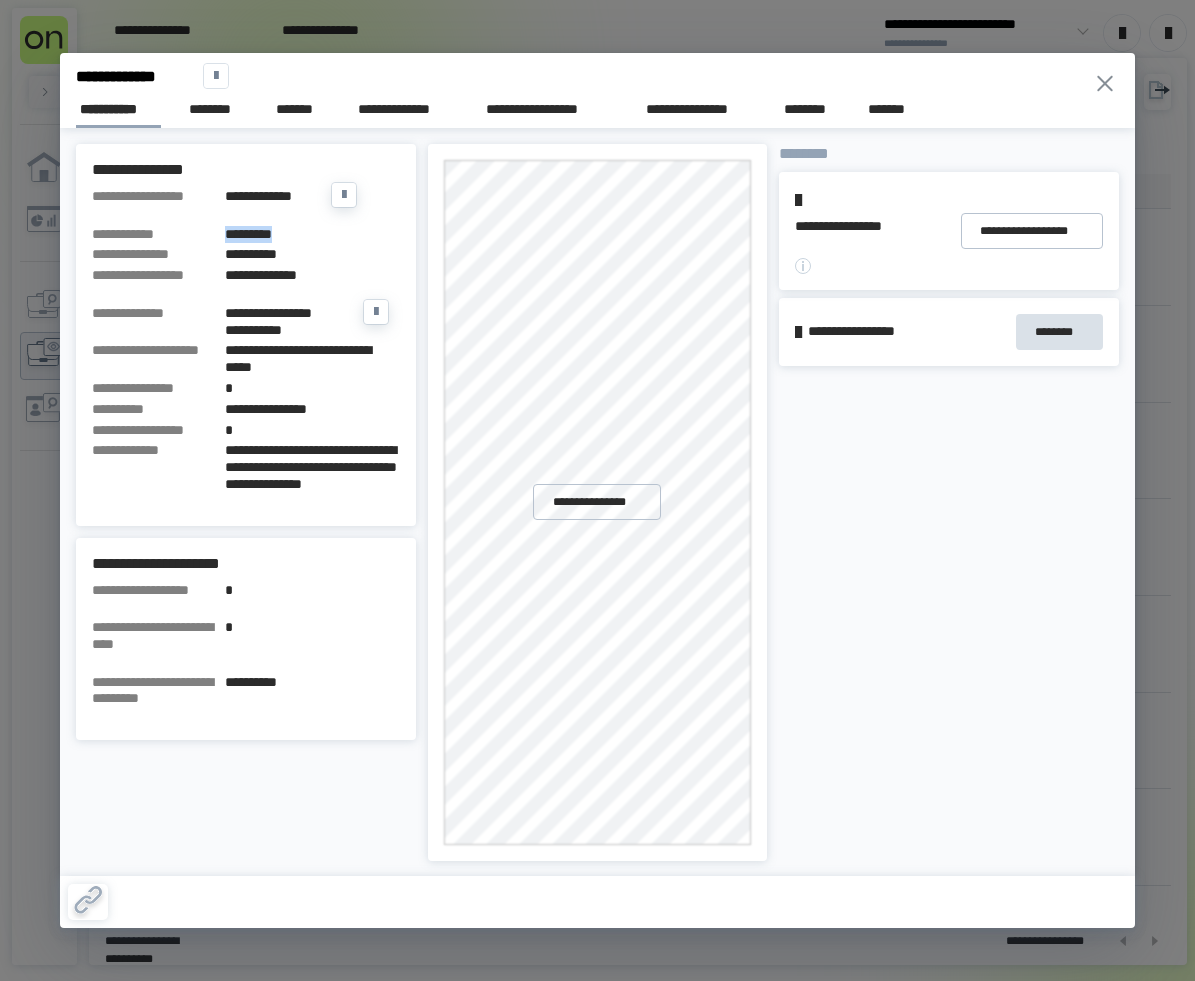 click on "*********" at bounding box center (312, 234) 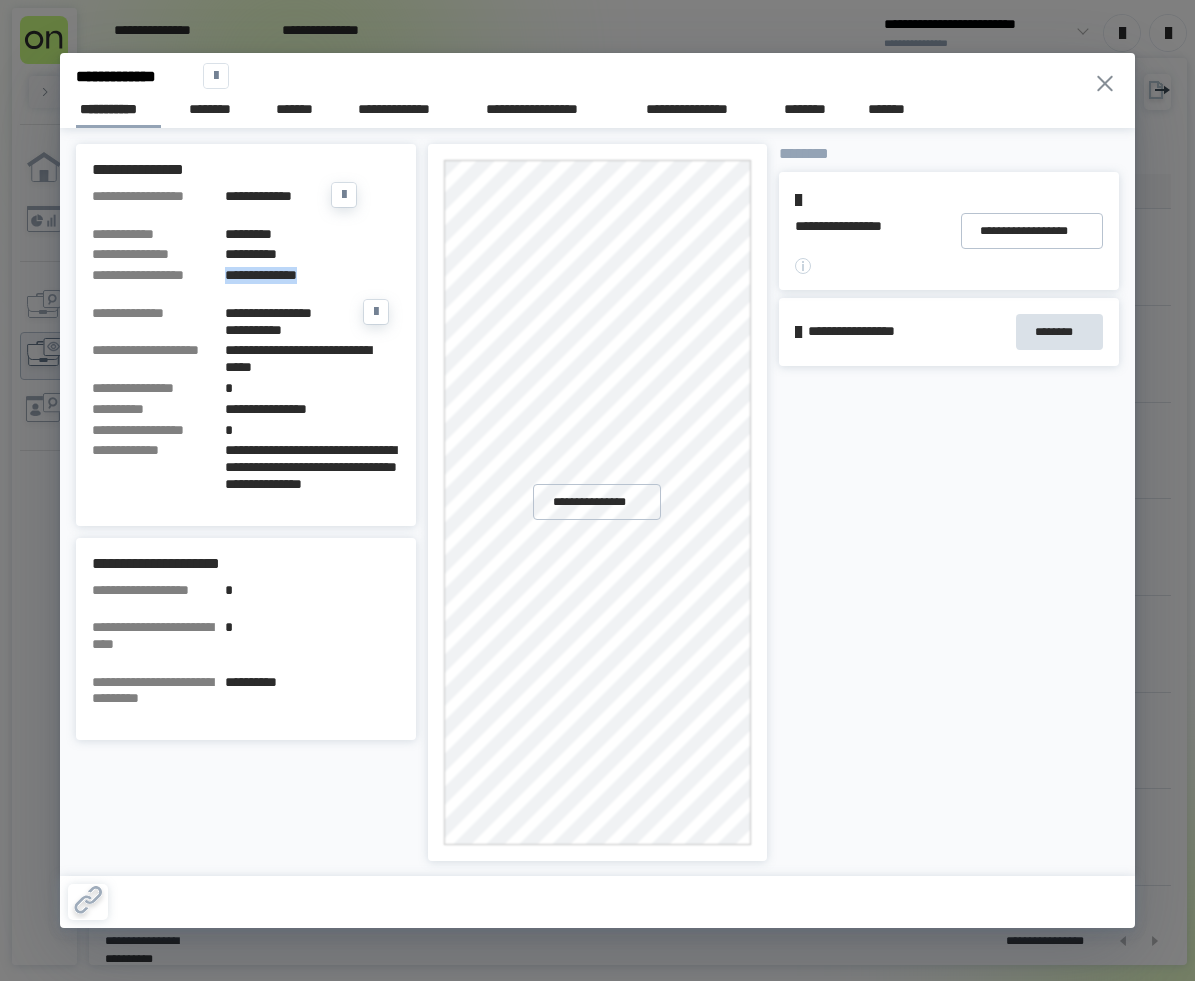 click on "**********" at bounding box center [312, 275] 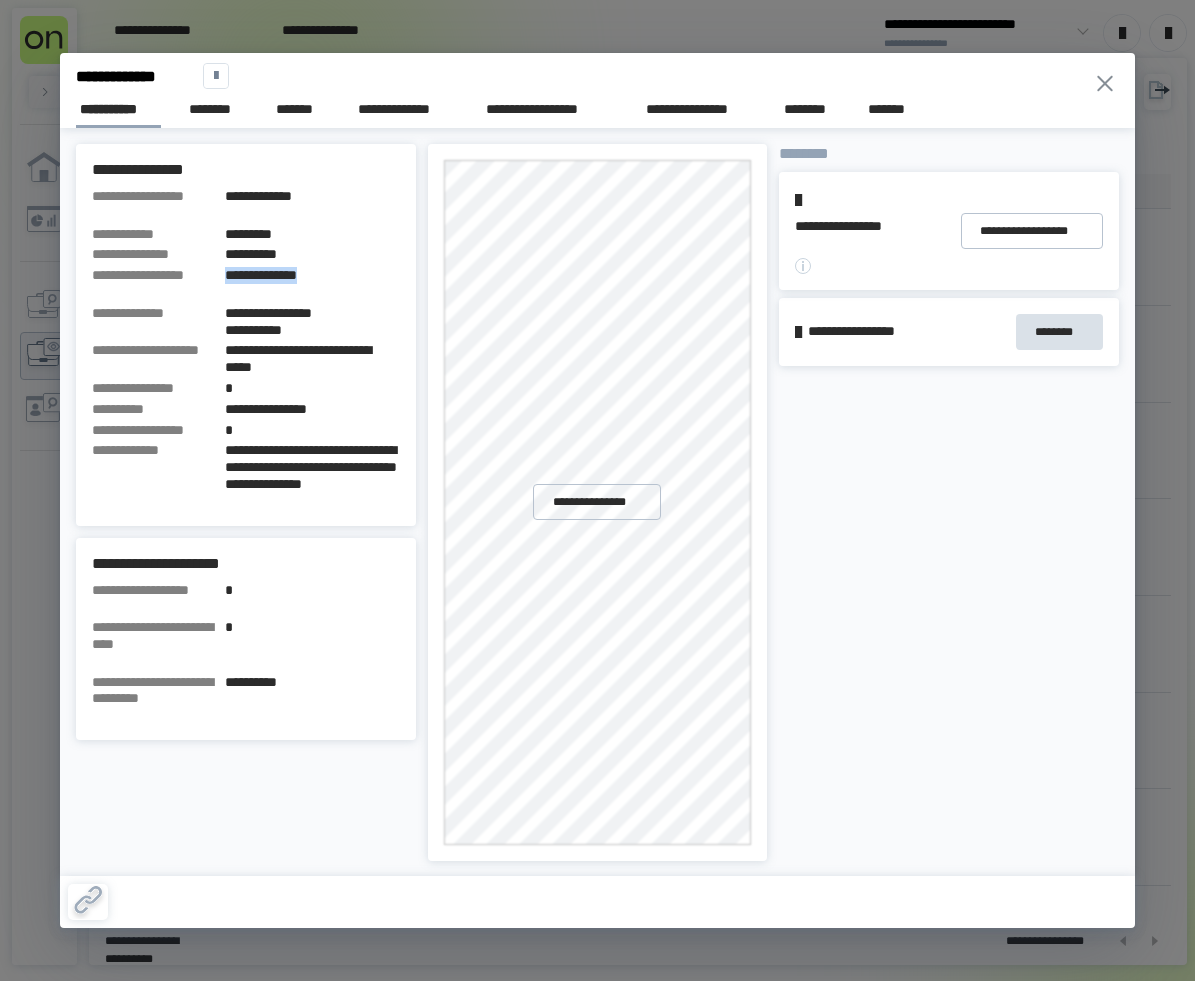 click 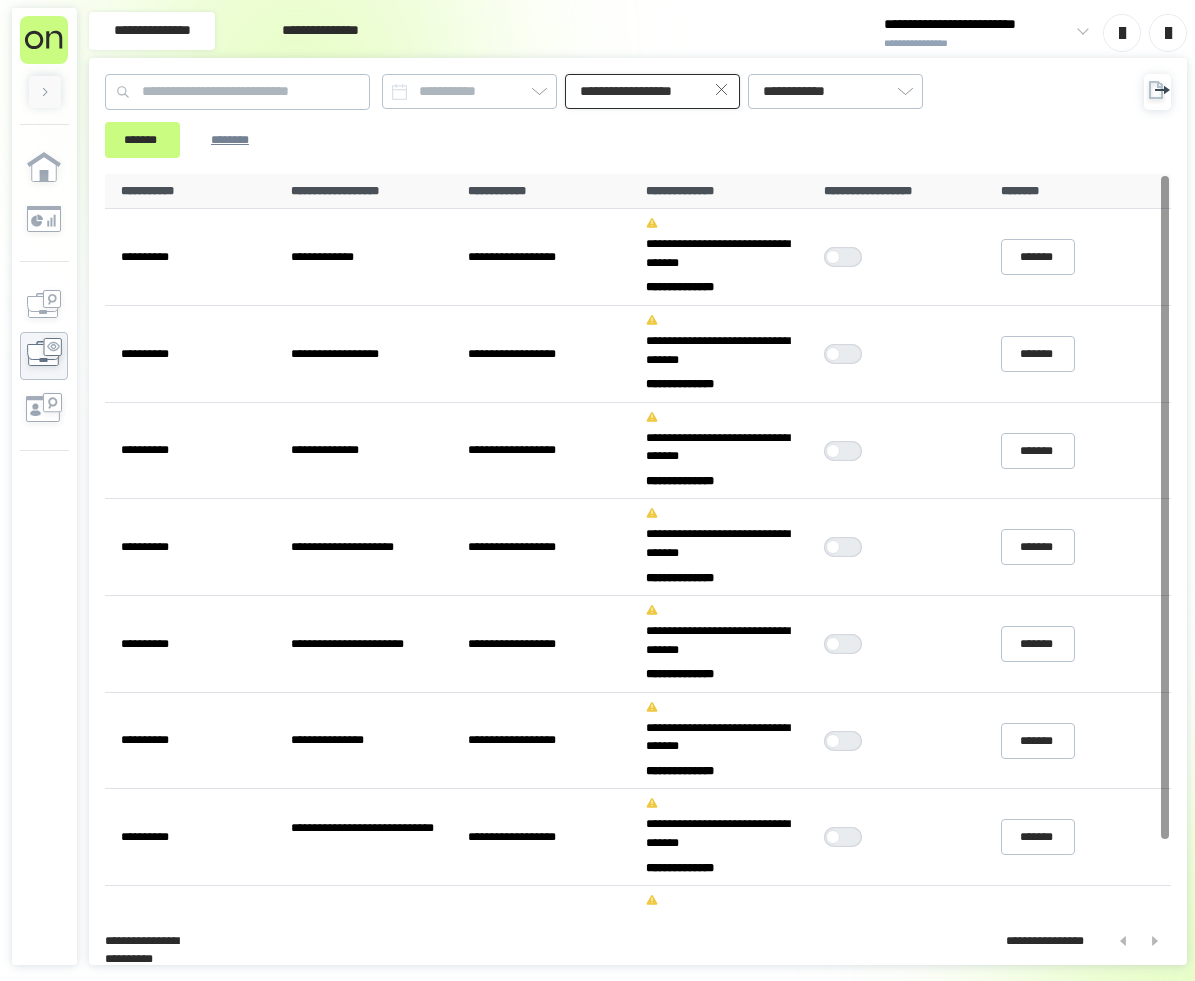 click on "**********" at bounding box center [652, 91] 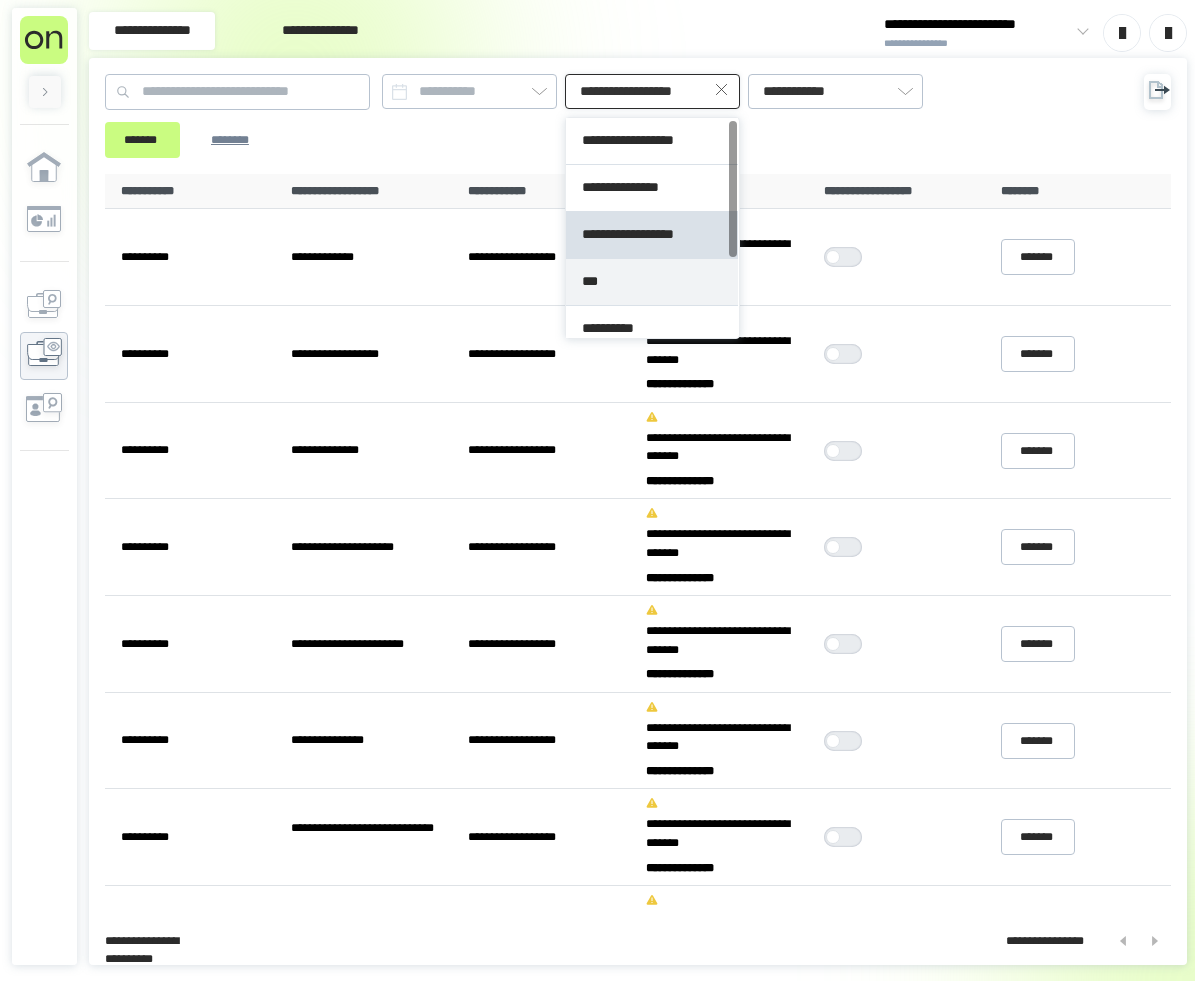 type on "***" 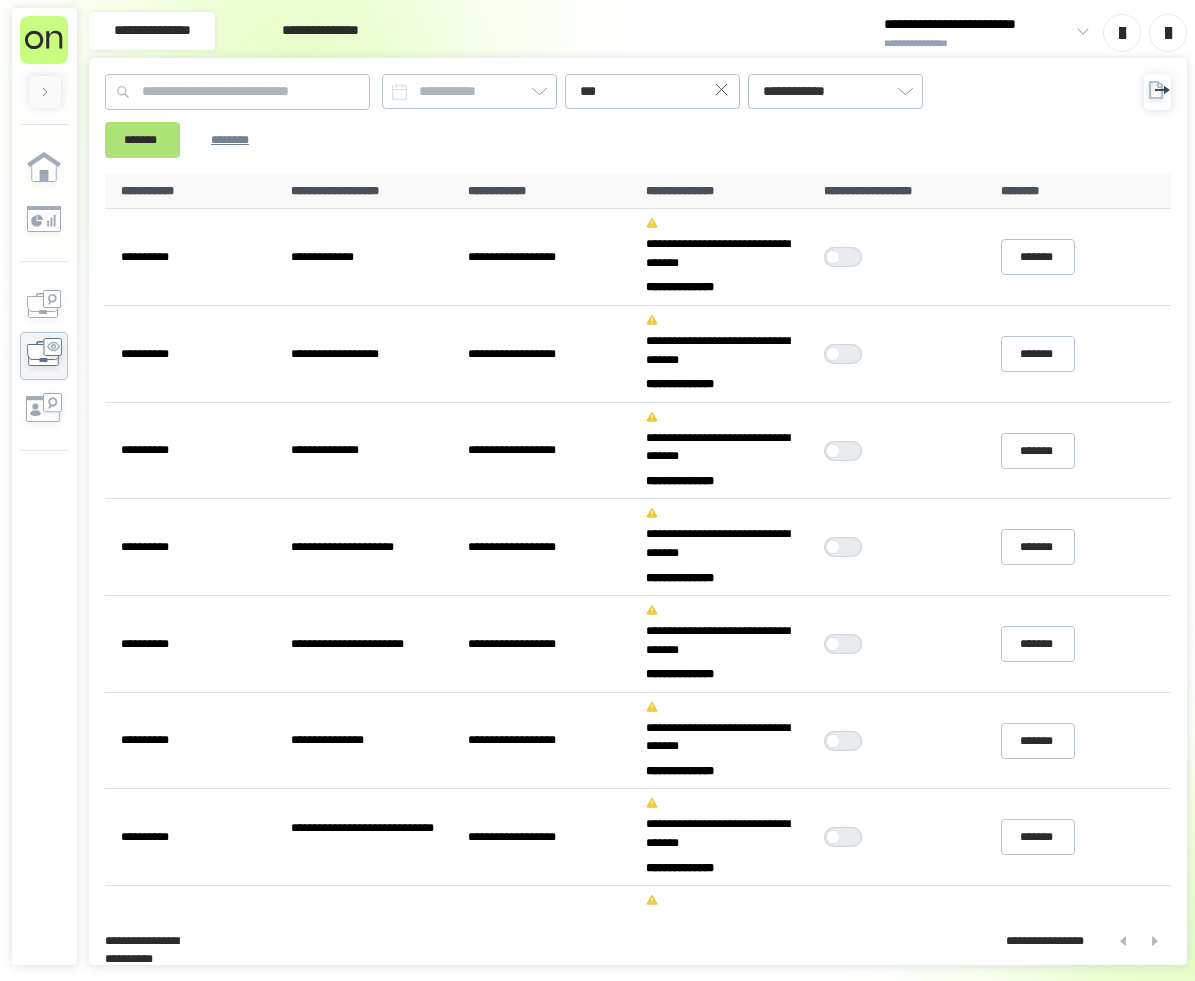click on "*******" at bounding box center (142, 139) 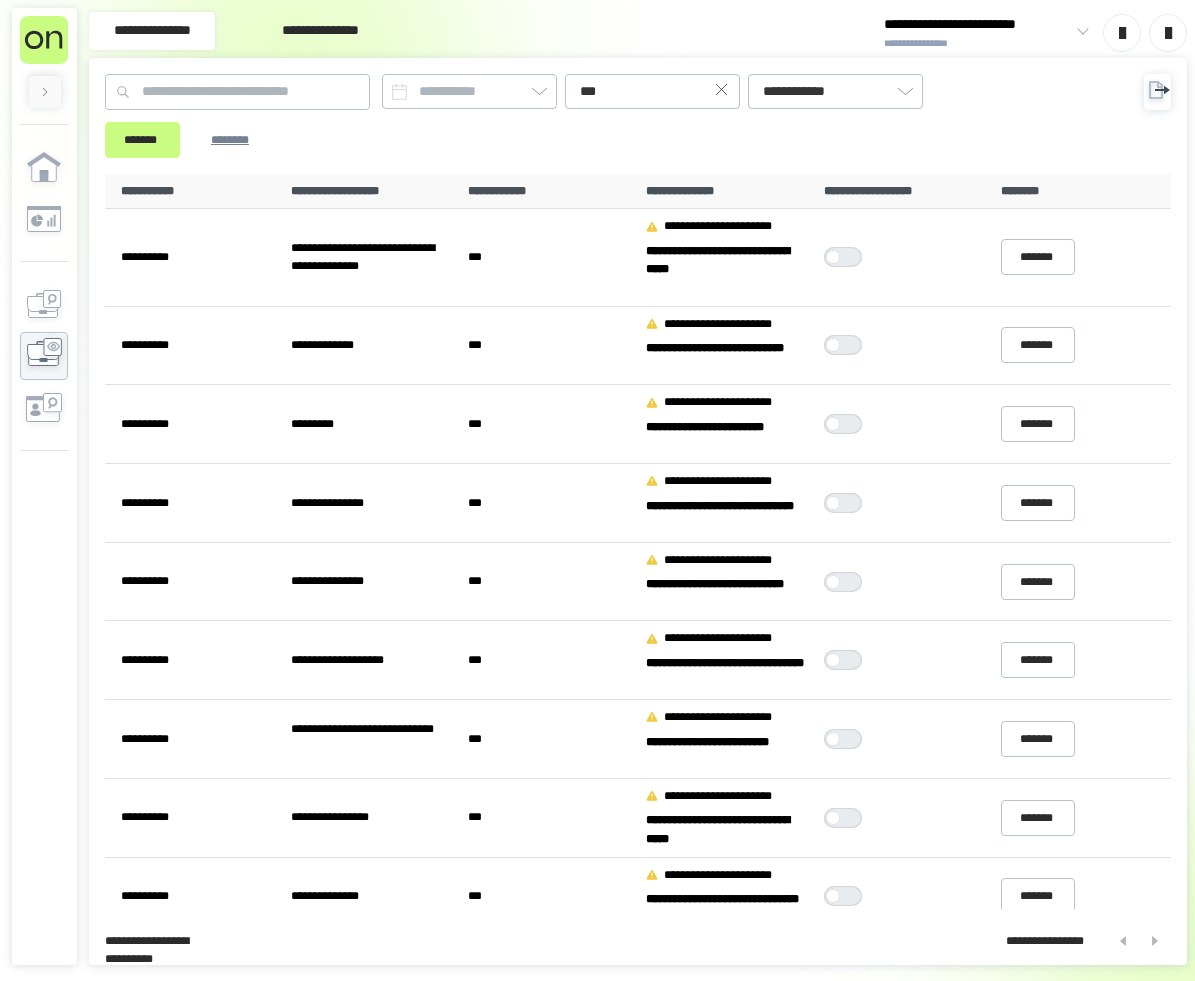 scroll, scrollTop: 0, scrollLeft: 0, axis: both 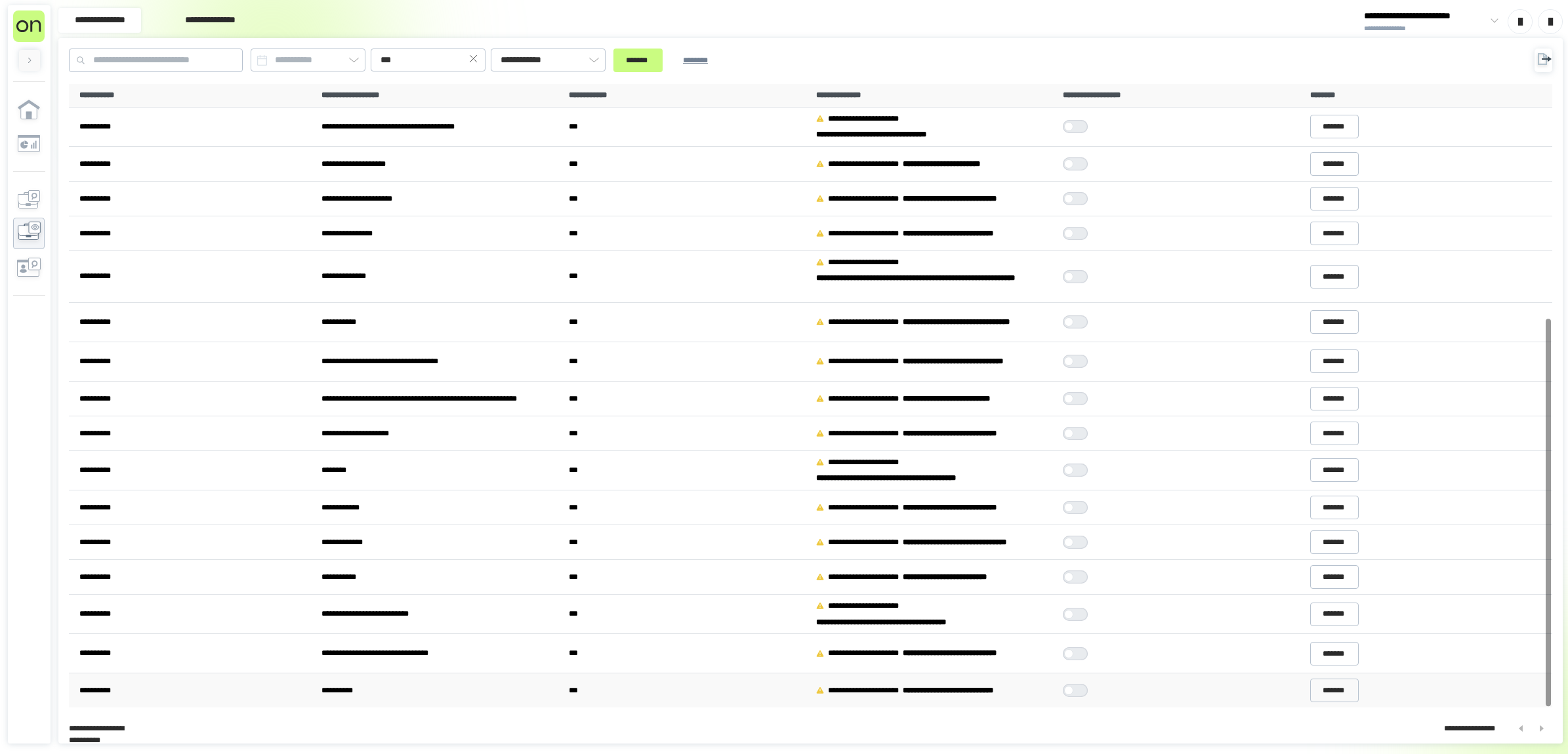 click at bounding box center (1075, 690) 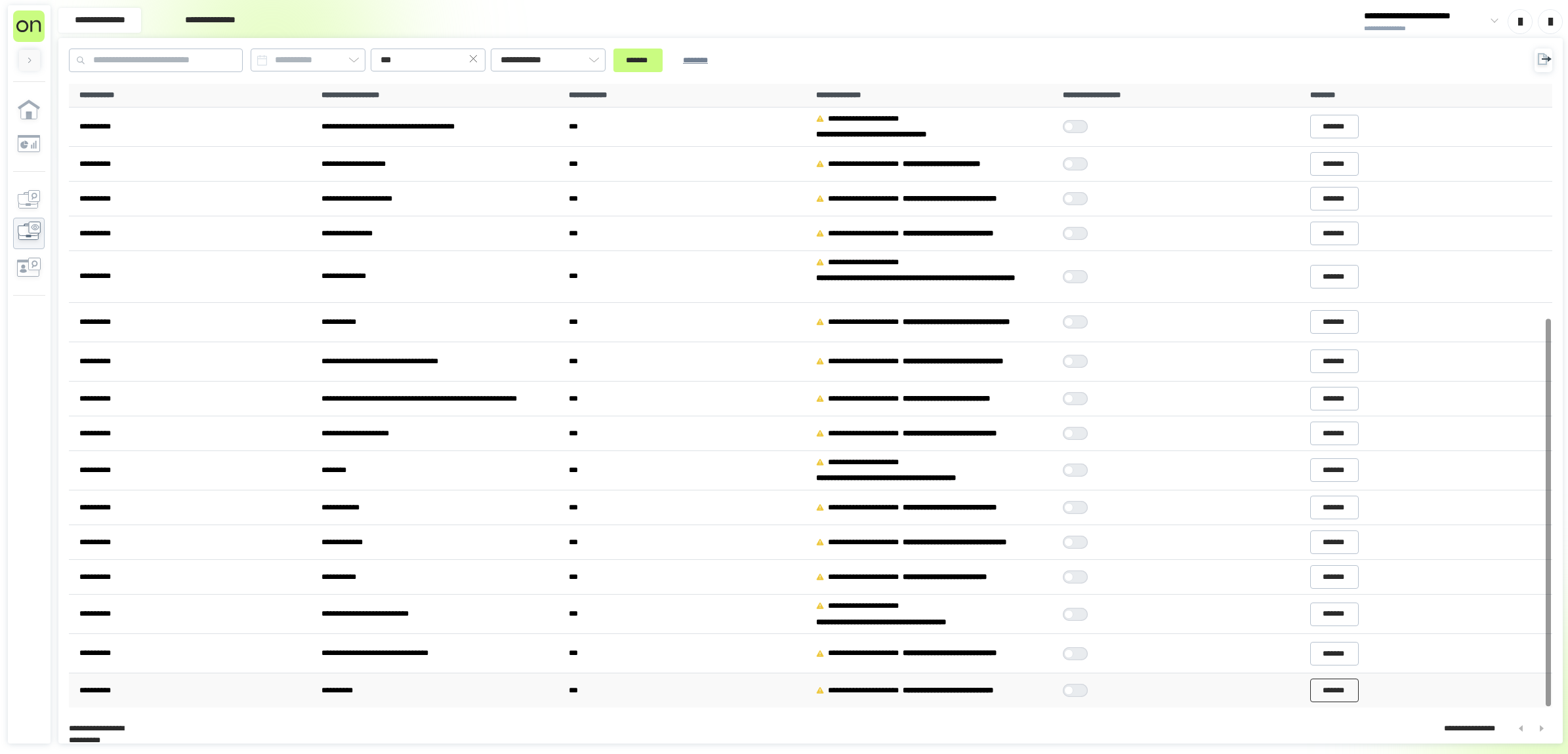click on "*******" at bounding box center [1334, 690] 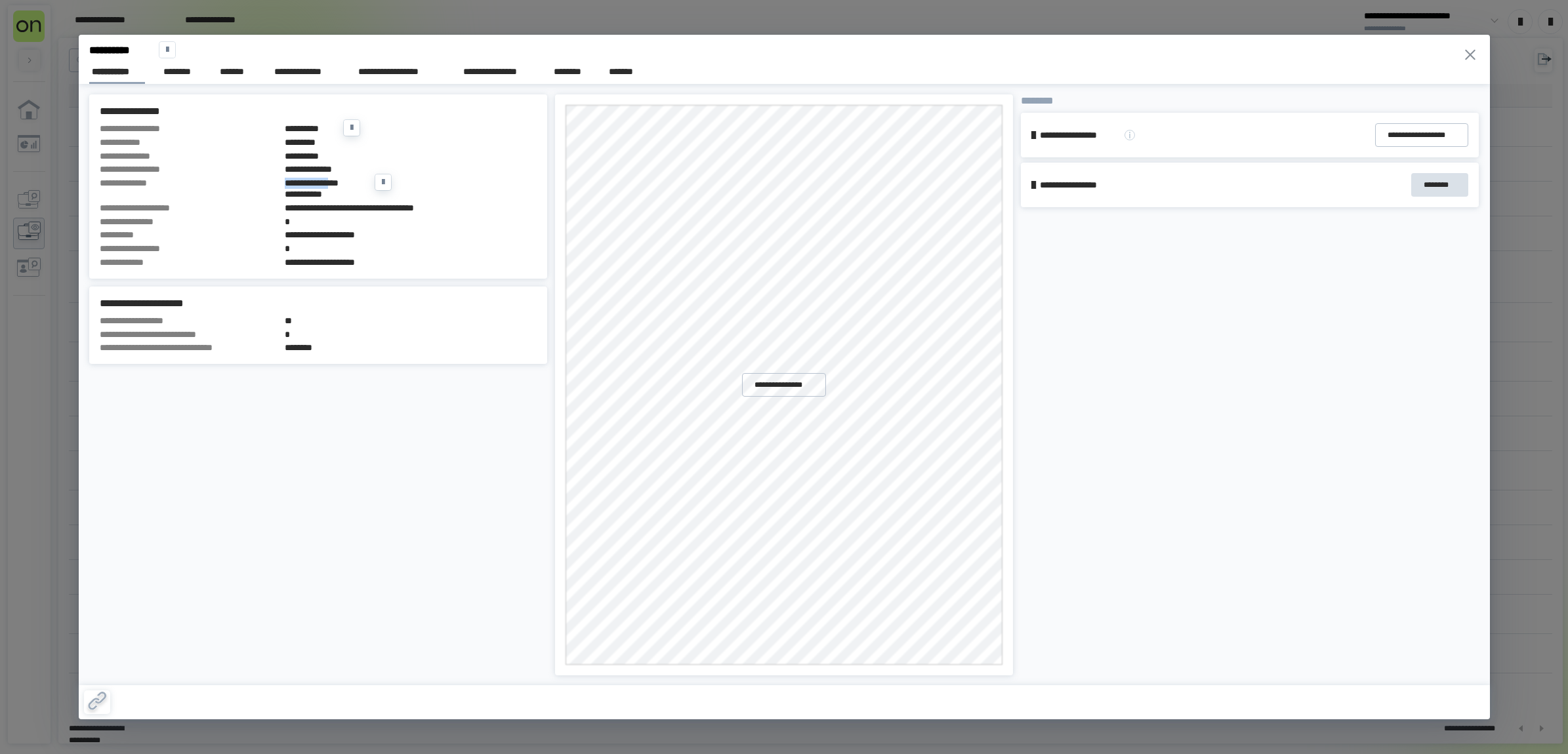 drag, startPoint x: 284, startPoint y: 185, endPoint x: 356, endPoint y: 186, distance: 72.006944 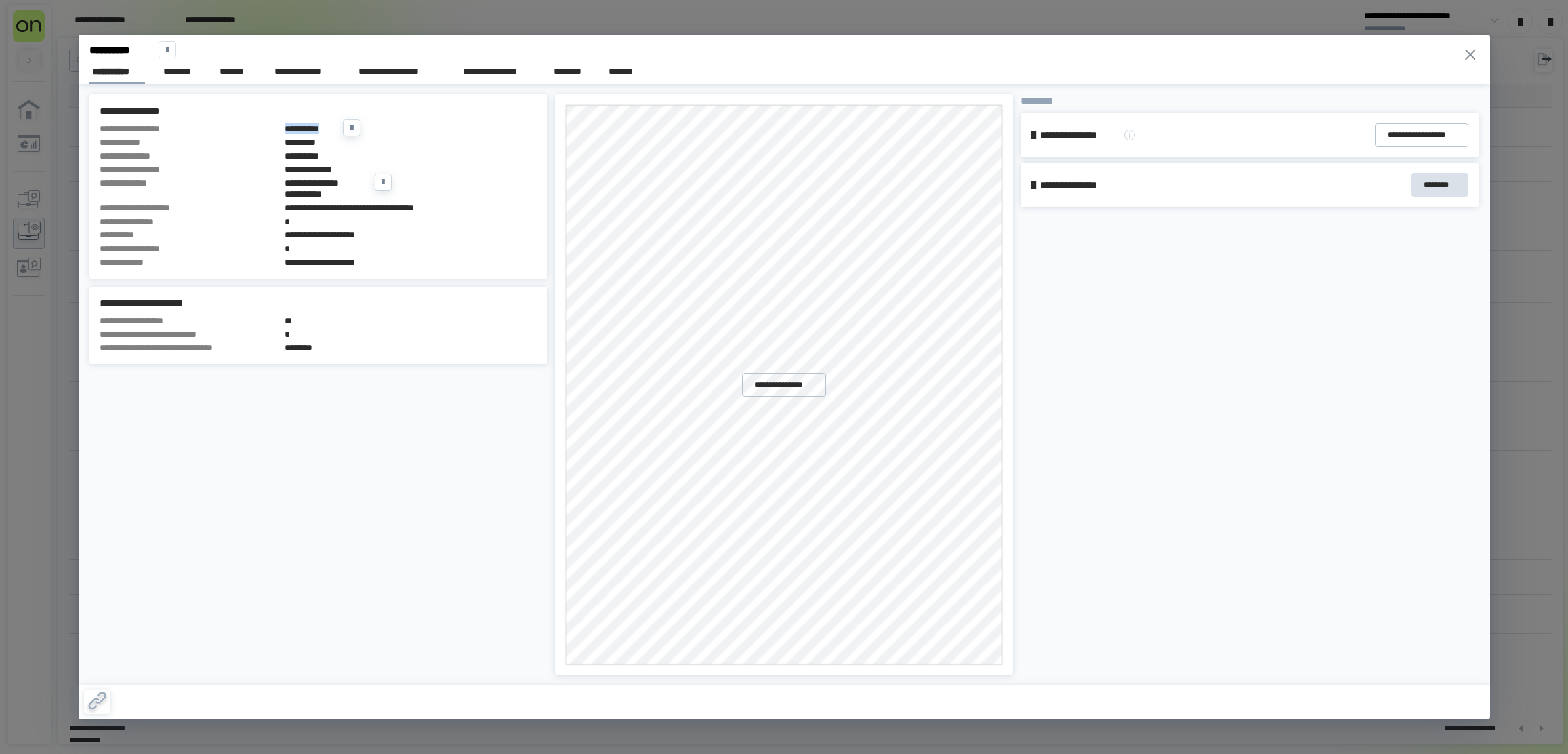 drag, startPoint x: 282, startPoint y: 127, endPoint x: 336, endPoint y: 129, distance: 54.03702 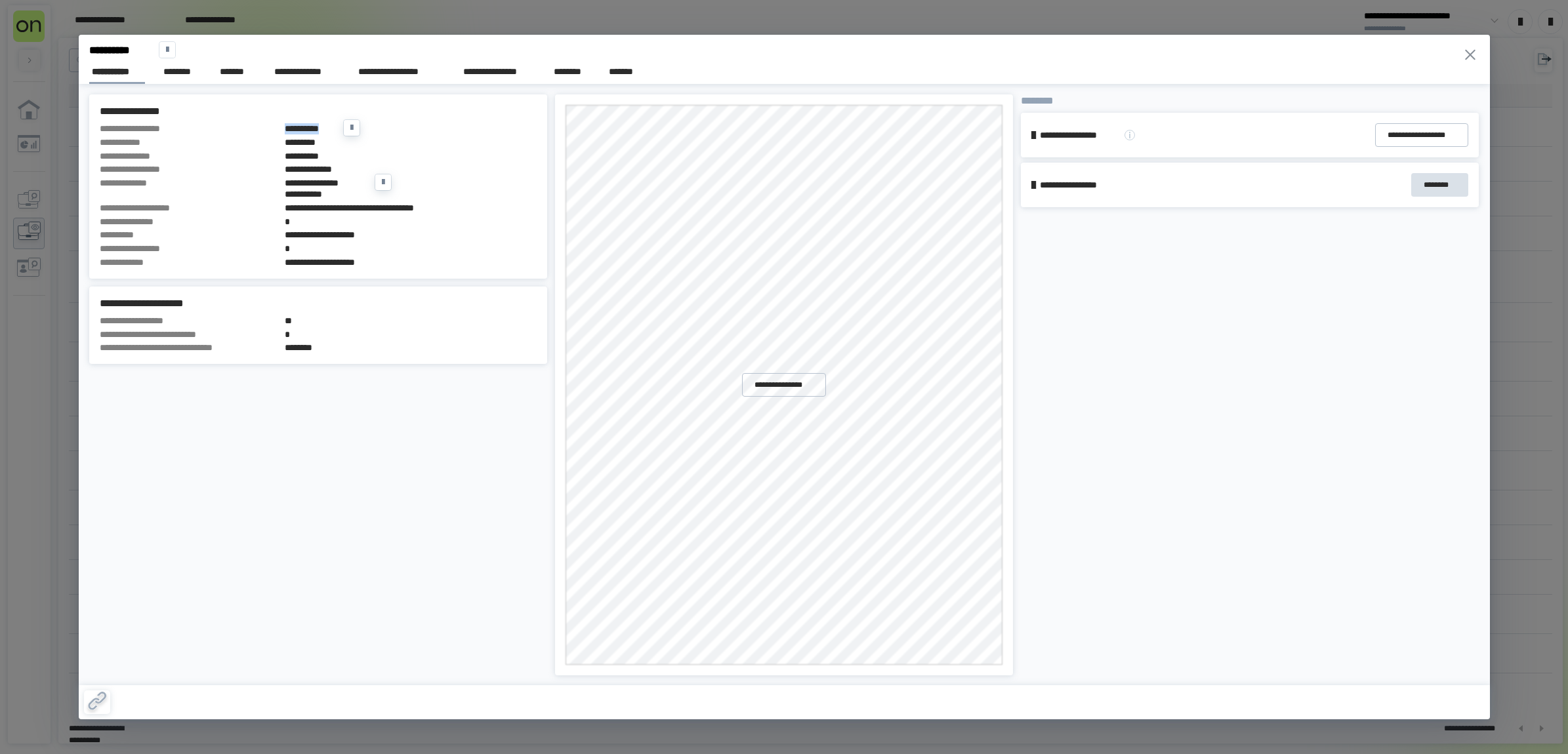 click on "*********" at bounding box center (411, 142) 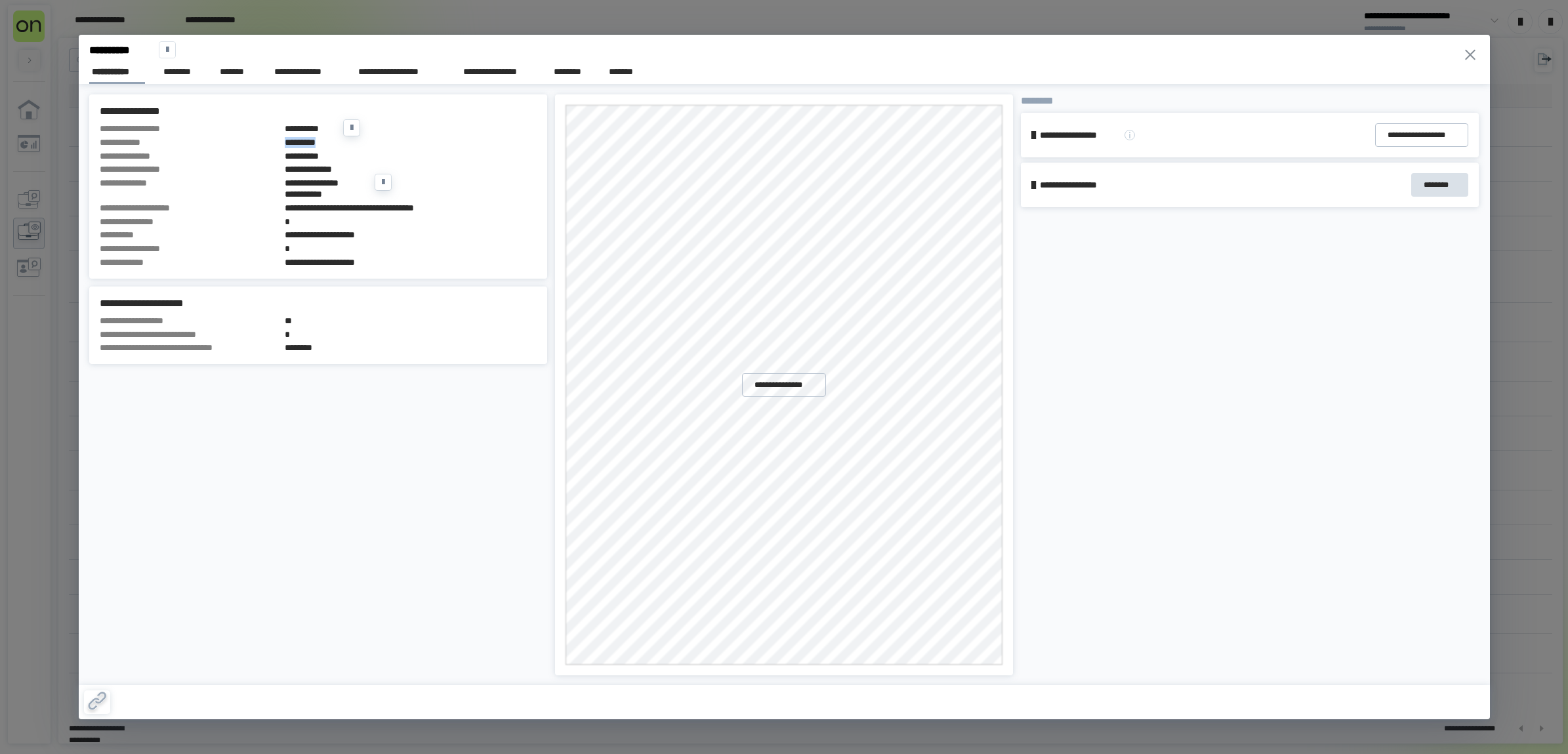 click on "*********" at bounding box center (411, 142) 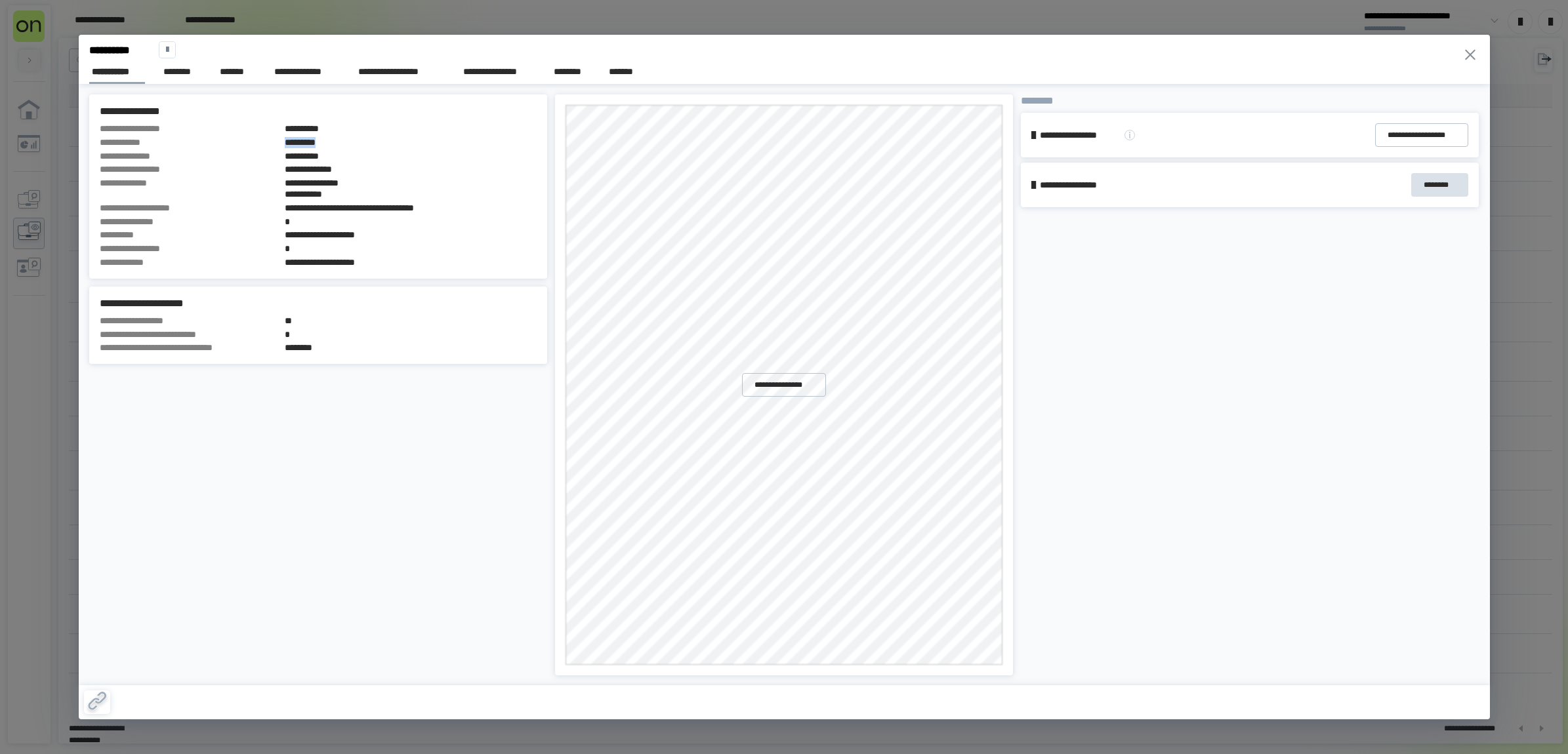 click 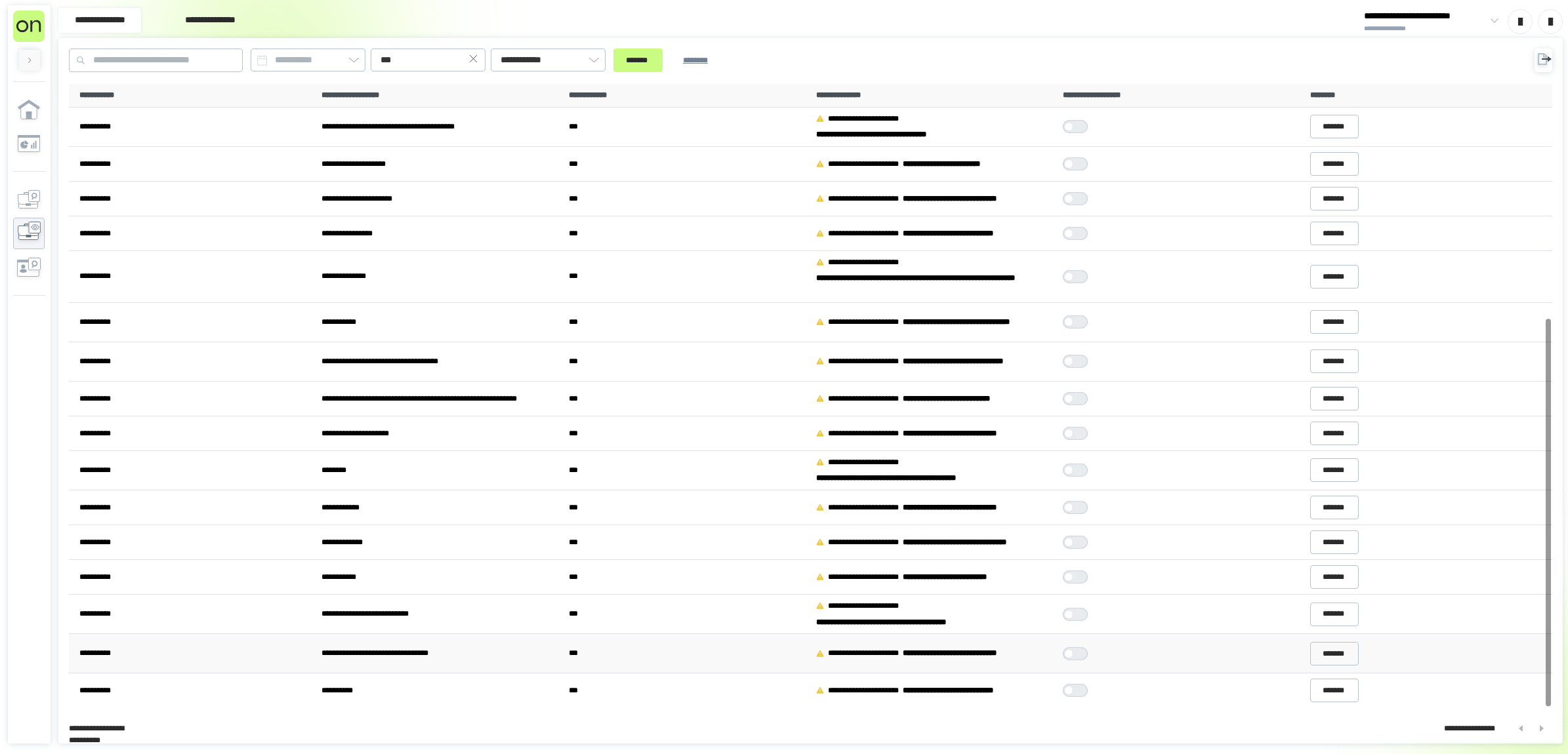 click at bounding box center (1069, 654) 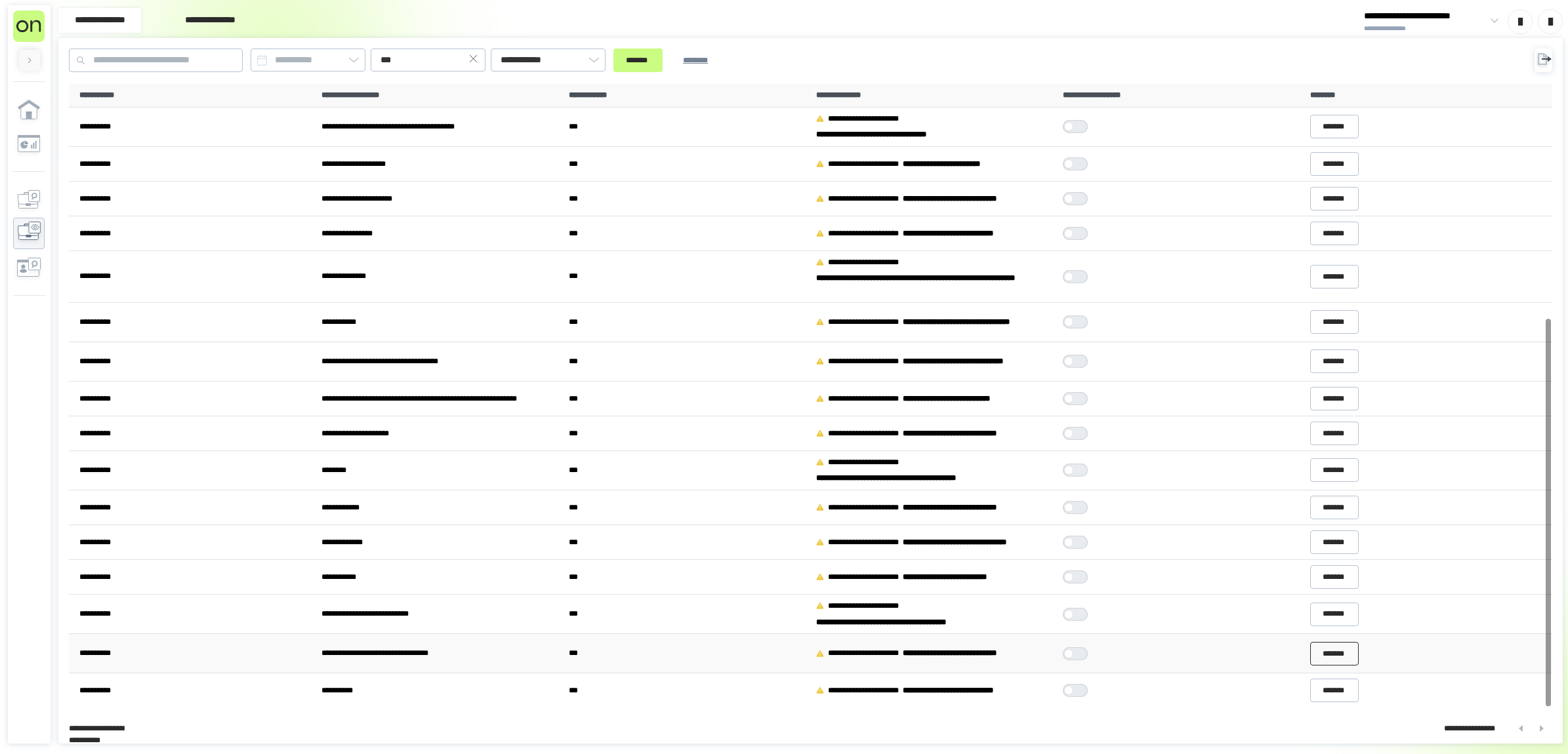 click on "*******" at bounding box center [1334, 653] 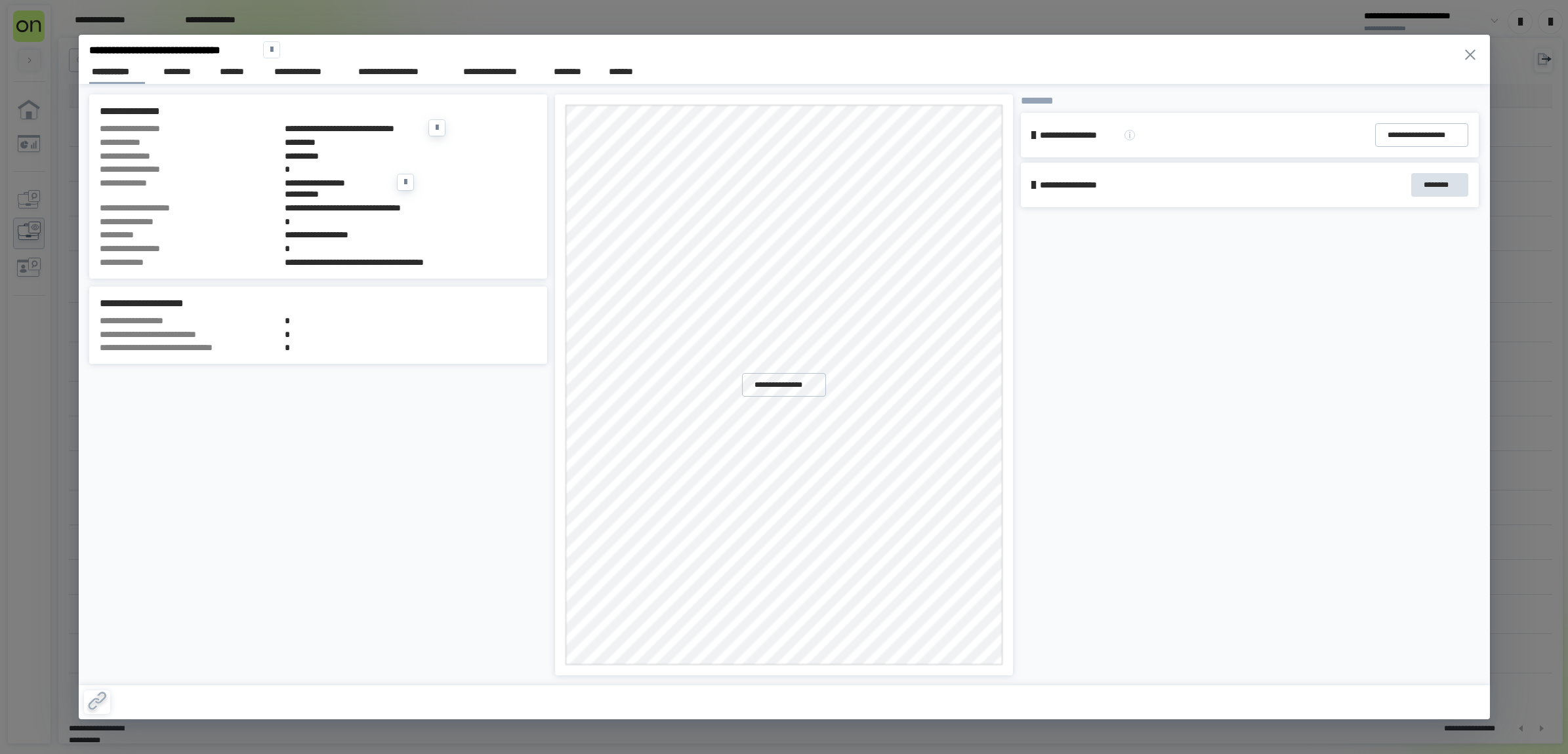 click on "*********" at bounding box center [411, 142] 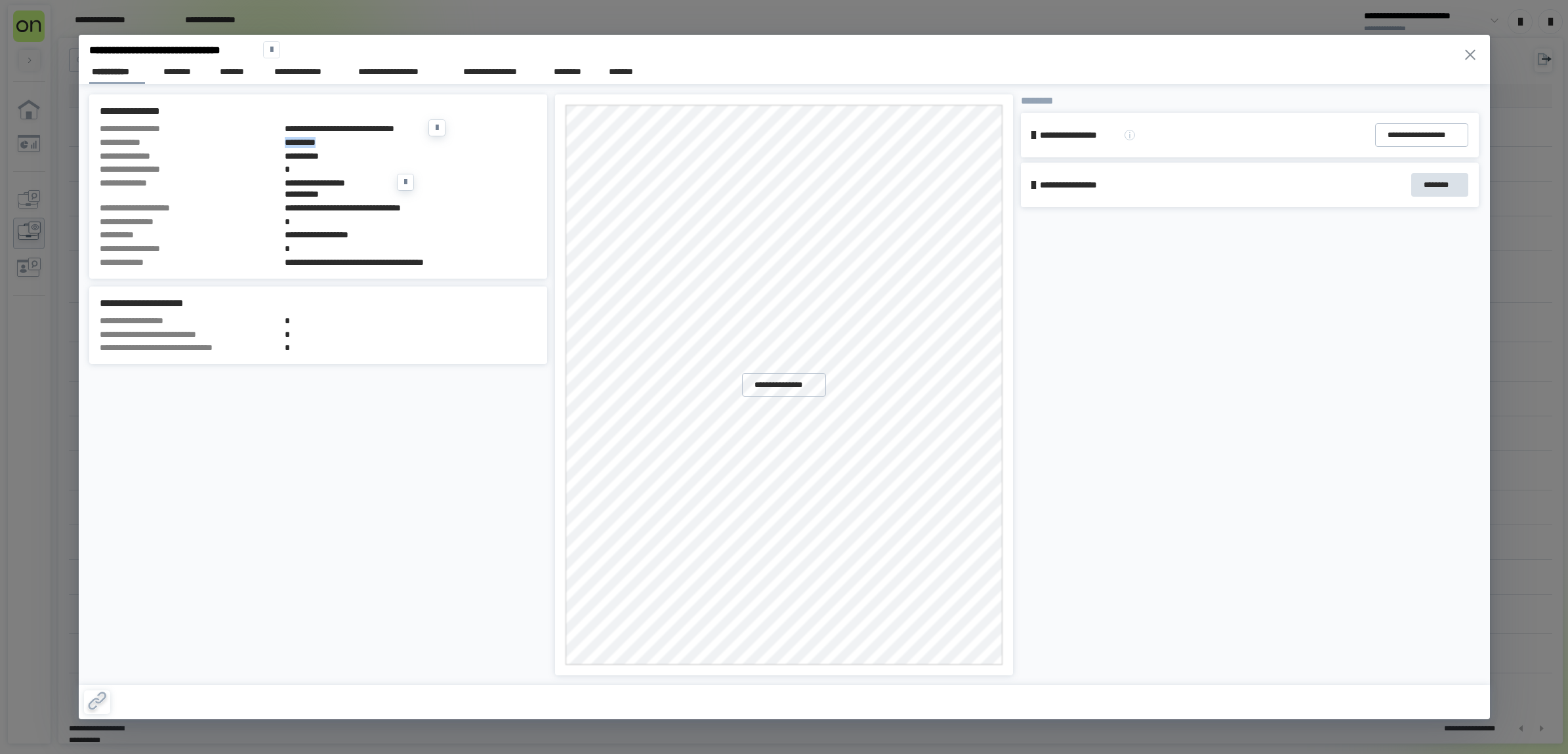 click on "*********" at bounding box center [411, 142] 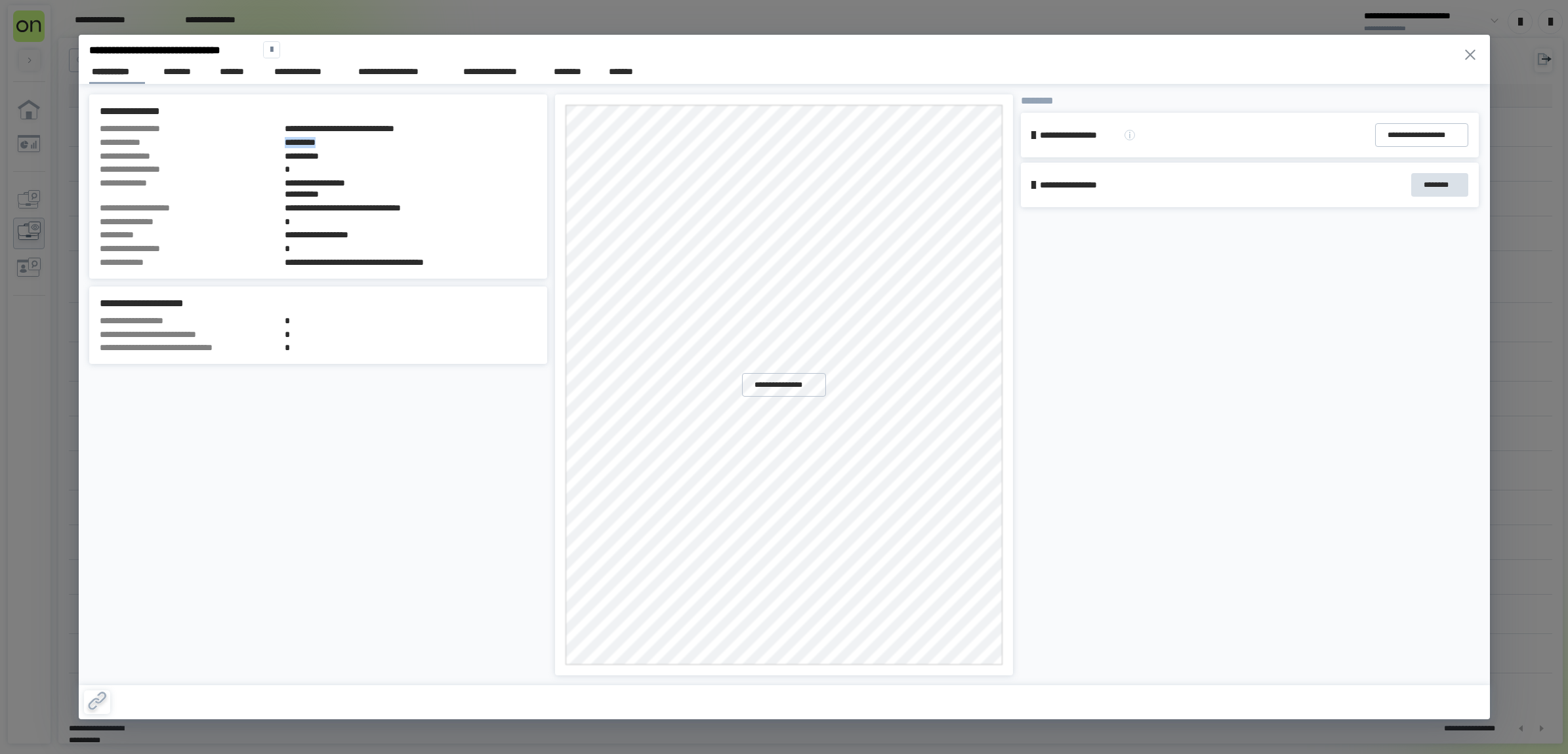 click on "[FIRST] [LAST] [STREET] [CITY] [STATE]" at bounding box center (1250, 385) 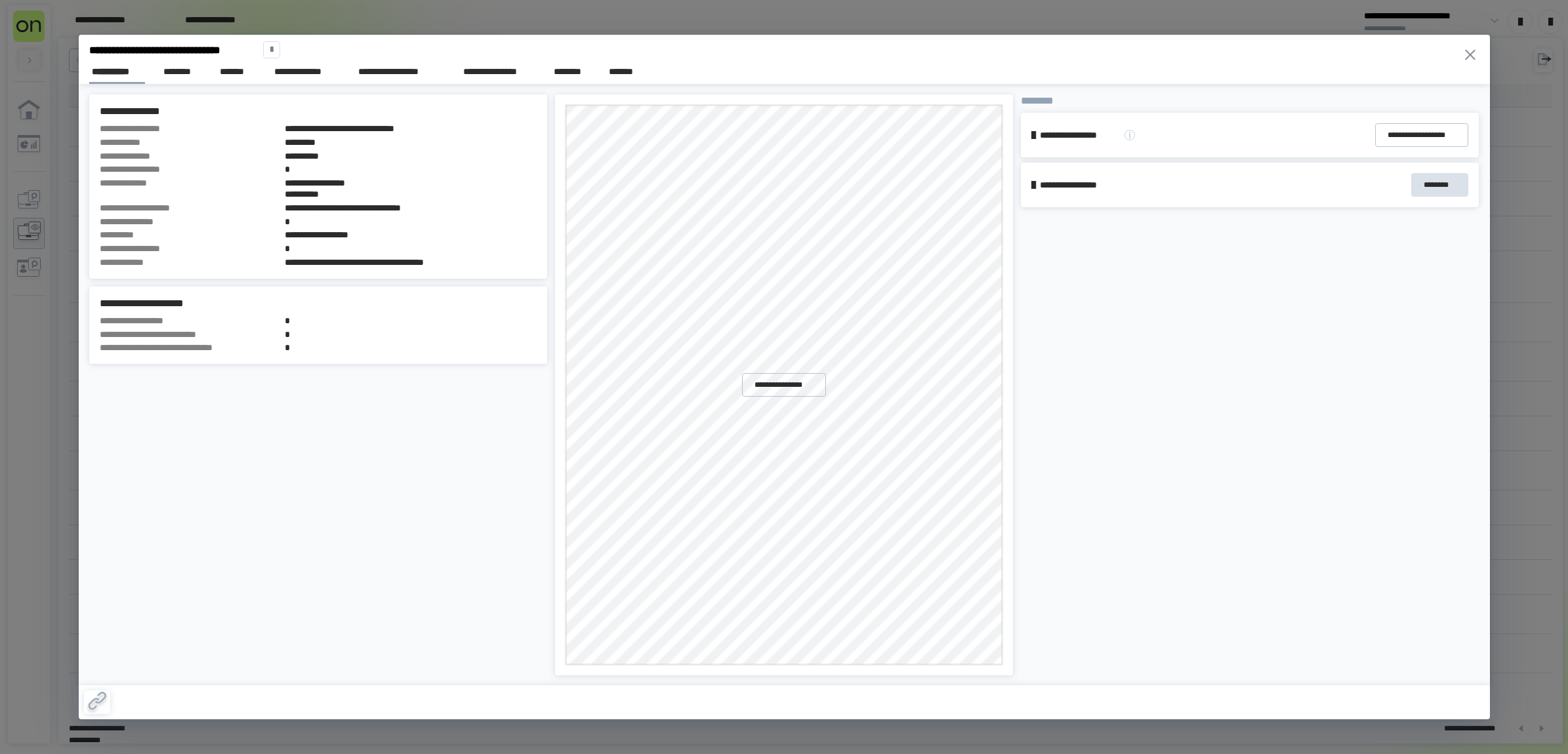 click 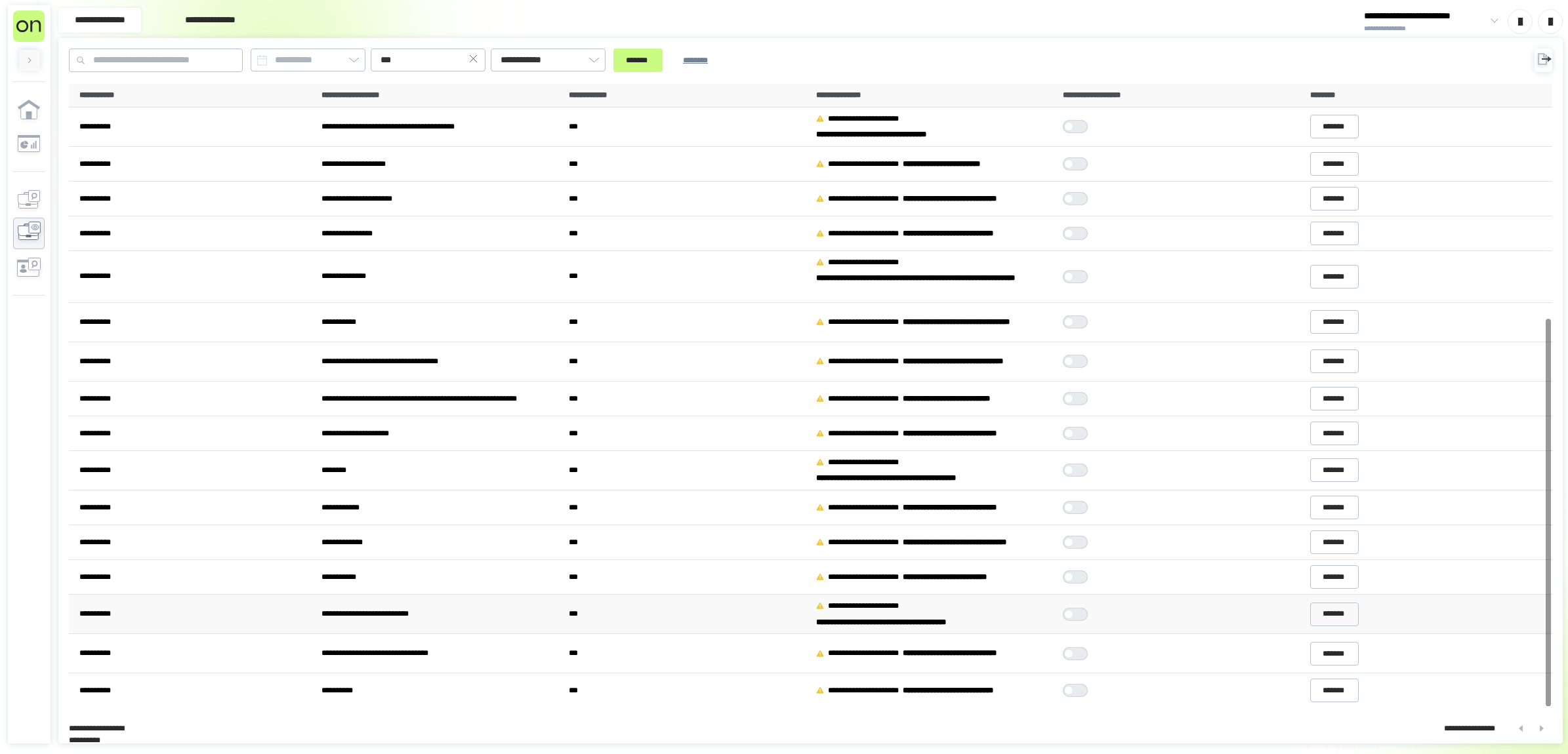 click at bounding box center (1079, 614) 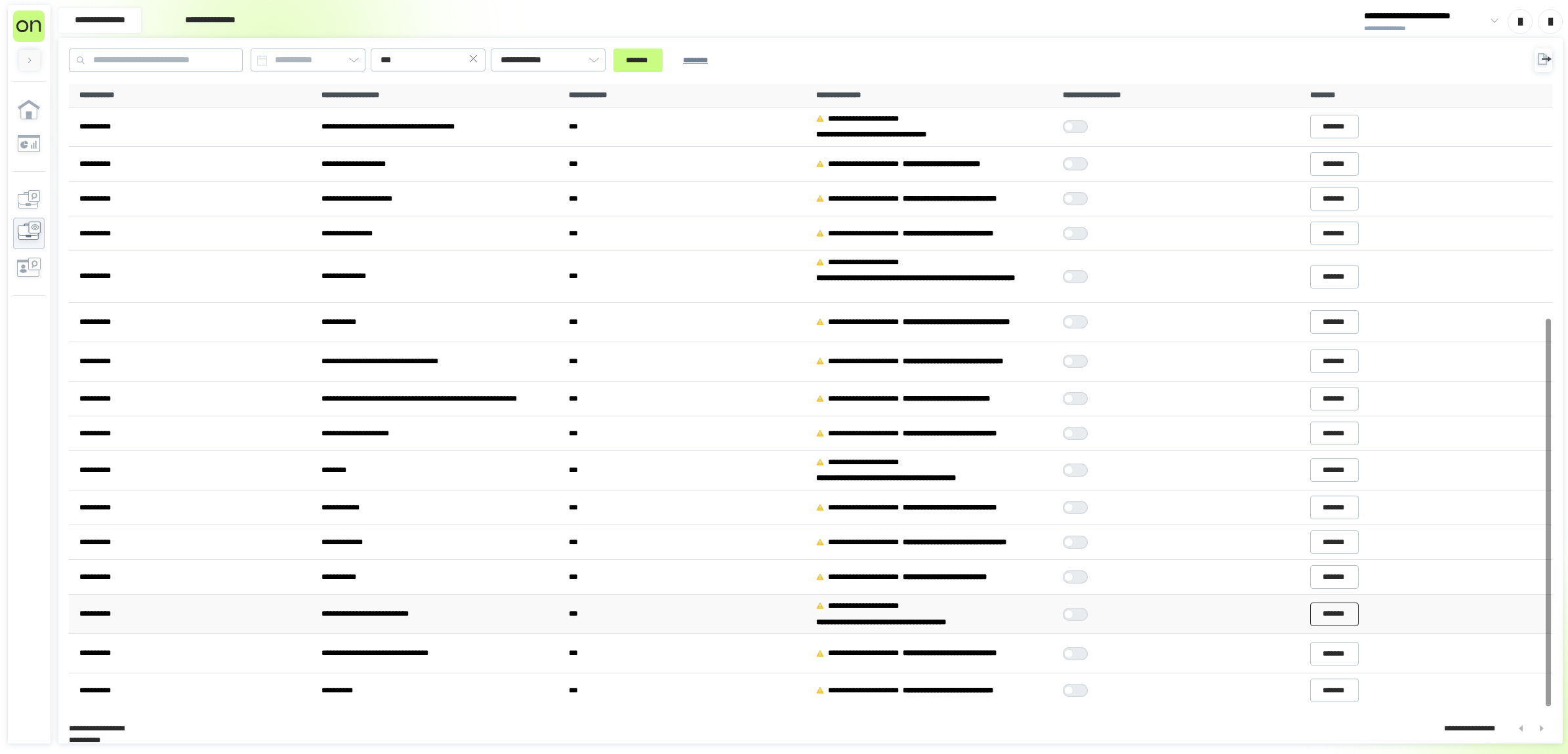 click on "*******" at bounding box center [1334, 614] 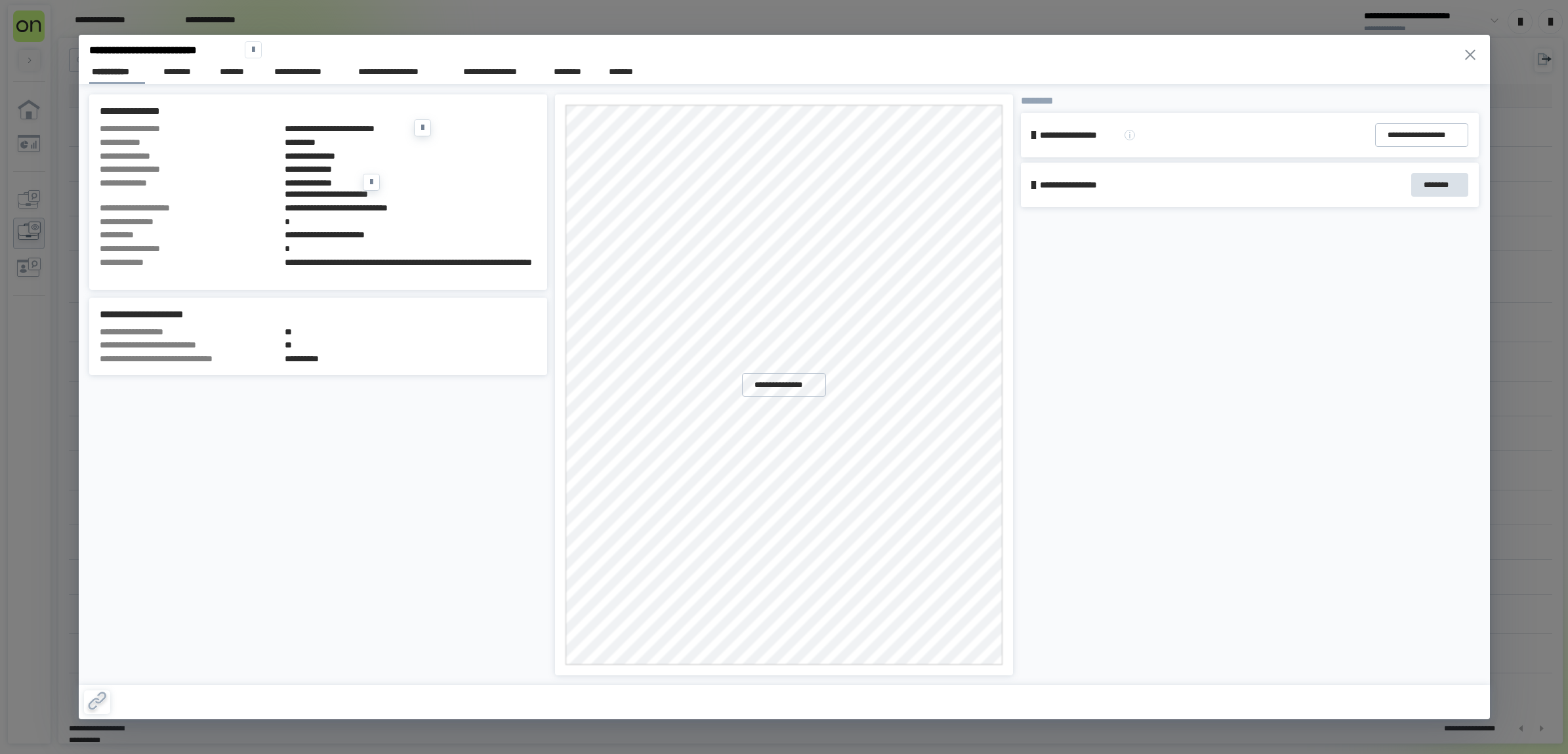click on "*********" at bounding box center [411, 142] 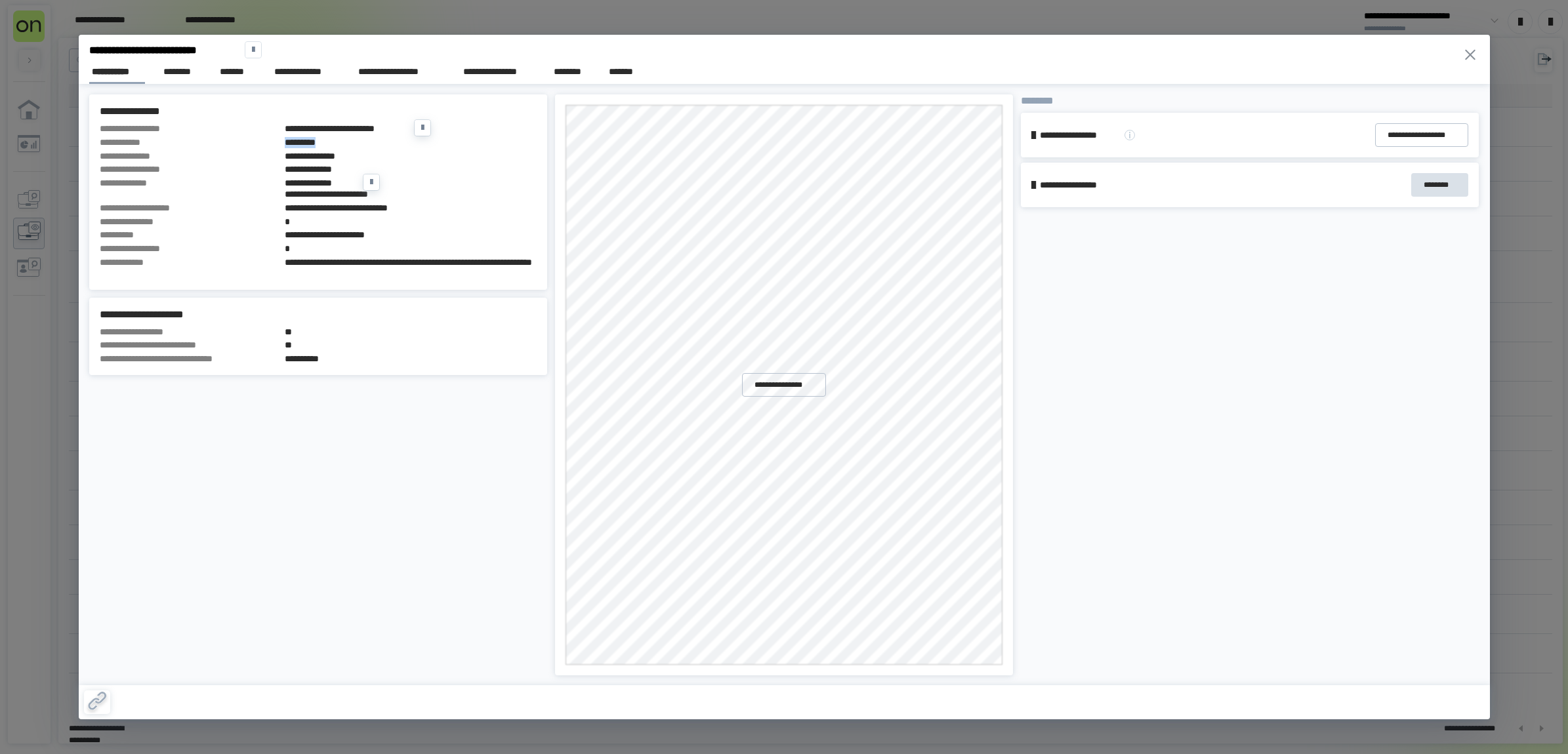 click on "*********" at bounding box center [411, 142] 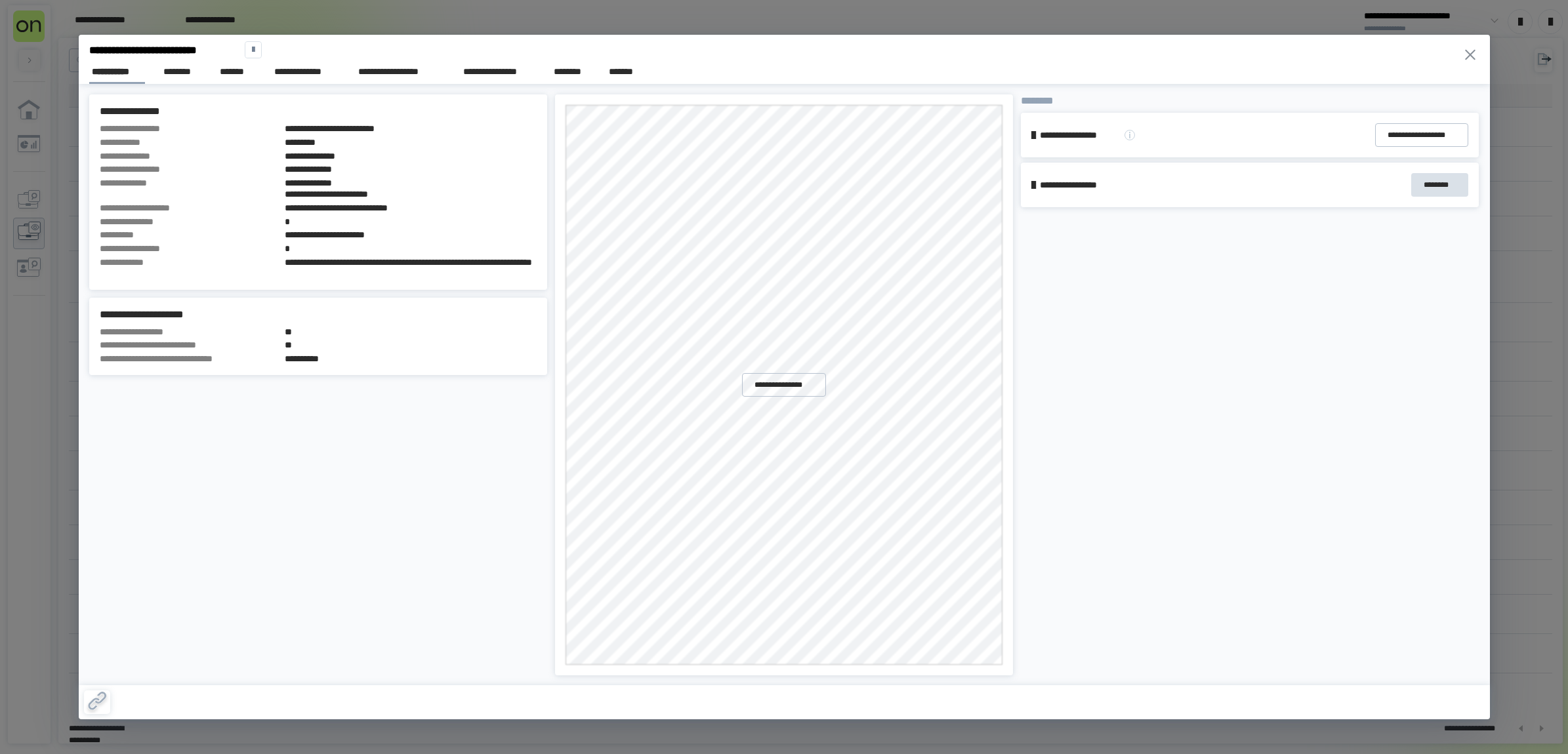 drag, startPoint x: 1258, startPoint y: 312, endPoint x: 1238, endPoint y: 288, distance: 31.240999 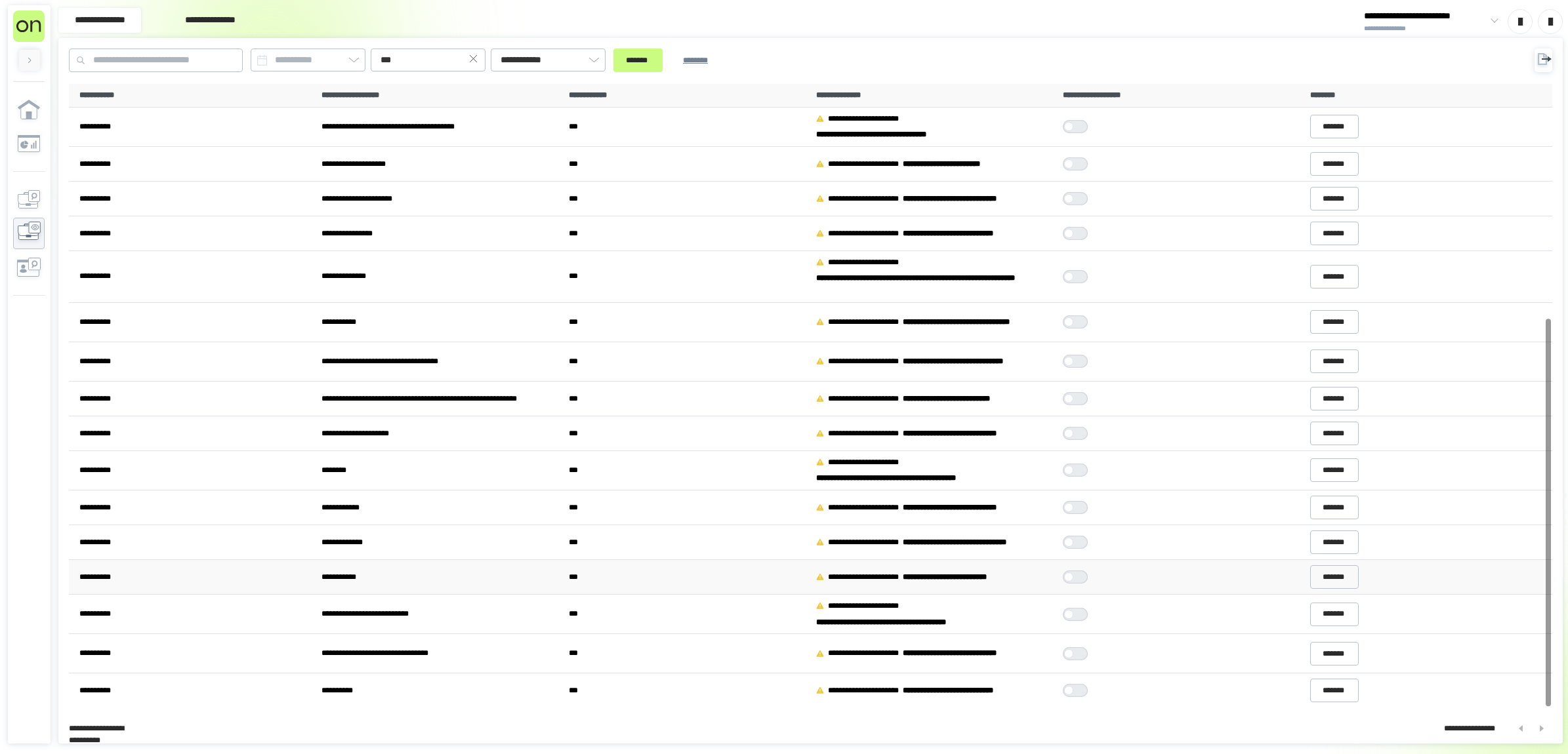click at bounding box center (1069, 577) 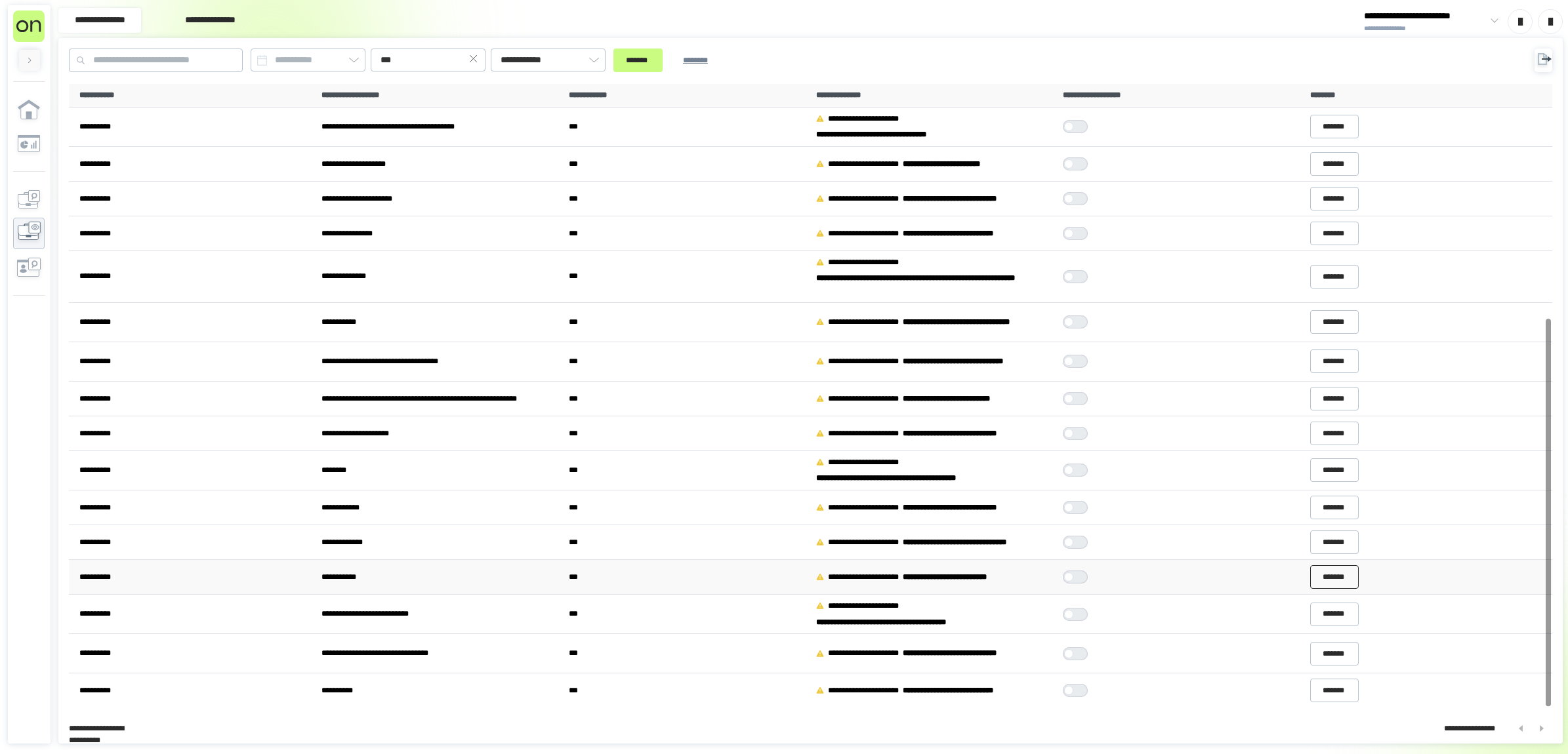click on "*******" at bounding box center (1334, 577) 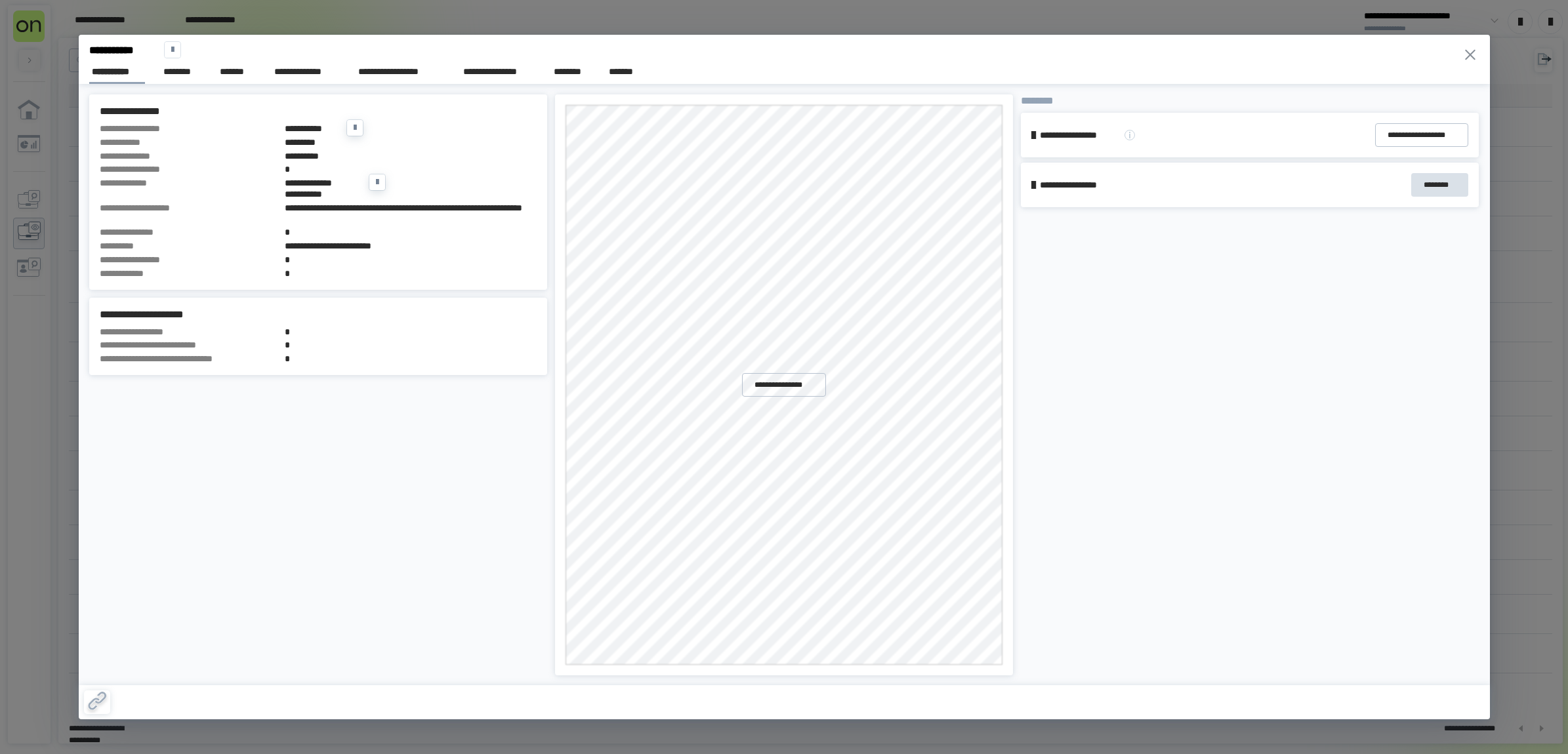 click on "*********" at bounding box center [411, 142] 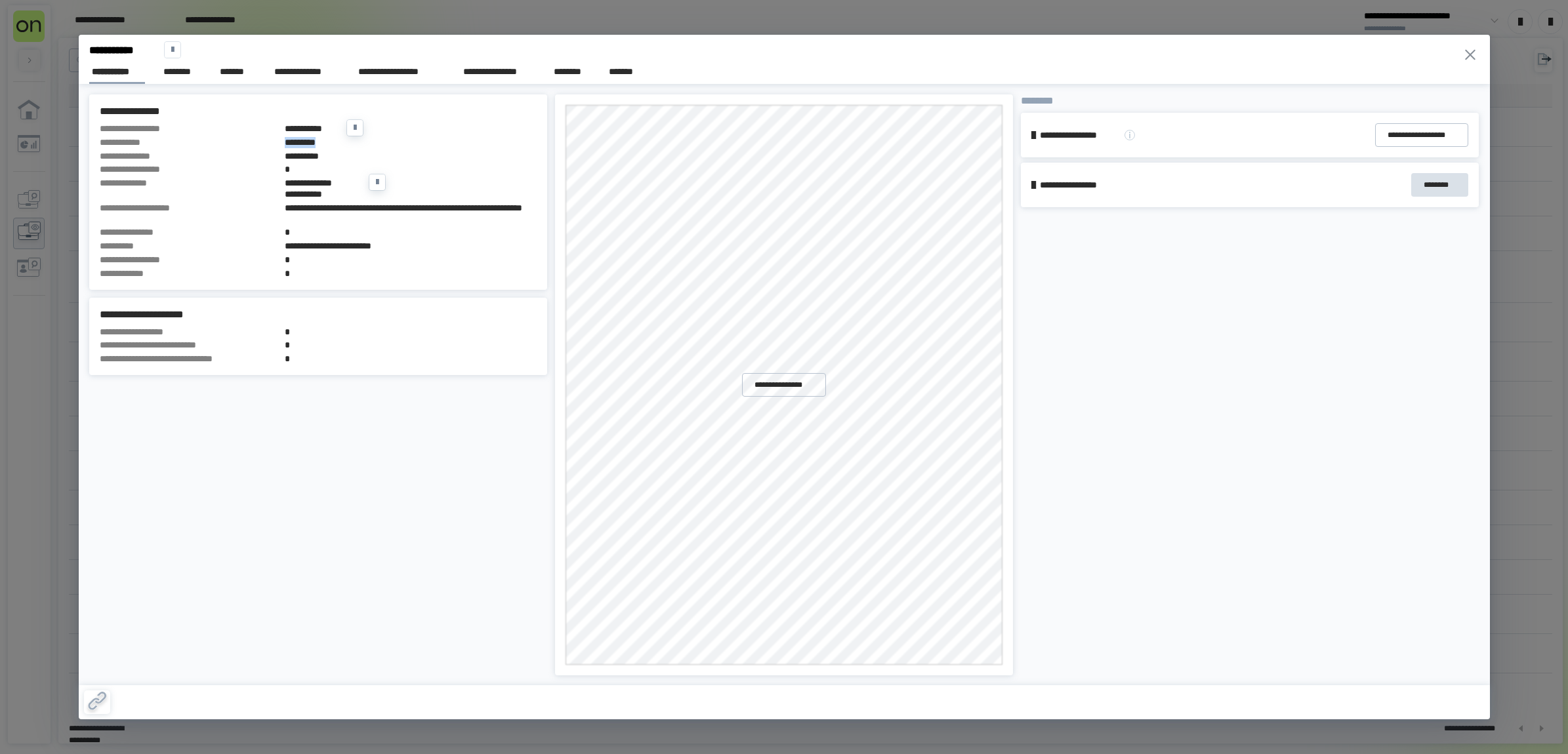 click on "*********" at bounding box center (411, 142) 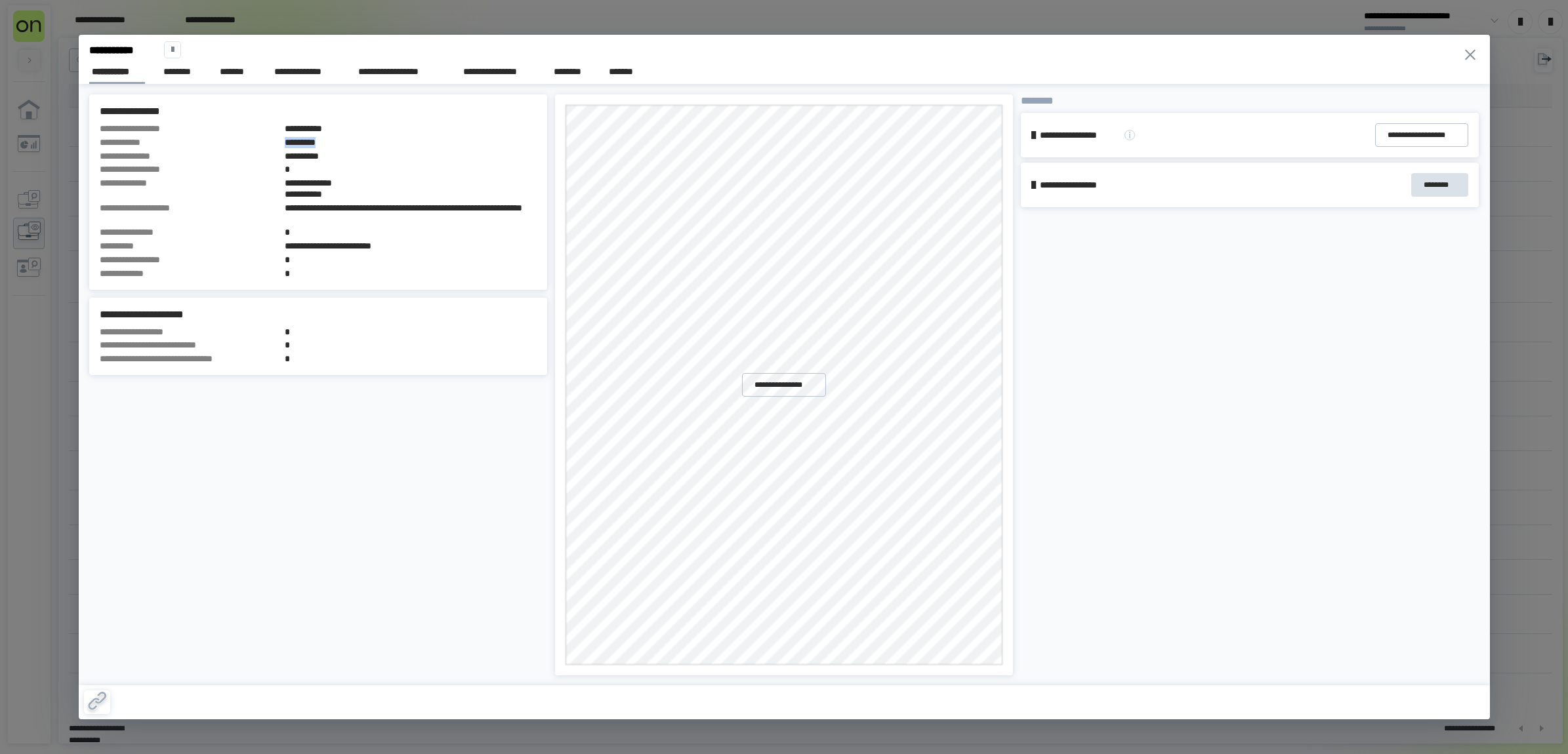 click 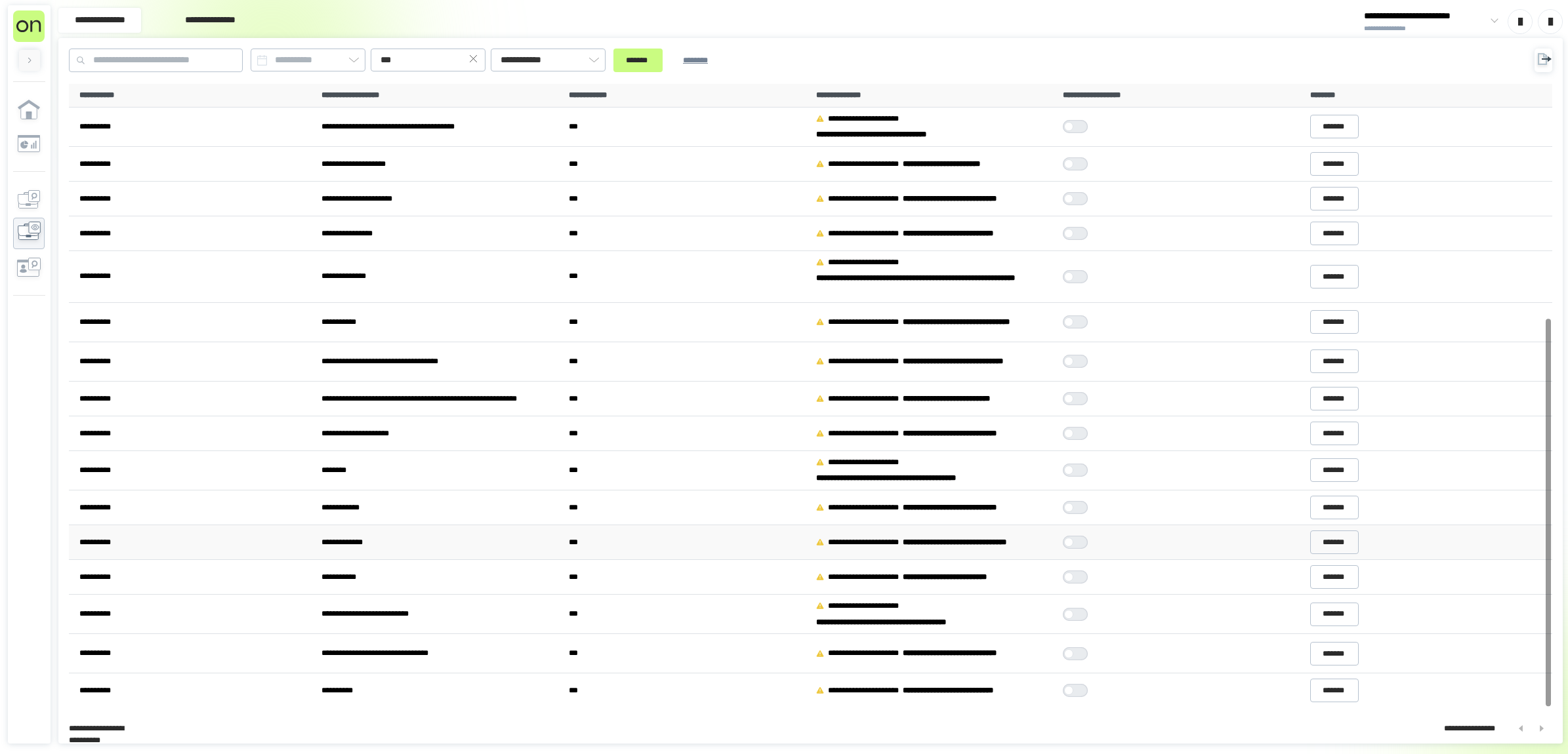 click at bounding box center (1079, 542) 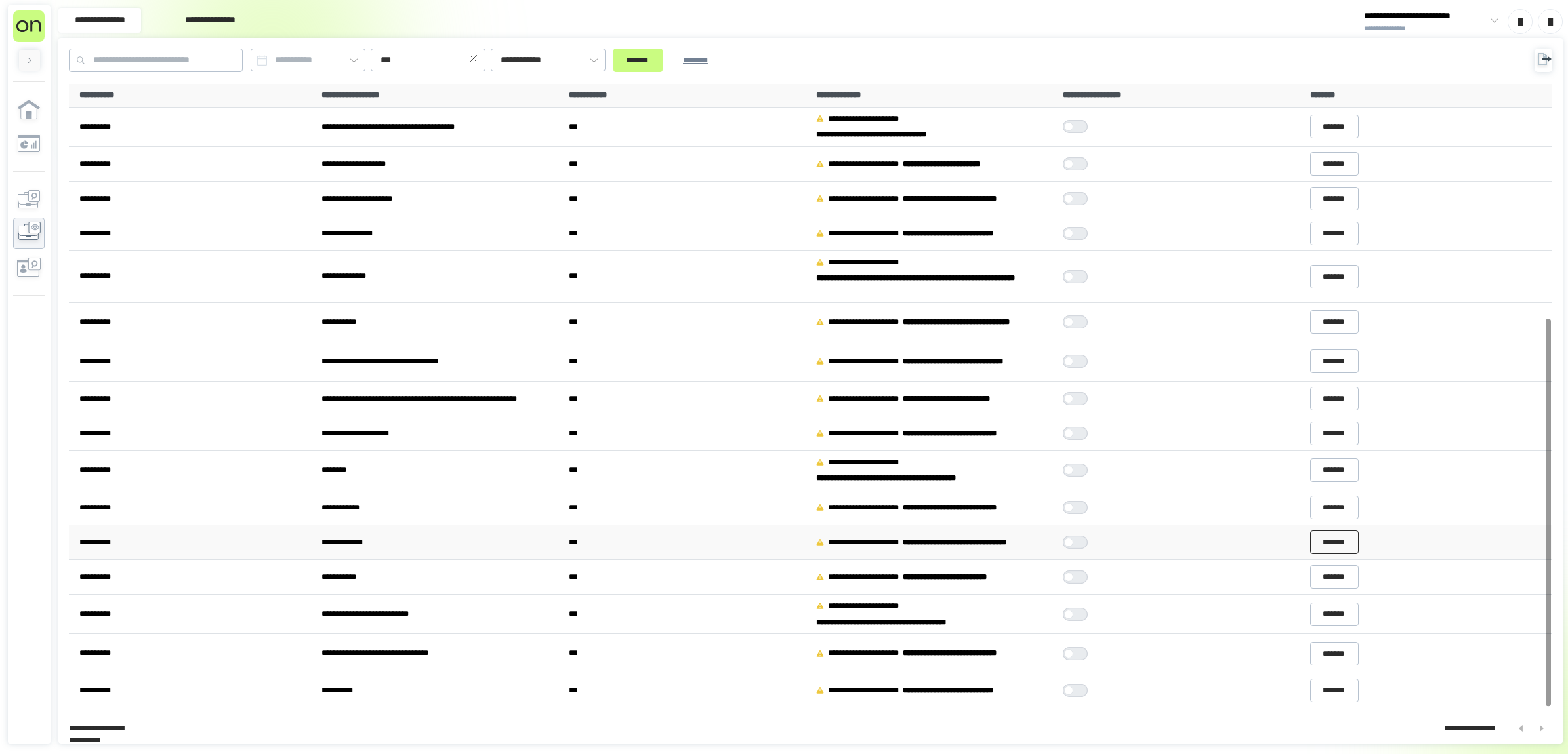 click on "*******" at bounding box center [1334, 542] 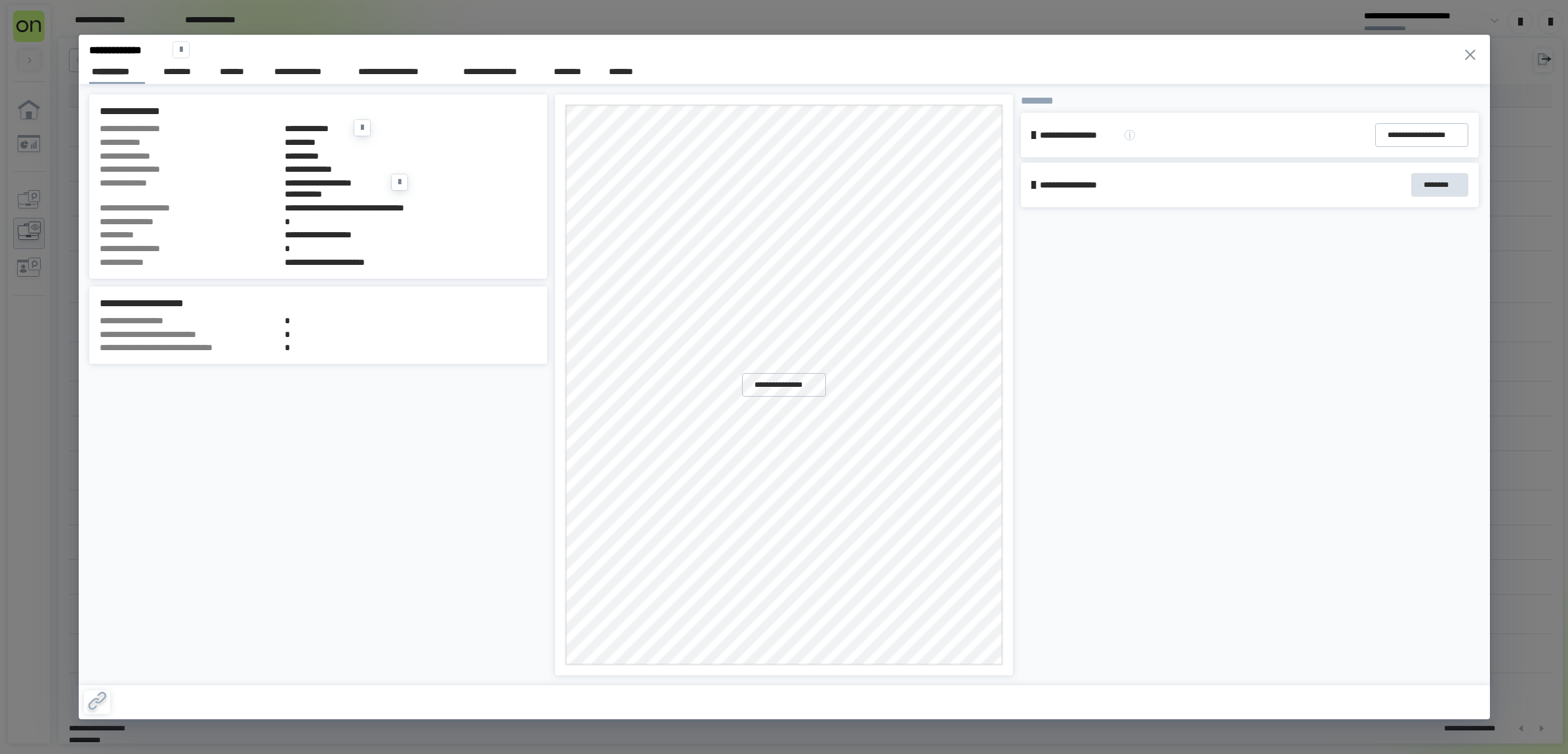 click on "*********" at bounding box center [411, 142] 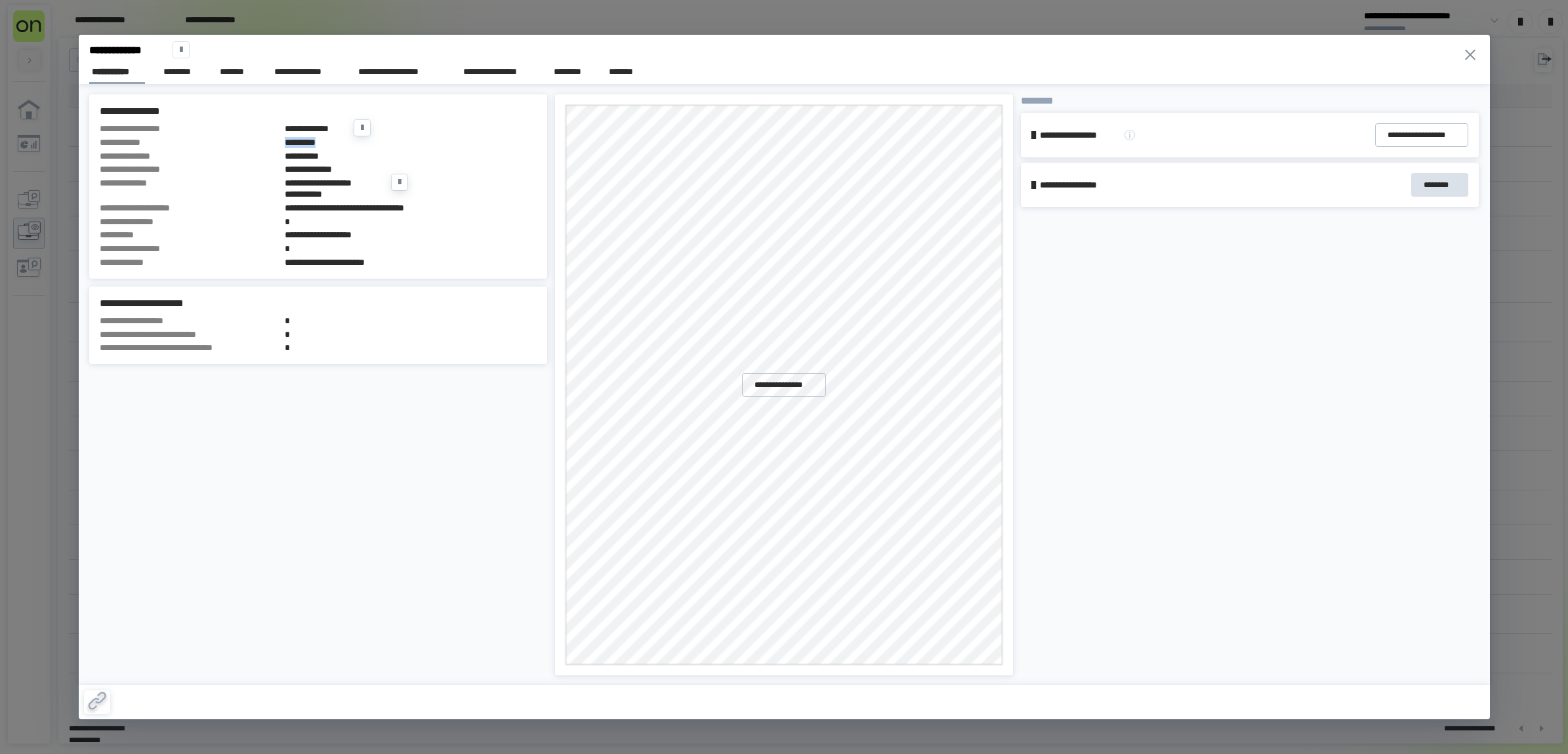 click on "*********" at bounding box center [411, 142] 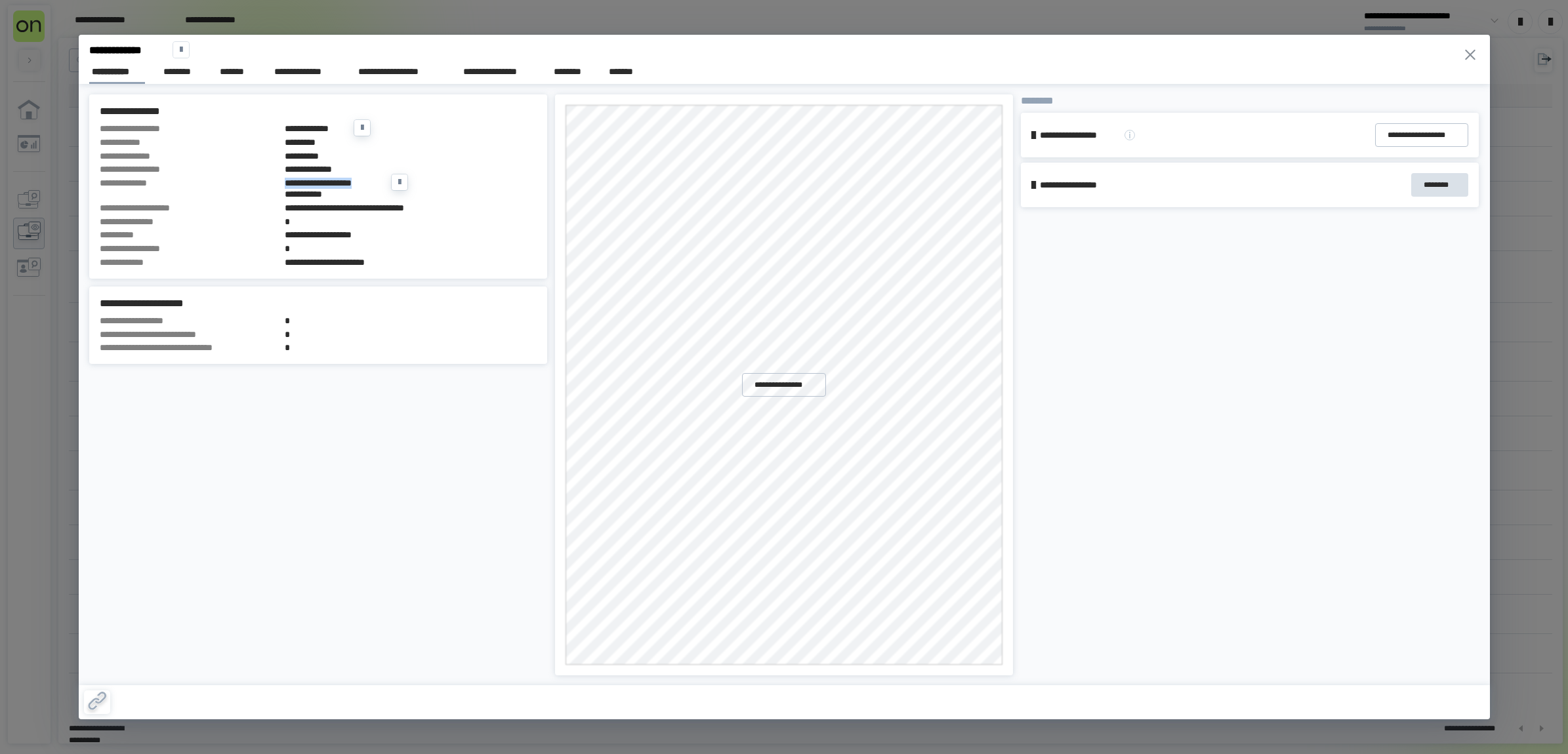 drag, startPoint x: 281, startPoint y: 178, endPoint x: 381, endPoint y: 182, distance: 100.07997 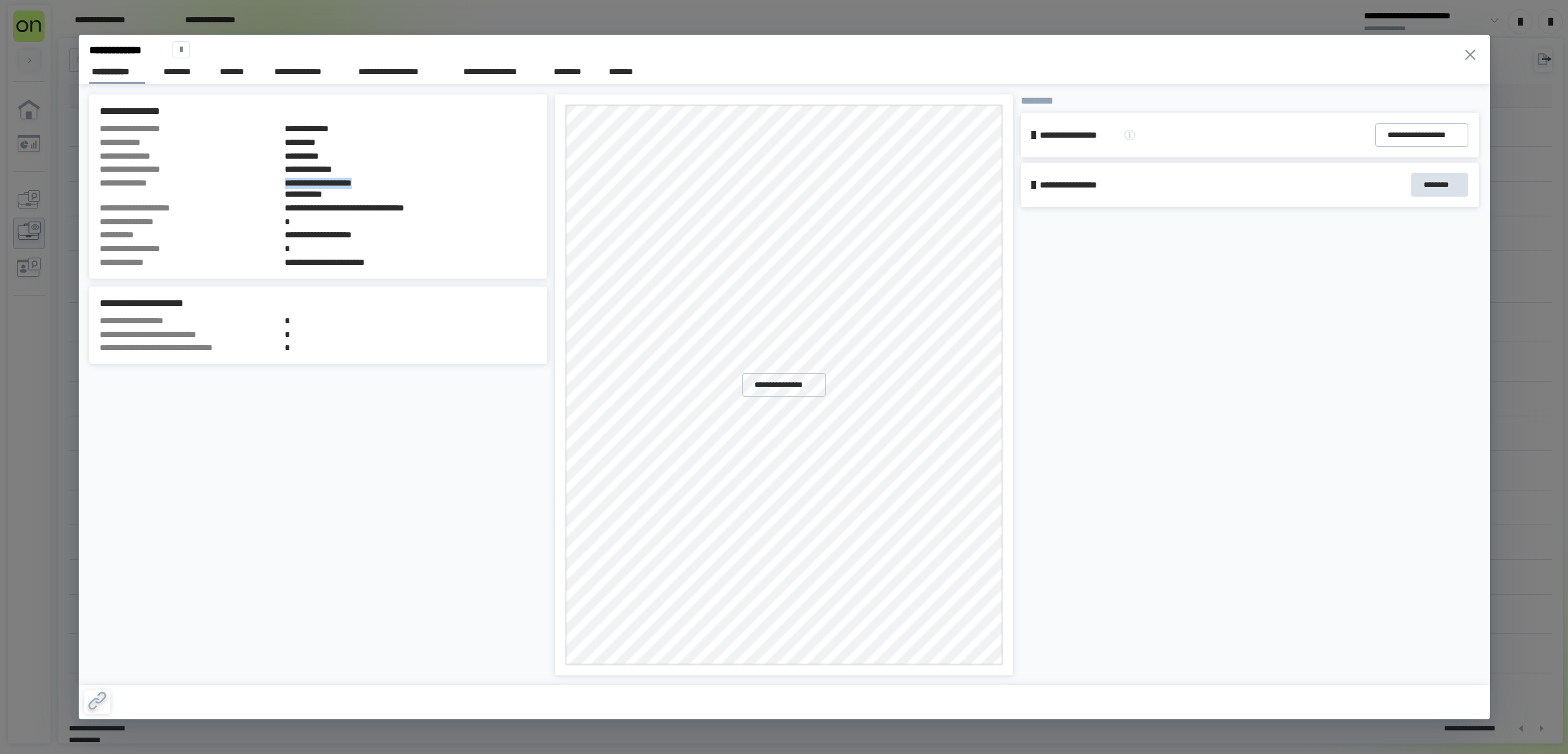 copy on "**********" 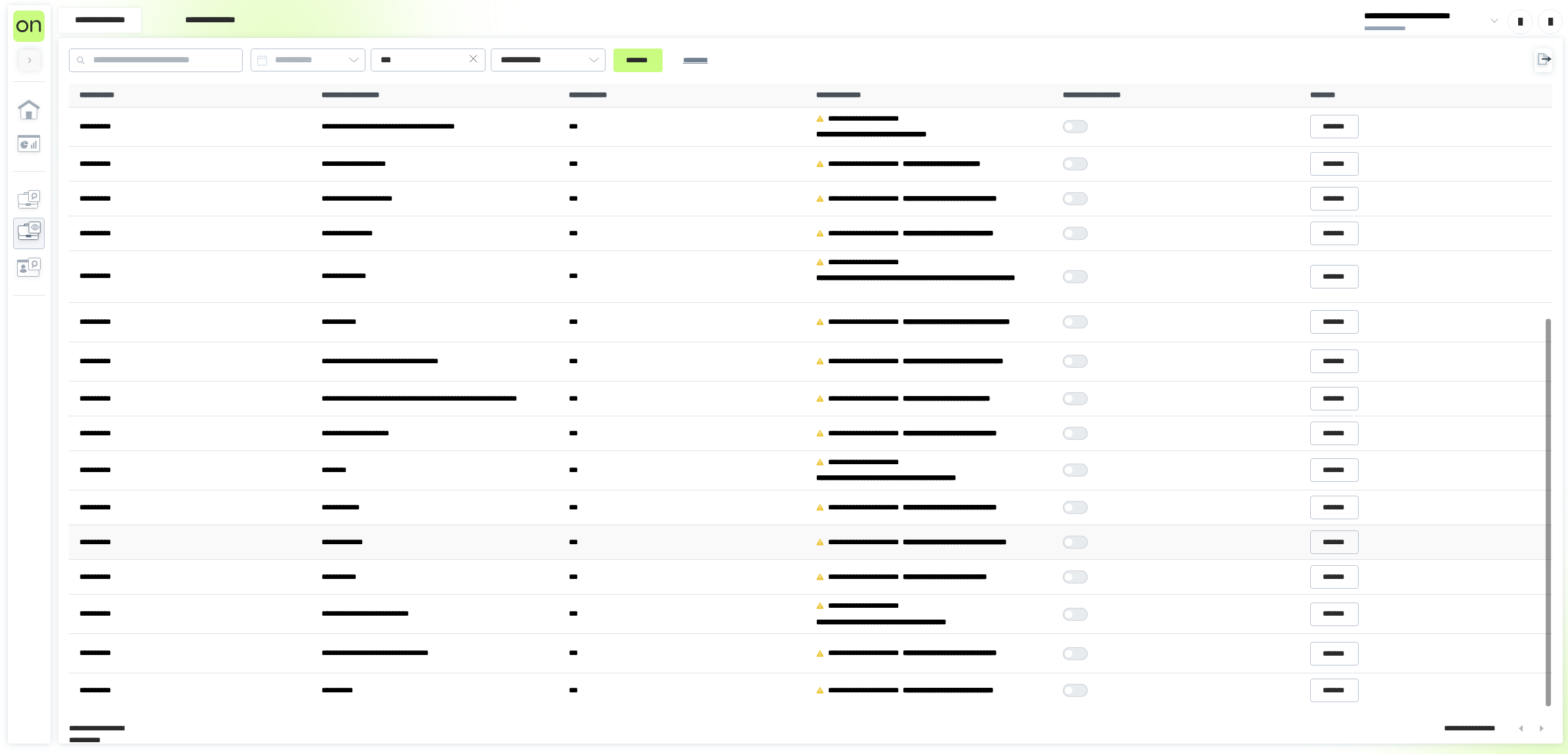 click on "**********" at bounding box center (196, 542) 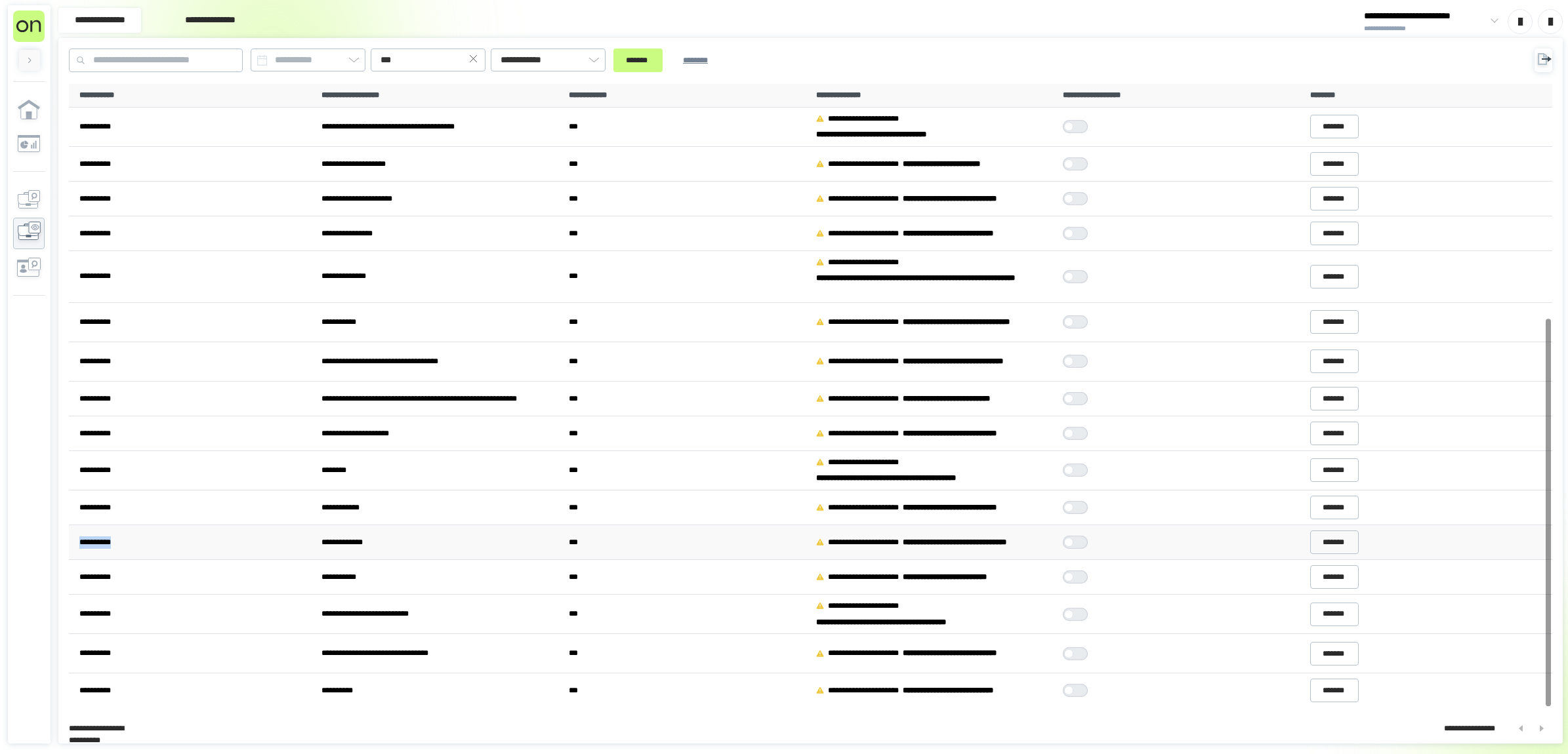 drag, startPoint x: 128, startPoint y: 542, endPoint x: 70, endPoint y: 542, distance: 58 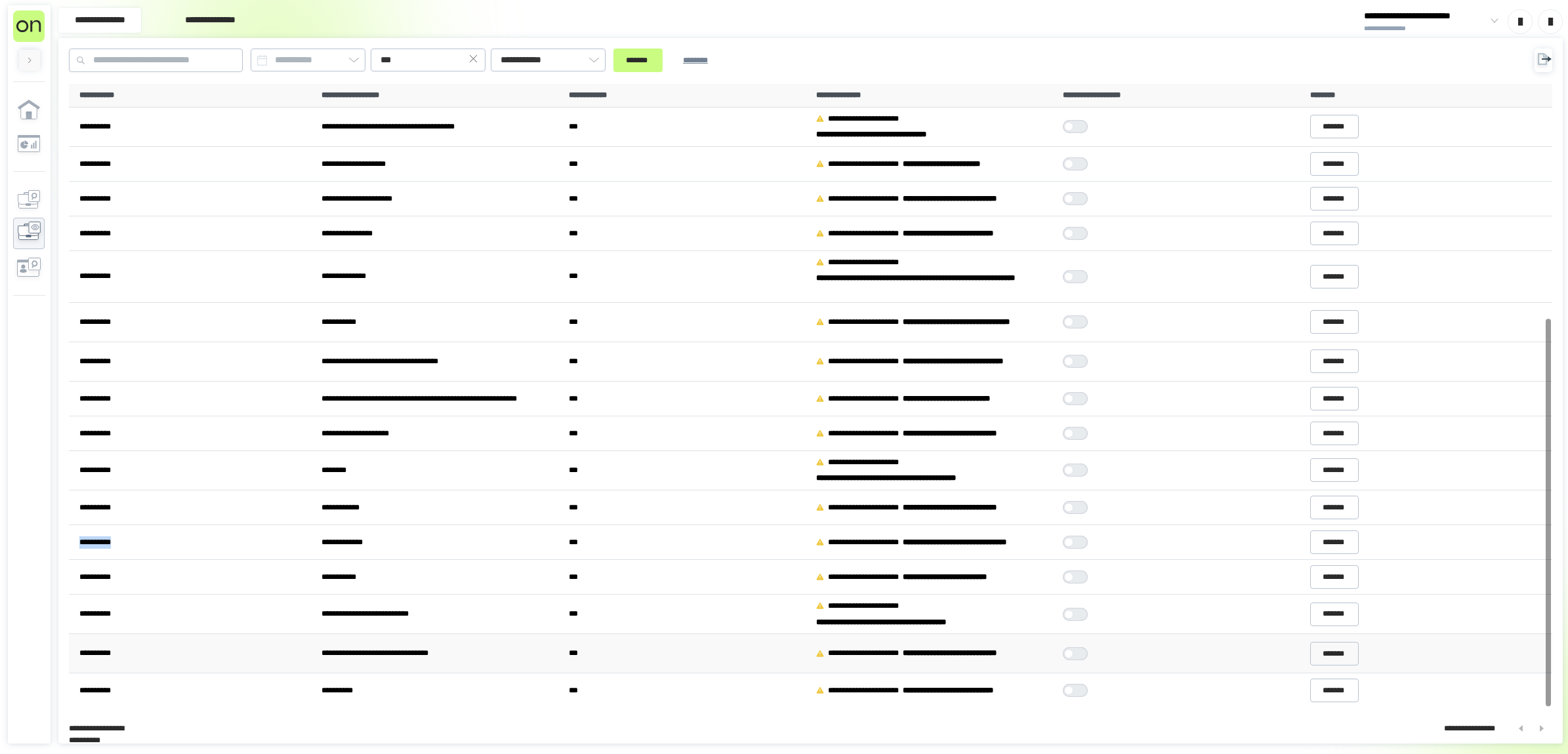 copy on "**********" 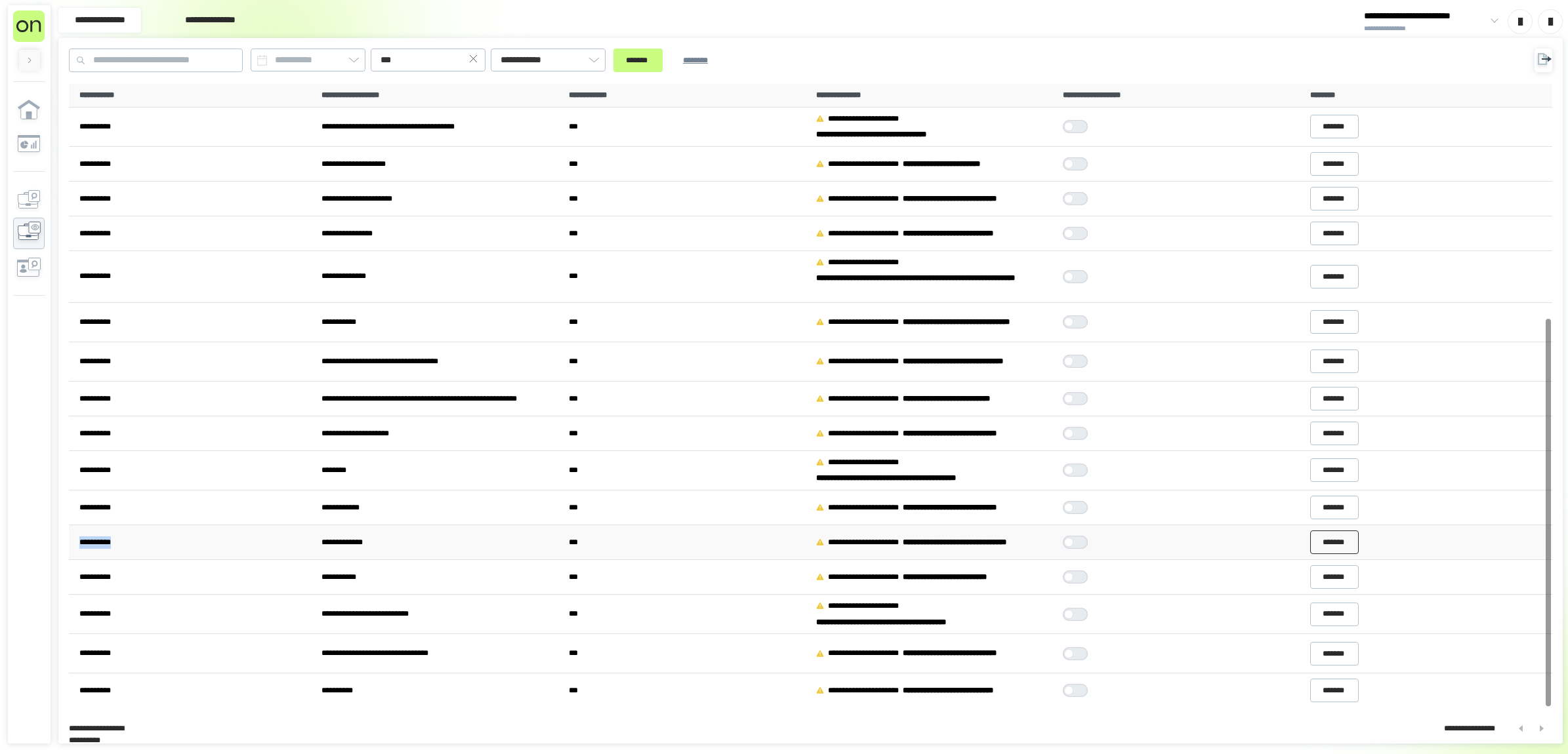 click on "*******" at bounding box center (1334, 542) 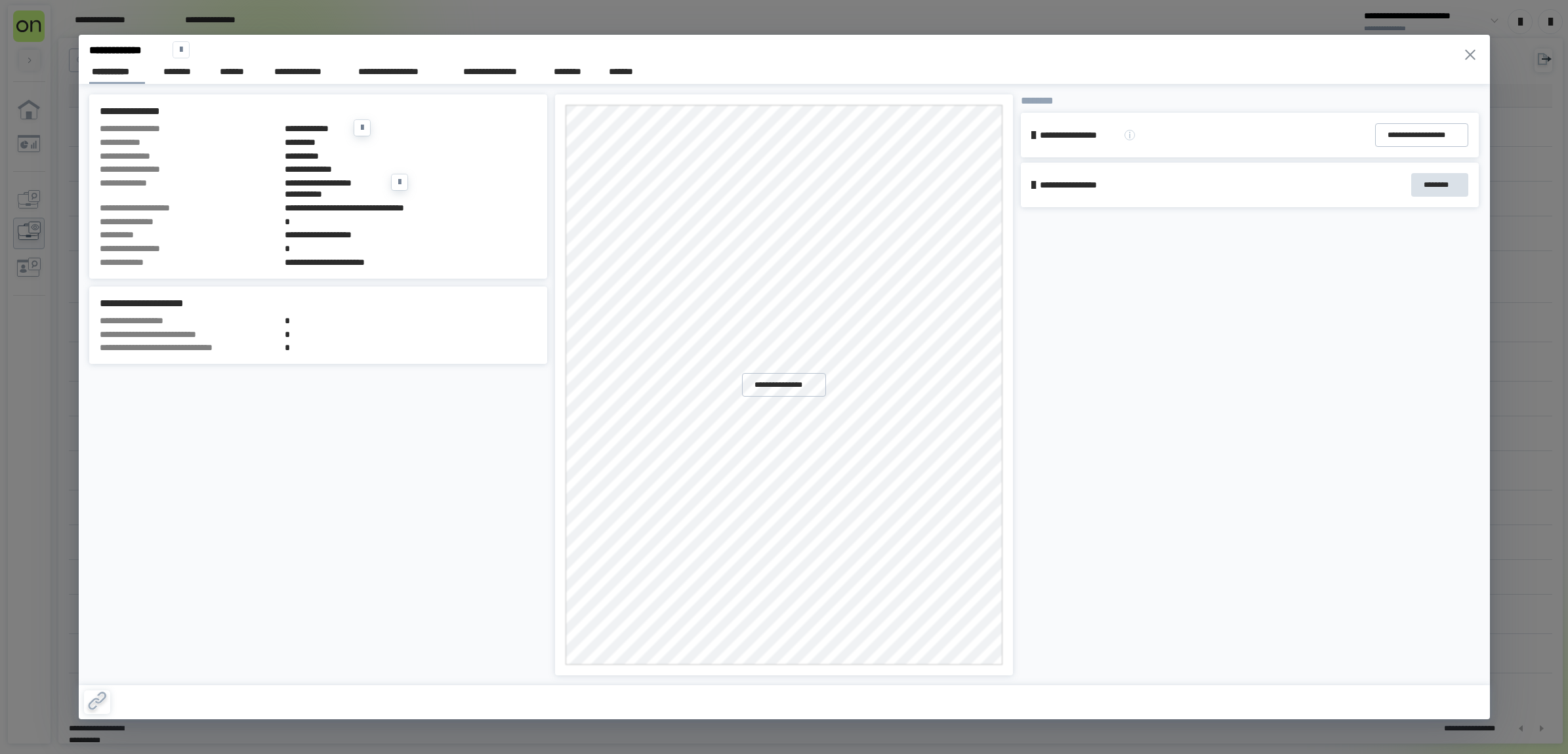 click on "**********" at bounding box center [411, 235] 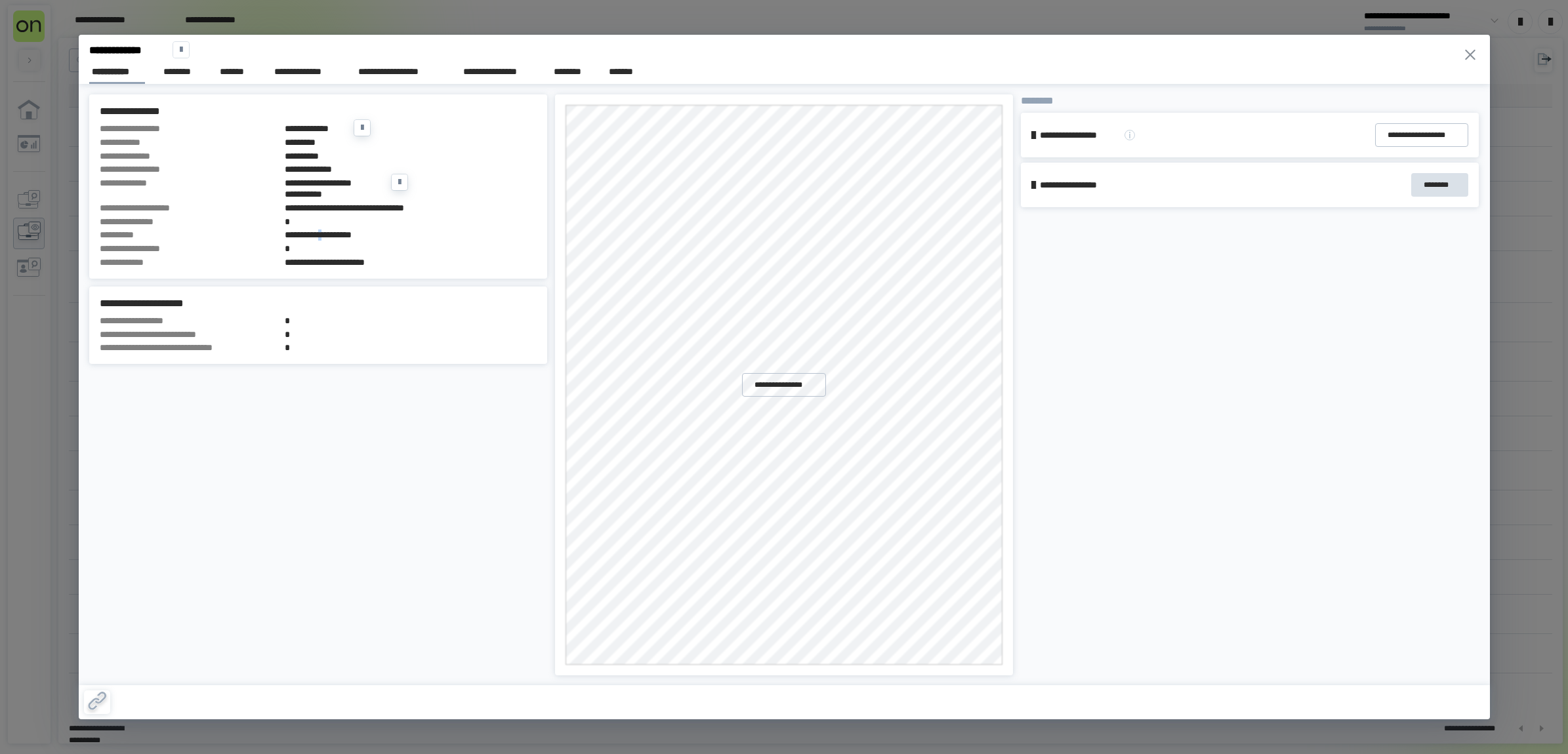 click on "**********" at bounding box center [411, 235] 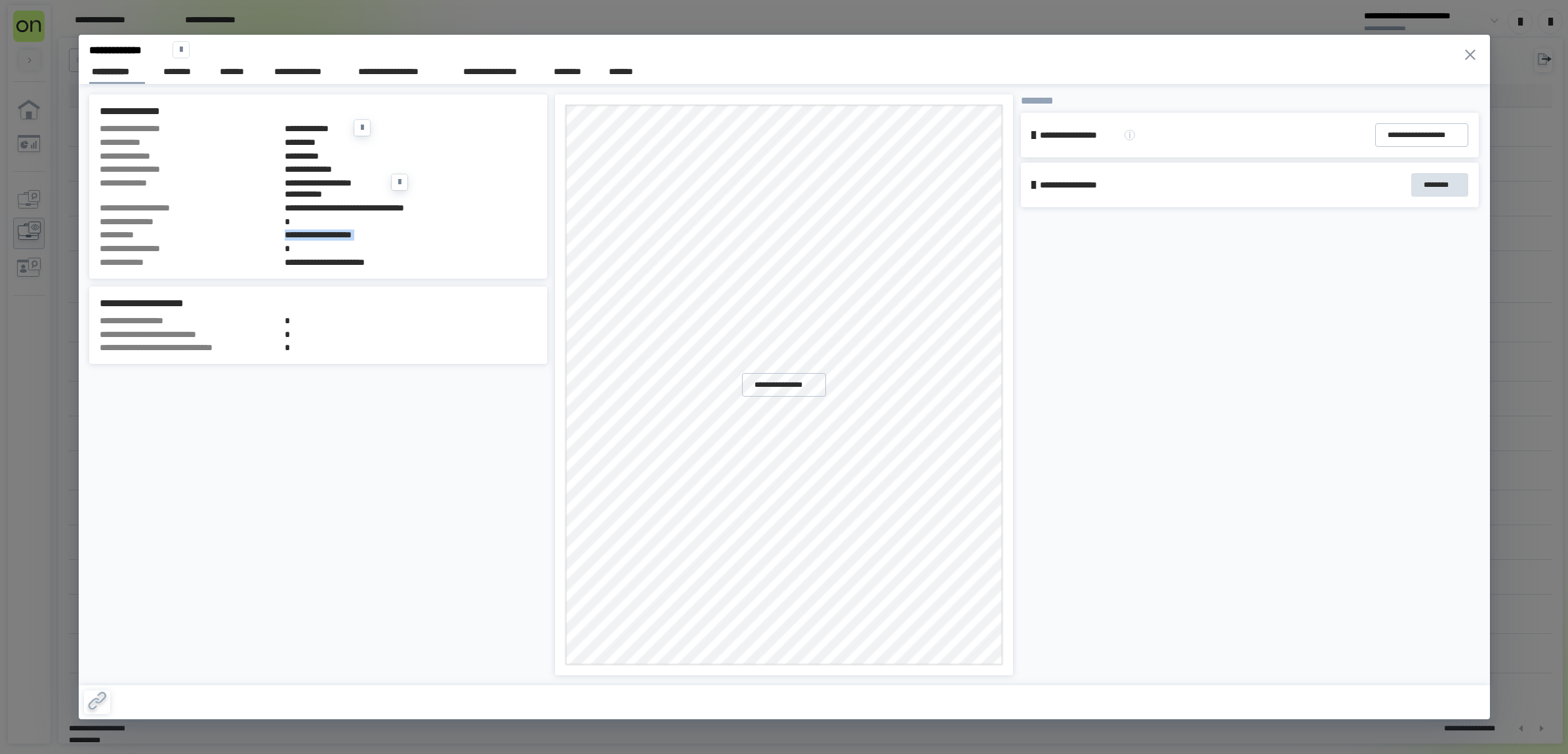 click on "**********" at bounding box center (411, 235) 